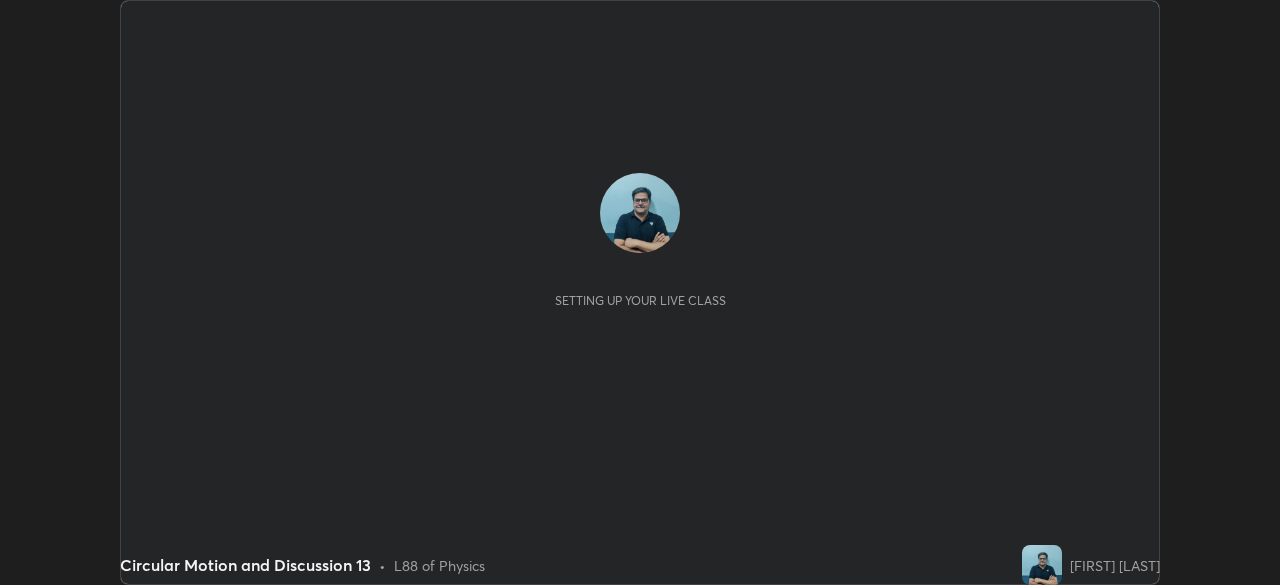 scroll, scrollTop: 0, scrollLeft: 0, axis: both 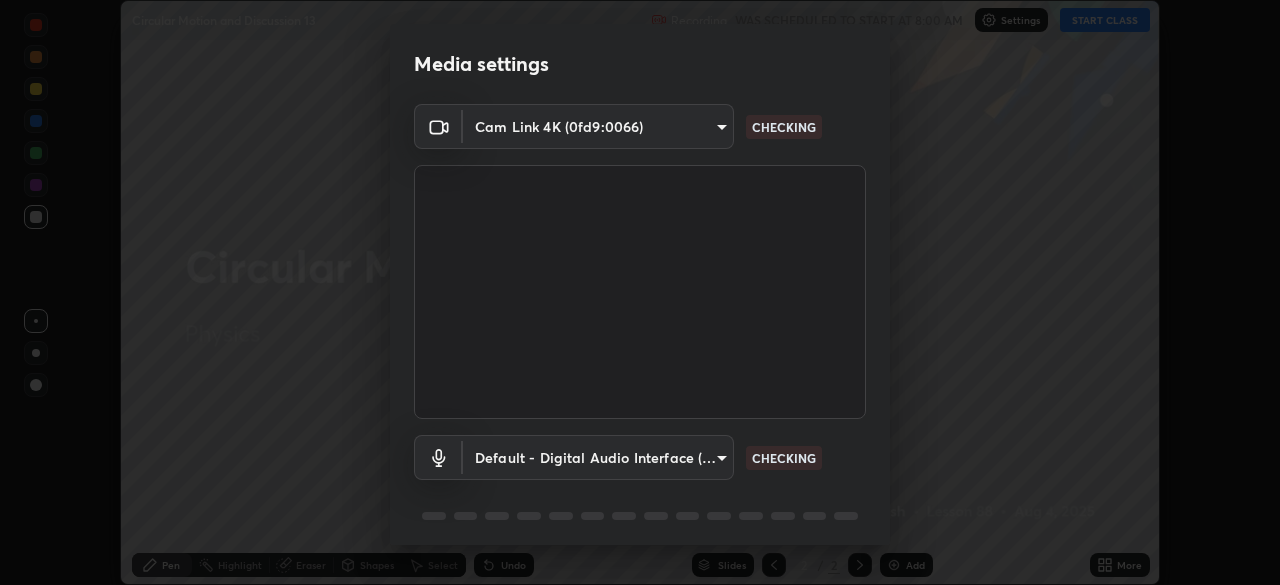 type on "4ff7173d91504476693736f6153990775e79273d7052beed3aa8c1f2522d3e54" 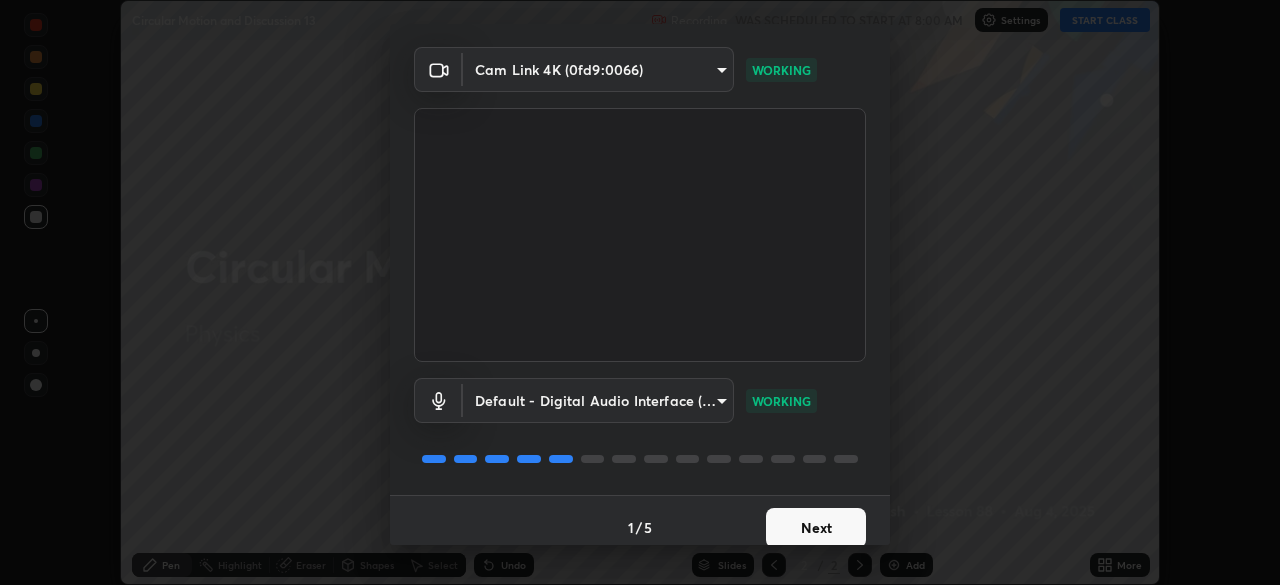 scroll, scrollTop: 71, scrollLeft: 0, axis: vertical 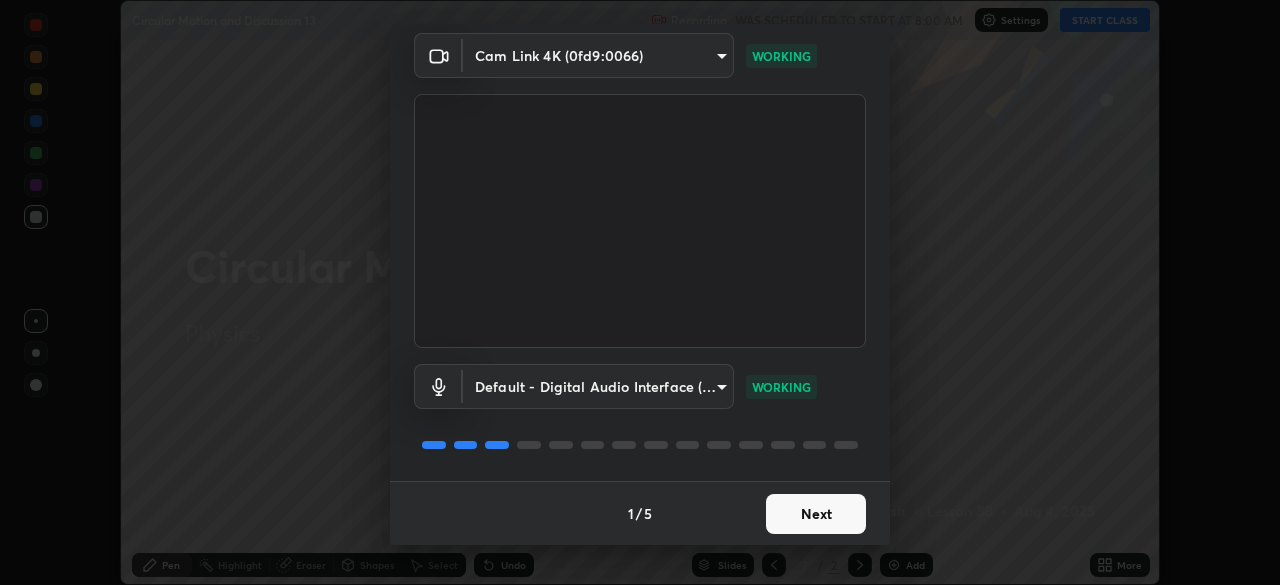 click on "Next" at bounding box center [816, 514] 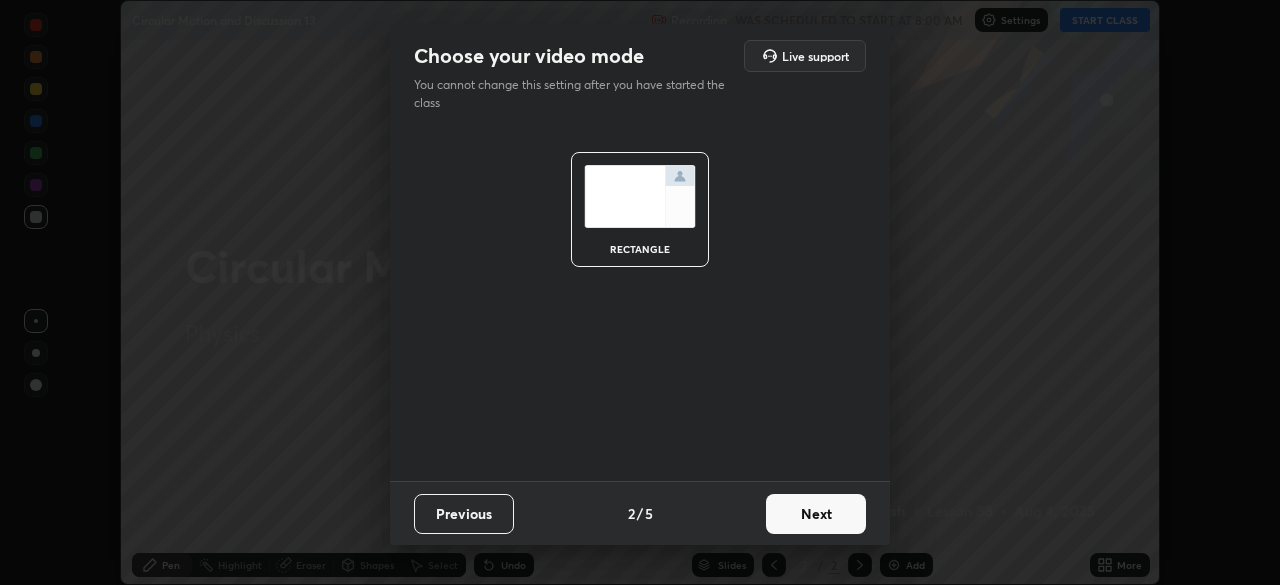 scroll, scrollTop: 0, scrollLeft: 0, axis: both 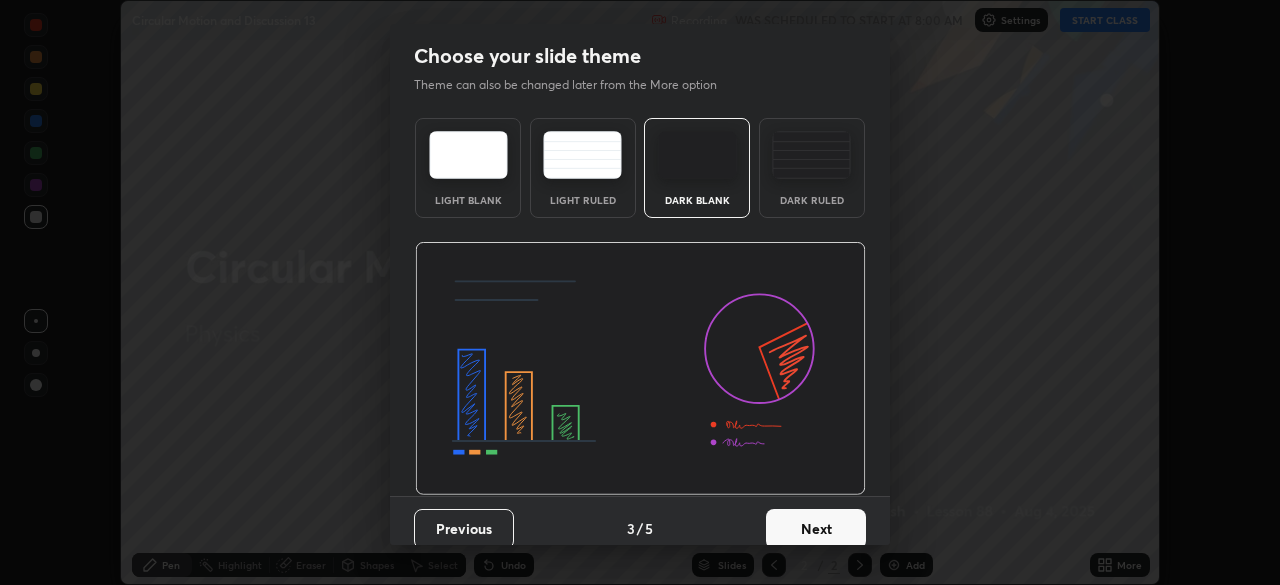 click on "Next" at bounding box center (816, 529) 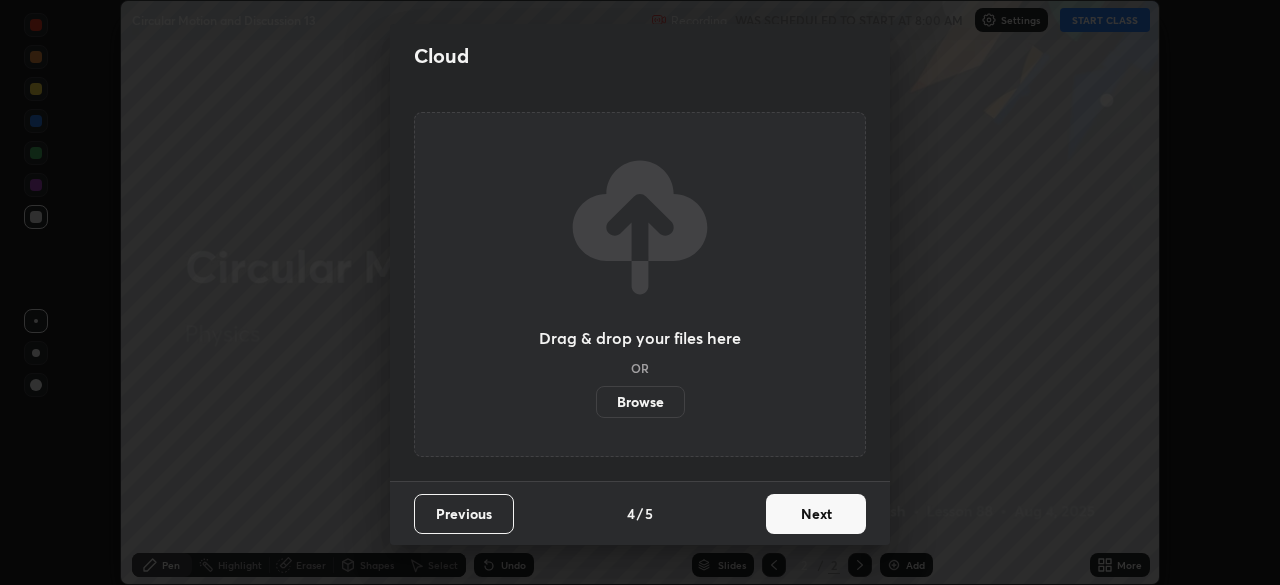 click on "Next" at bounding box center [816, 514] 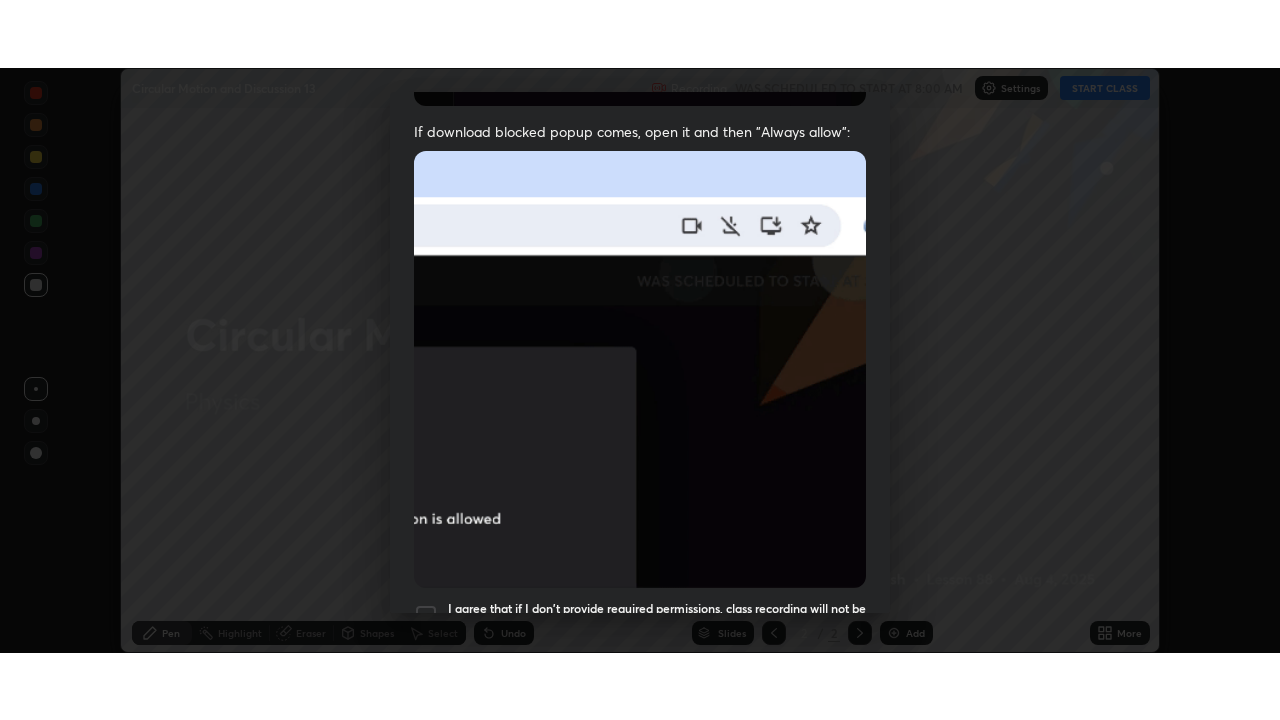 scroll, scrollTop: 479, scrollLeft: 0, axis: vertical 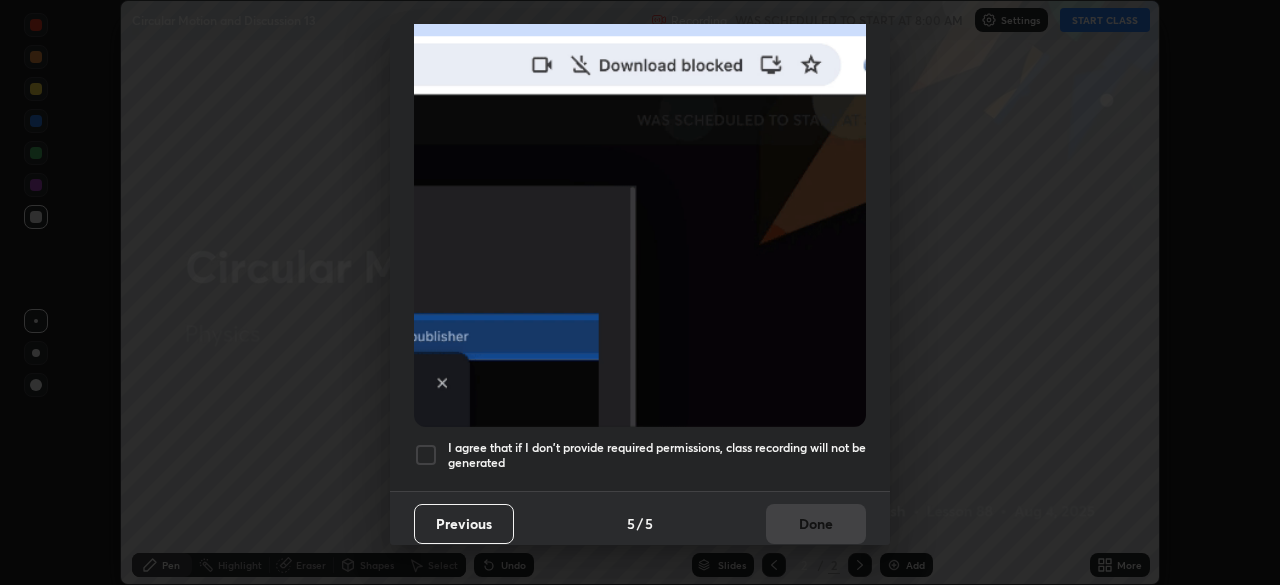 click on "I agree that if I don't provide required permissions, class recording will not be generated" at bounding box center [640, 455] 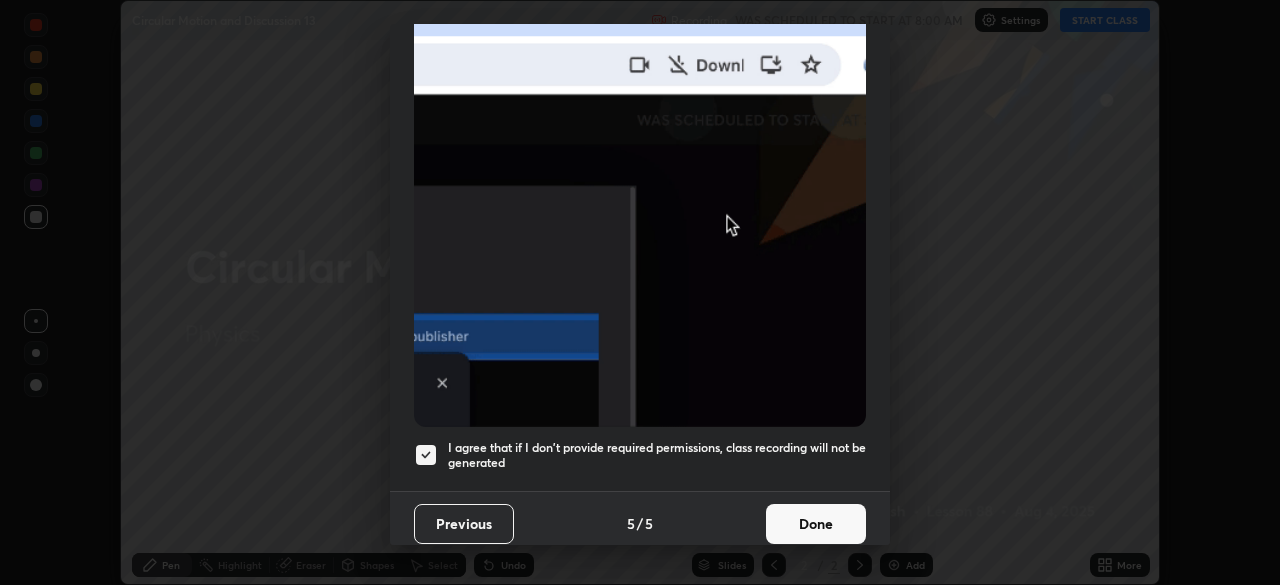 click on "Done" at bounding box center (816, 524) 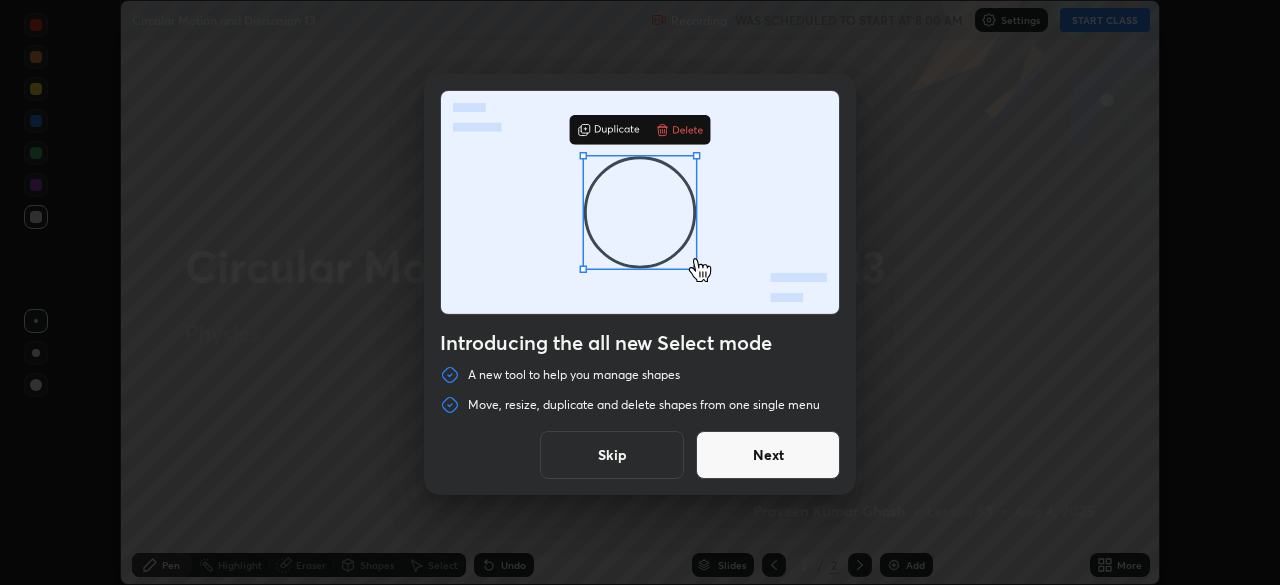 click on "Skip" at bounding box center (612, 455) 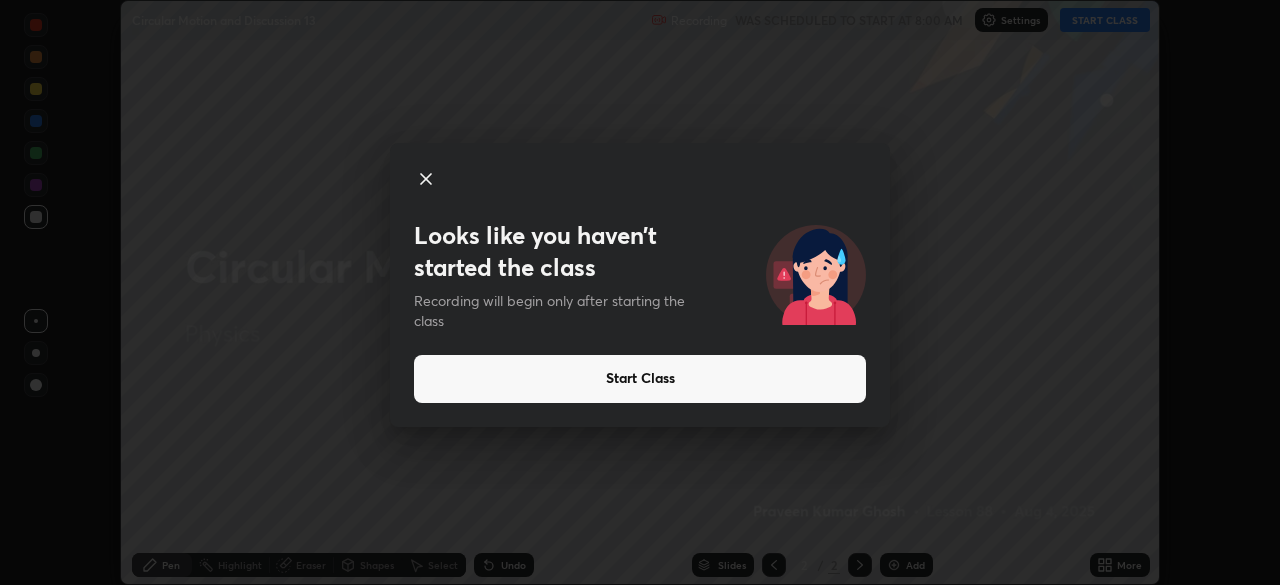 click on "Start Class" at bounding box center [640, 379] 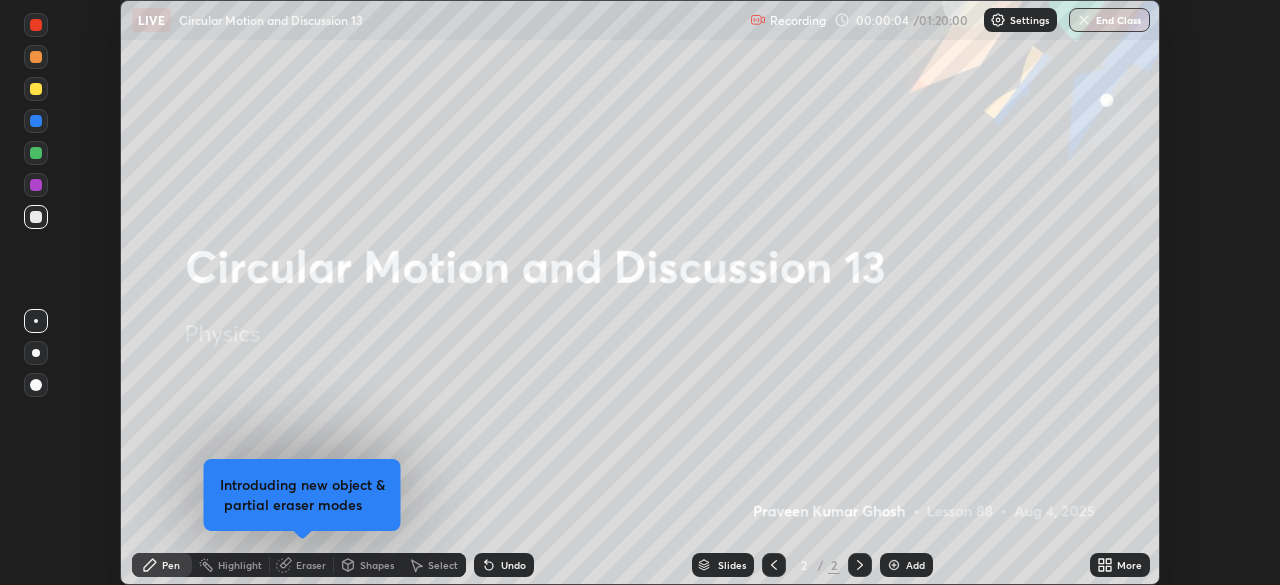 click on "Add" at bounding box center [906, 565] 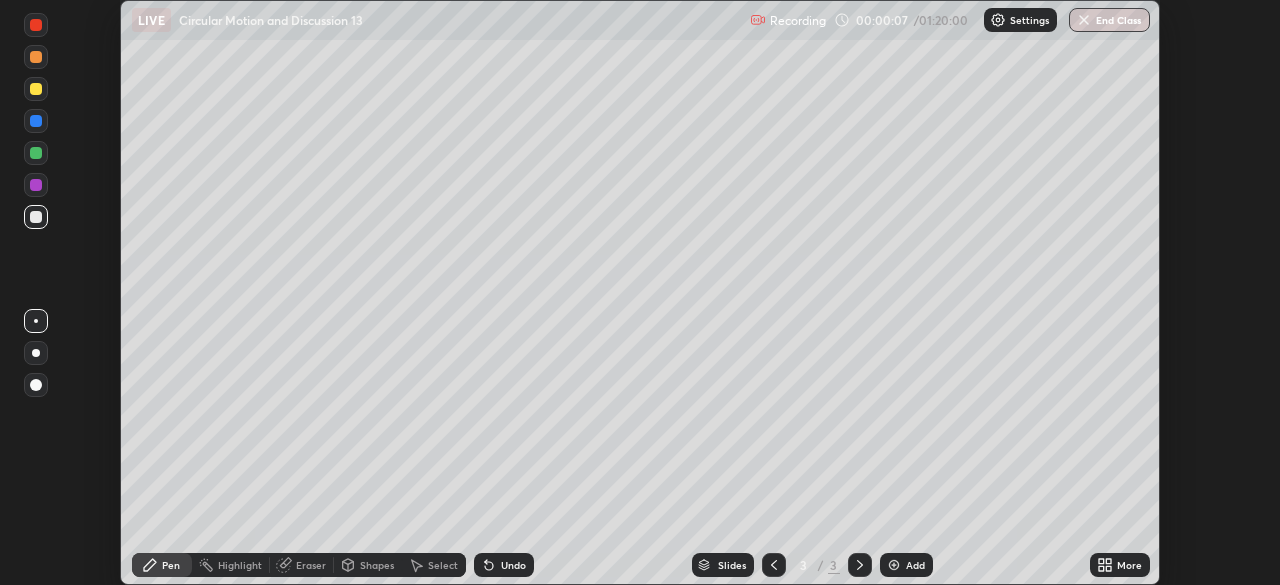 click on "More" at bounding box center [1129, 565] 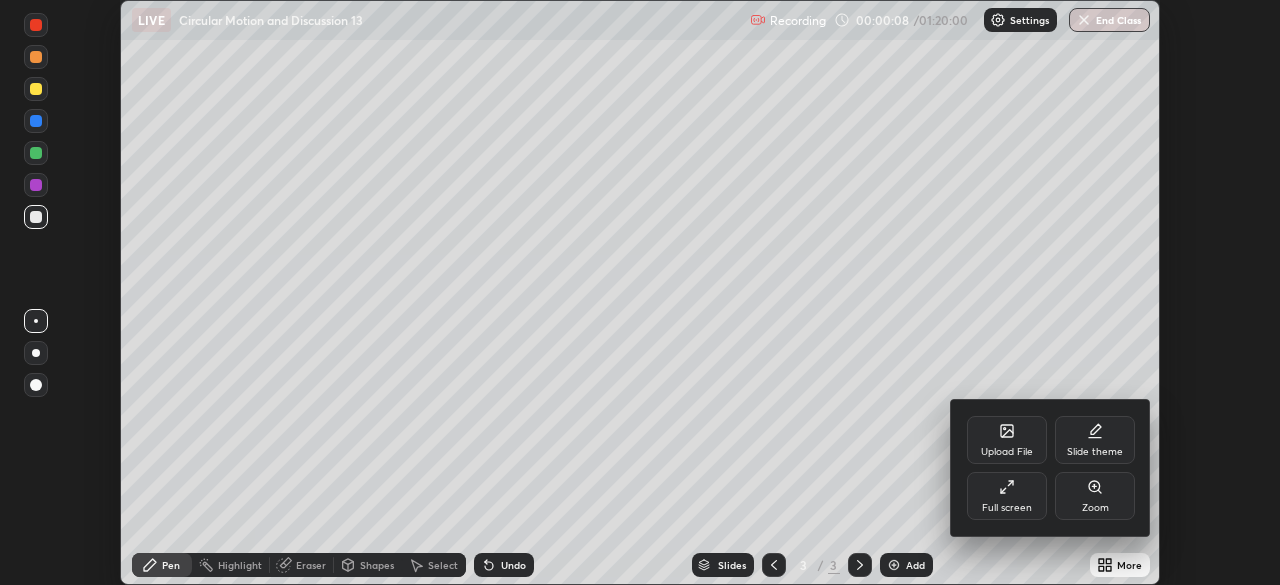 click on "Full screen" at bounding box center (1007, 496) 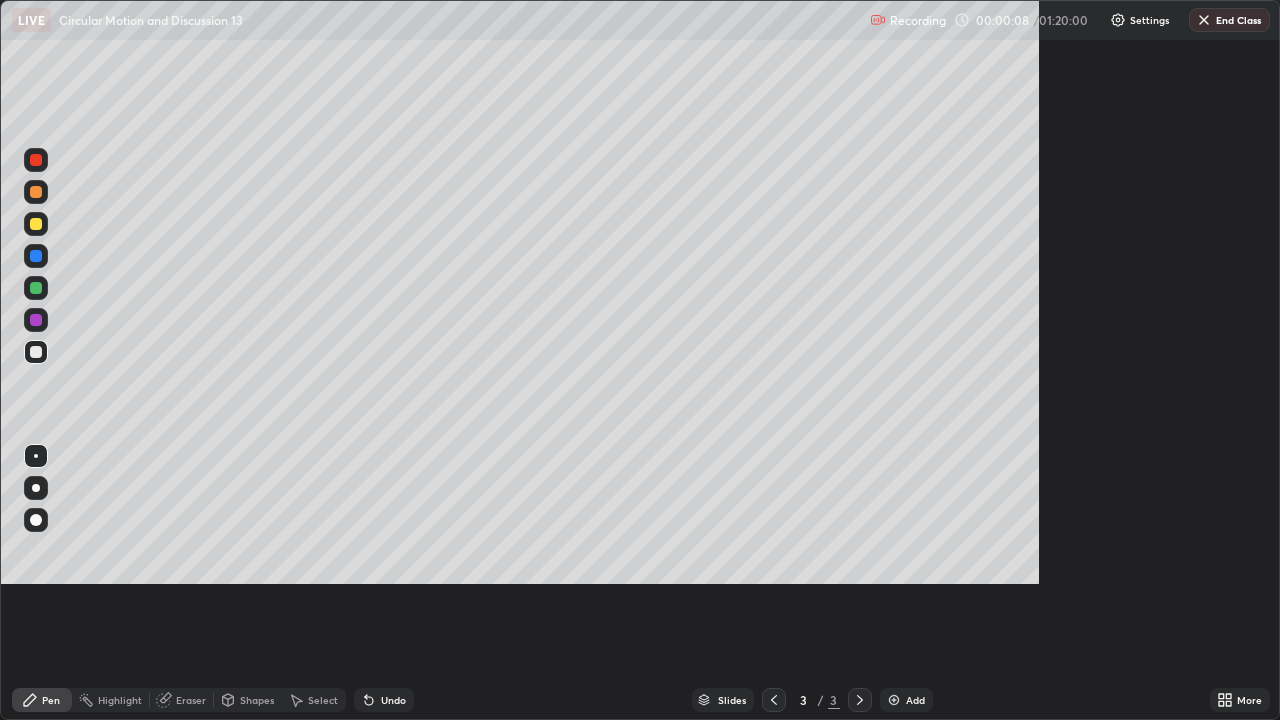 scroll, scrollTop: 99280, scrollLeft: 98720, axis: both 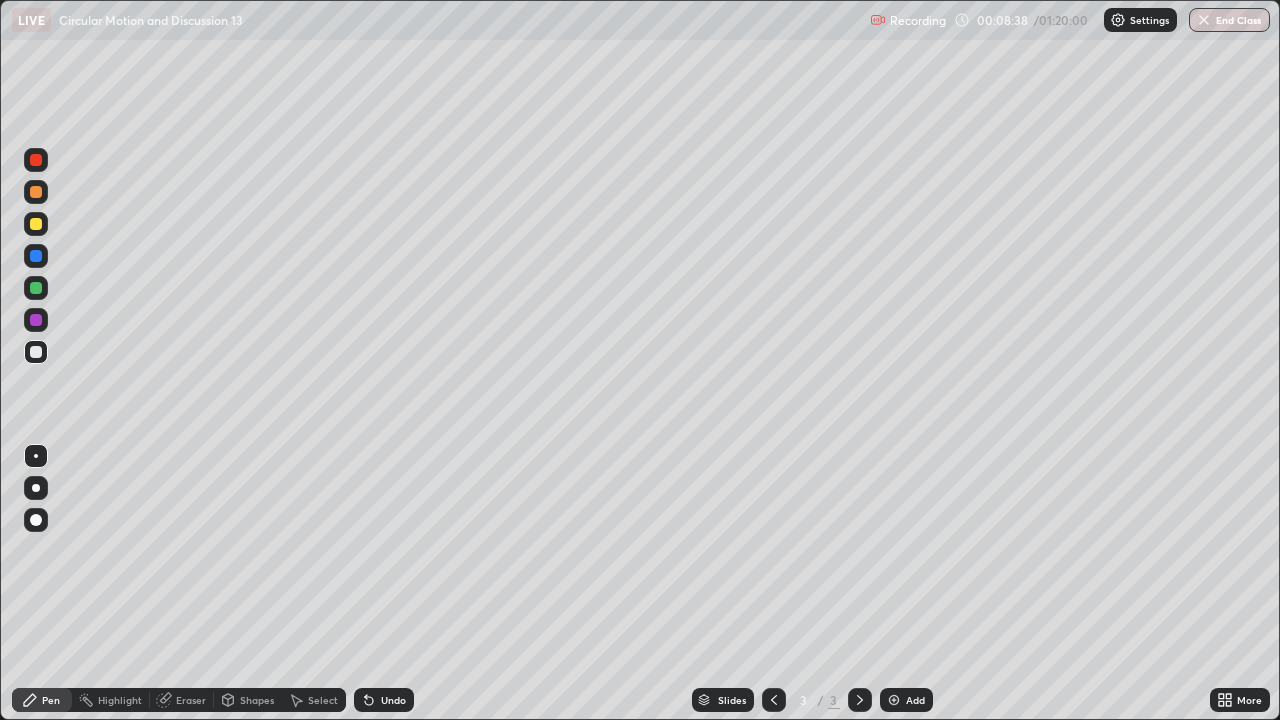 click at bounding box center [36, 224] 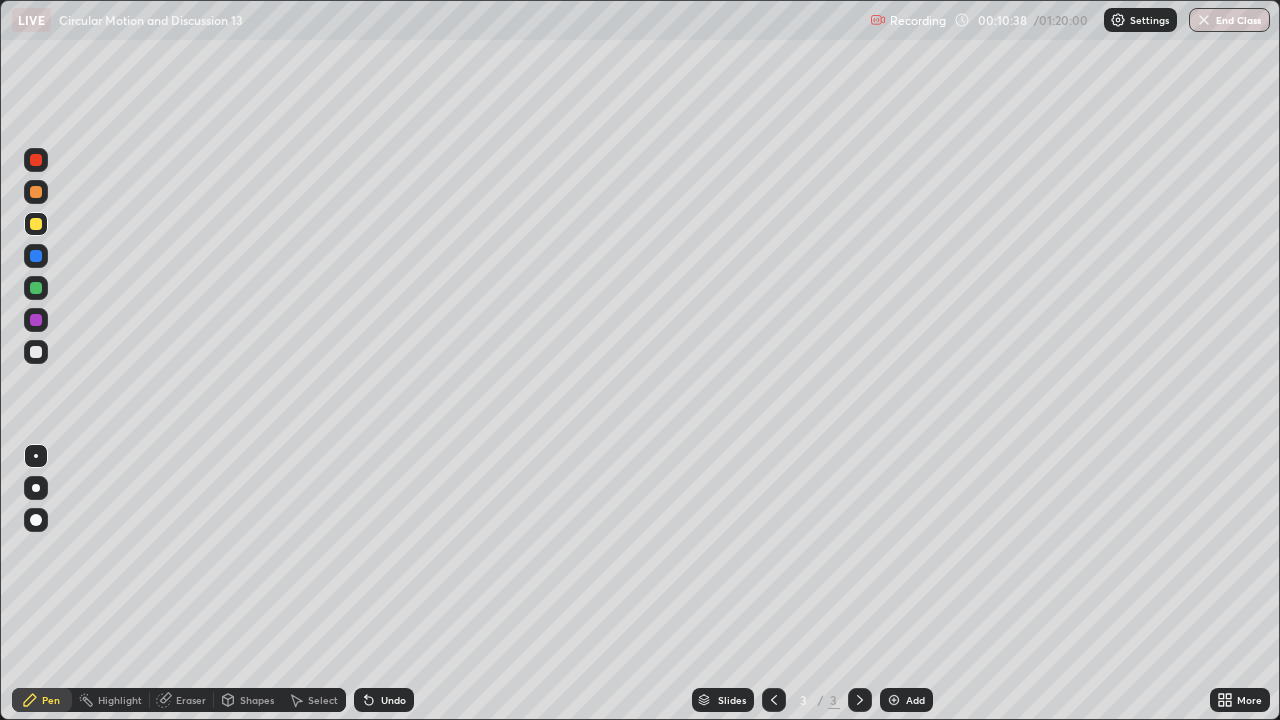 click on "Slides 3 / 3 Add" at bounding box center (812, 700) 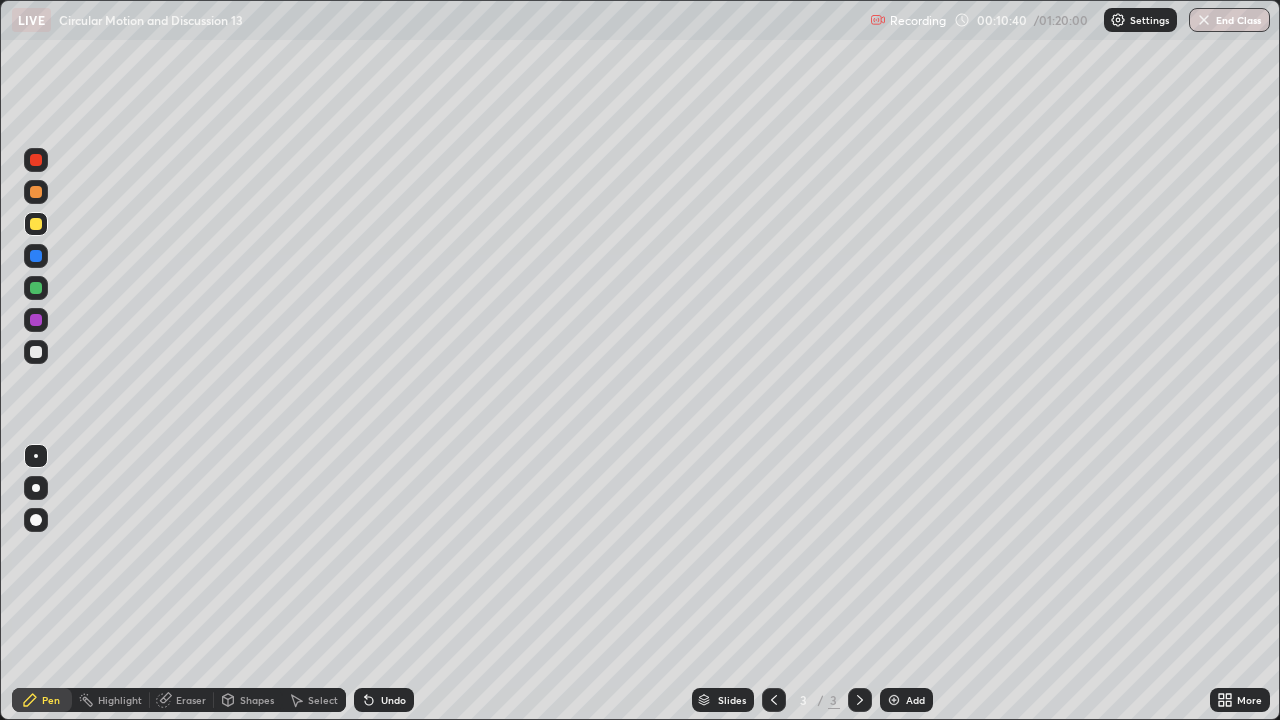 click on "Add" at bounding box center [915, 700] 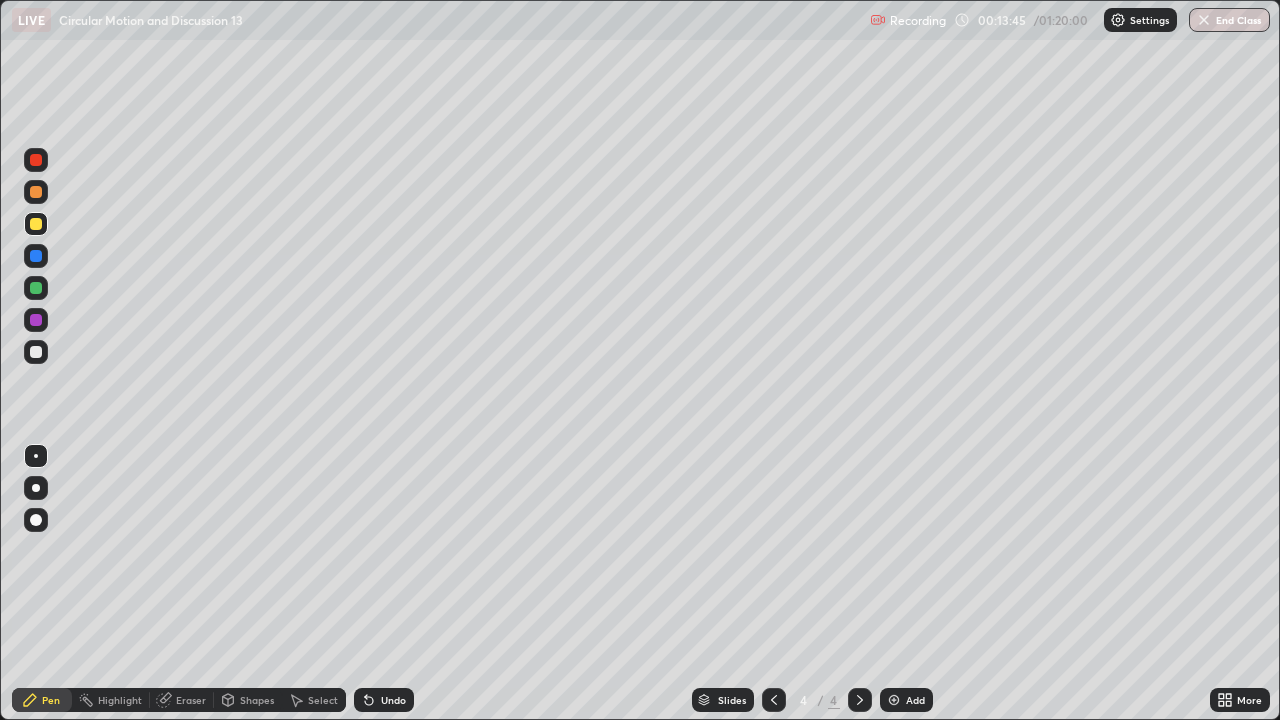 click on "Slides 4 / 4 Add" at bounding box center [812, 700] 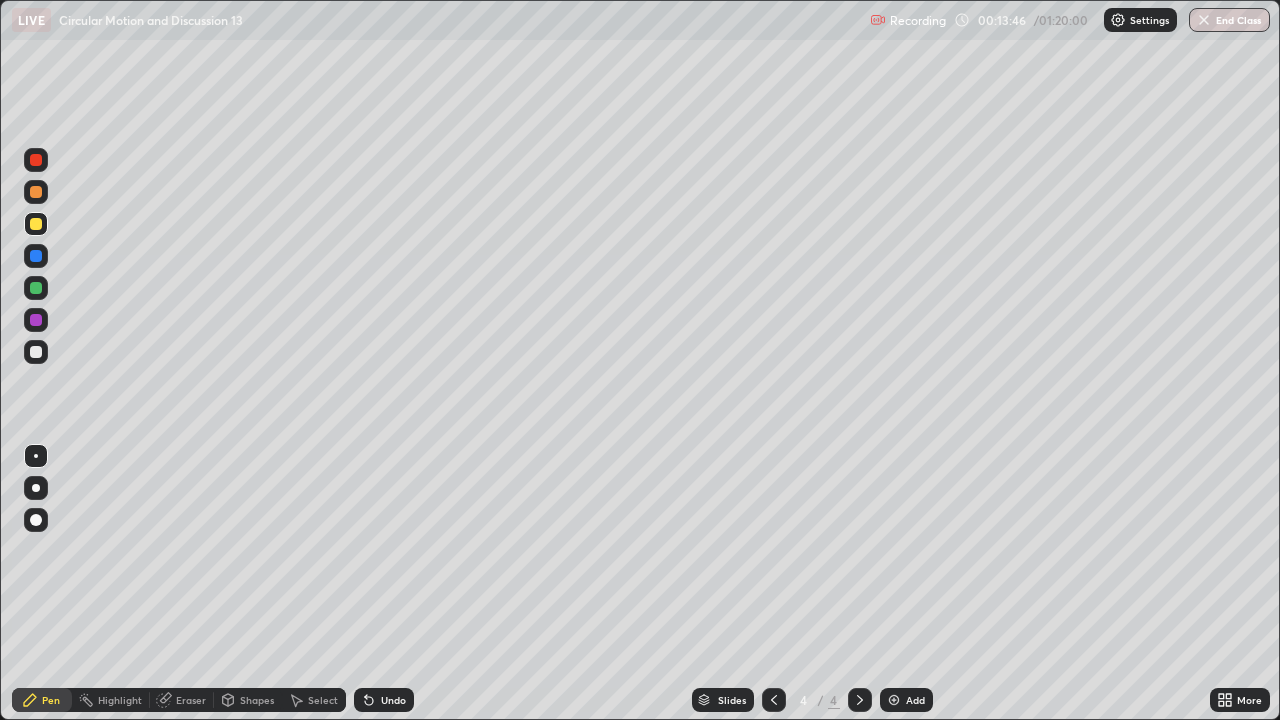 click on "Slides 4 / 4 Add" at bounding box center (812, 700) 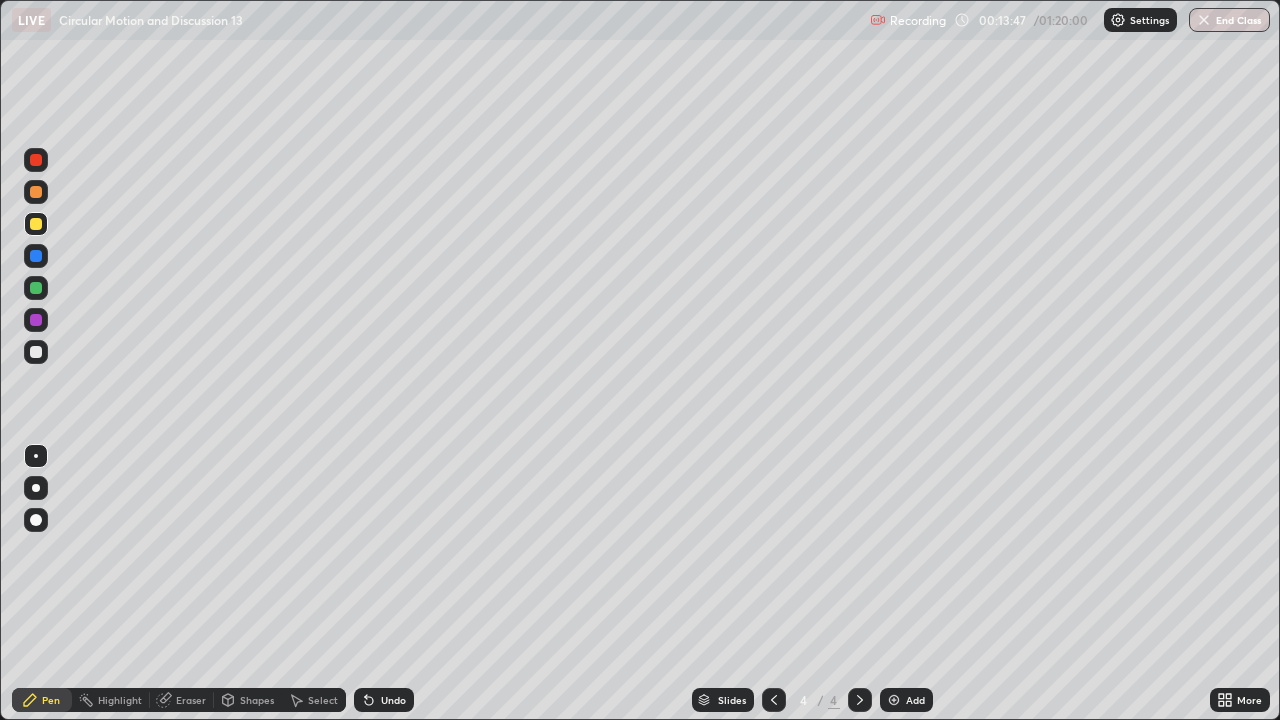 click on "Slides 4 / 4 Add" at bounding box center (812, 700) 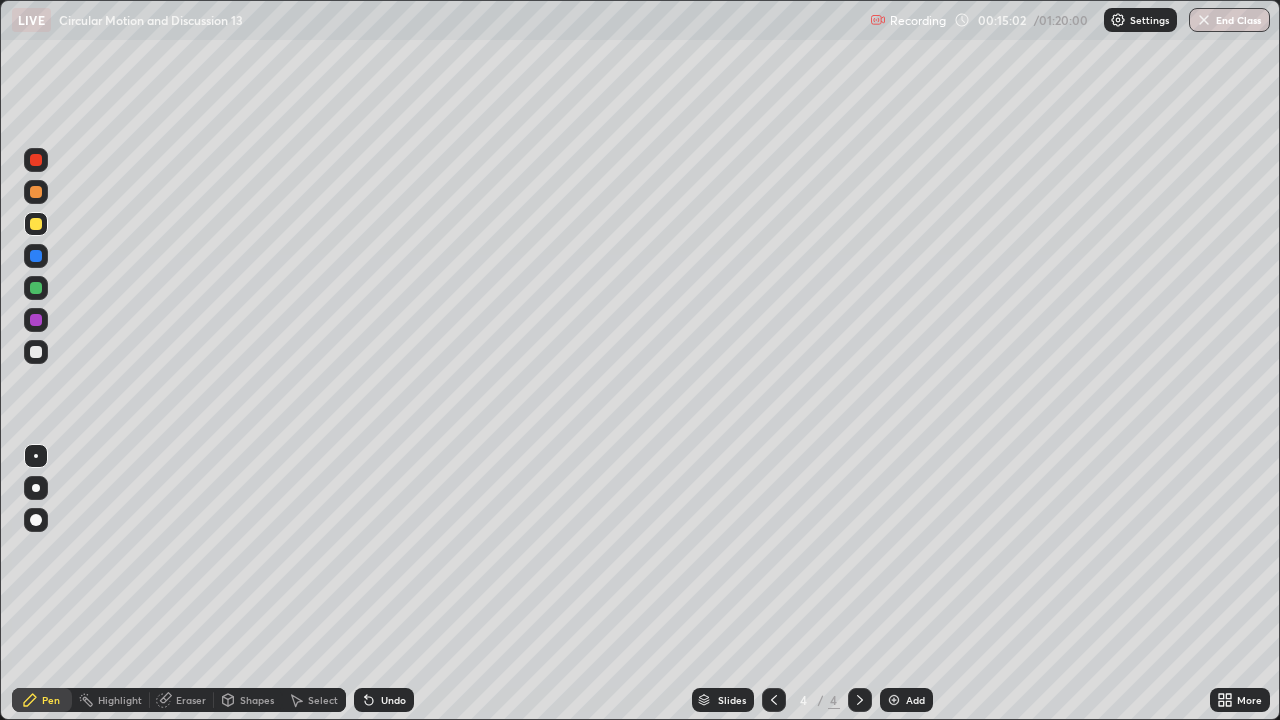 click on "Add" at bounding box center [915, 700] 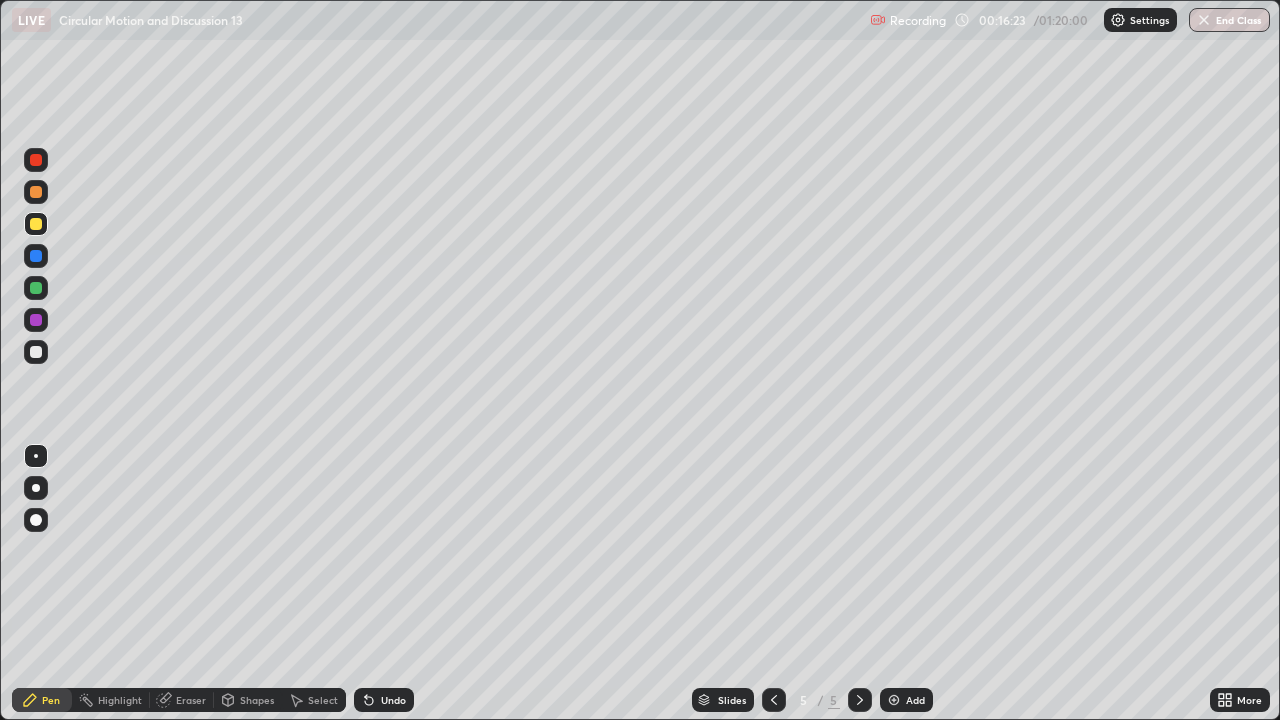 click on "Eraser" at bounding box center (191, 700) 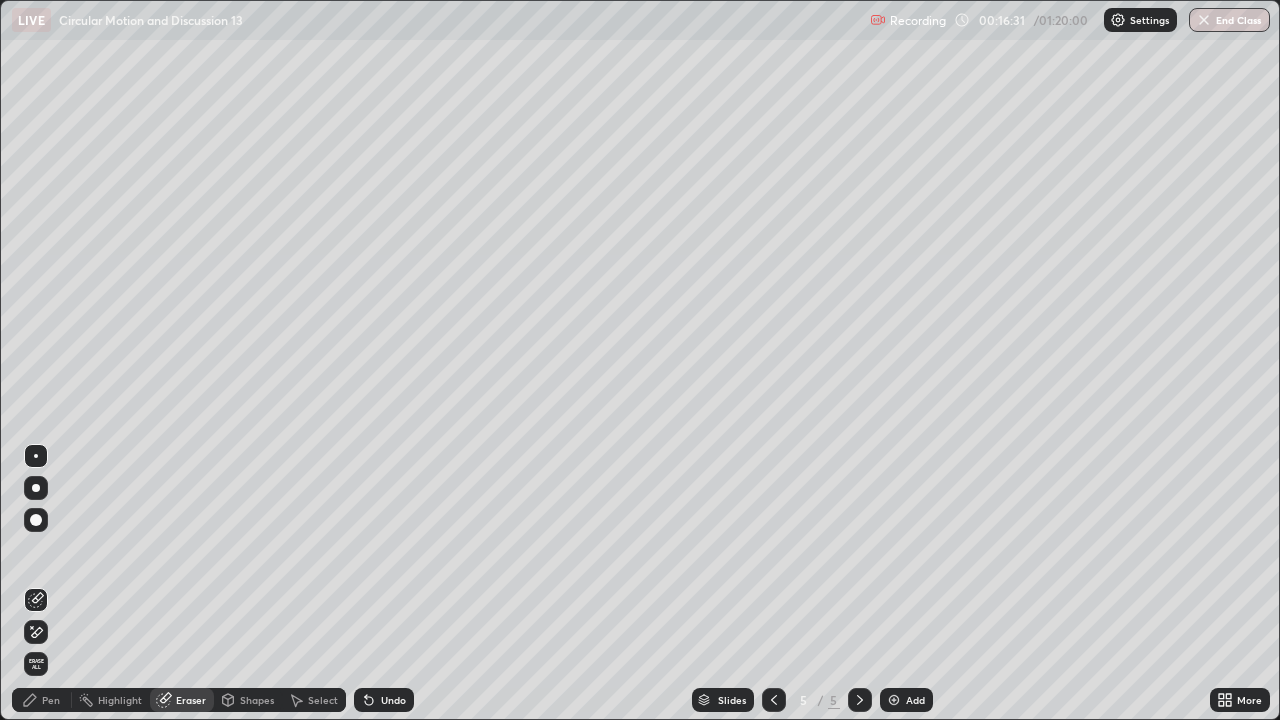 click on "Pen" at bounding box center (42, 700) 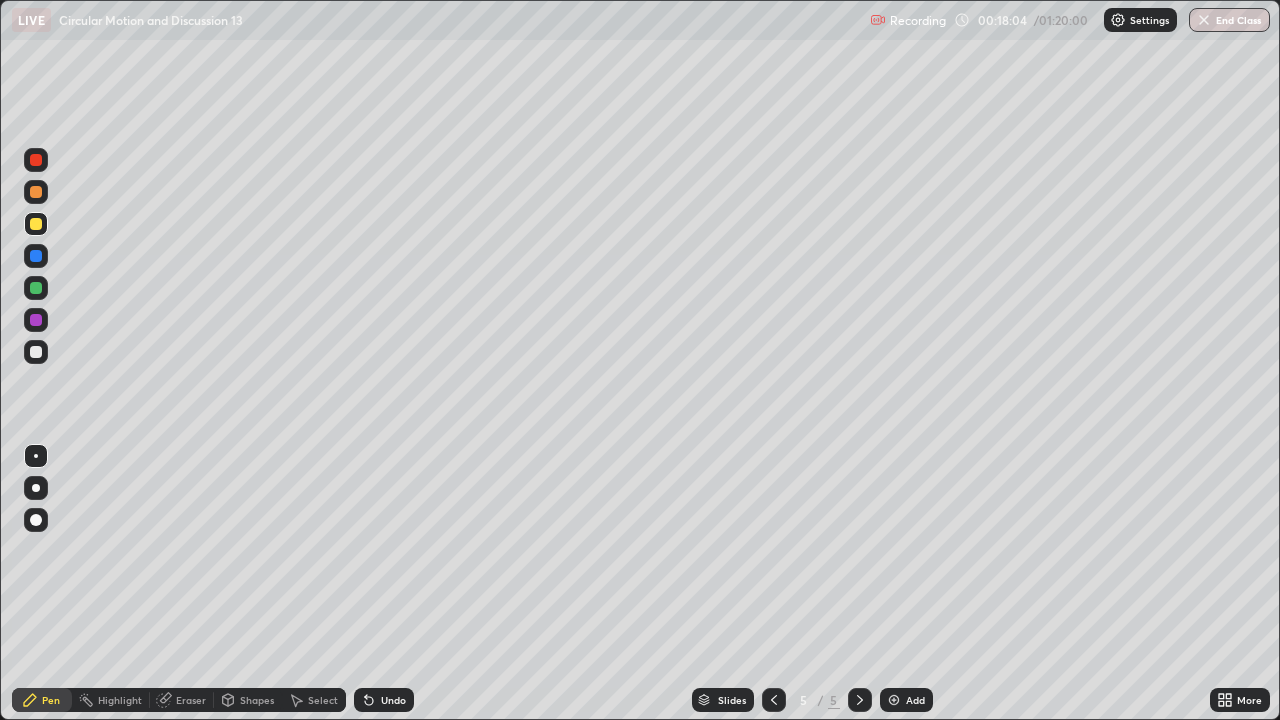 click on "Undo" at bounding box center [393, 700] 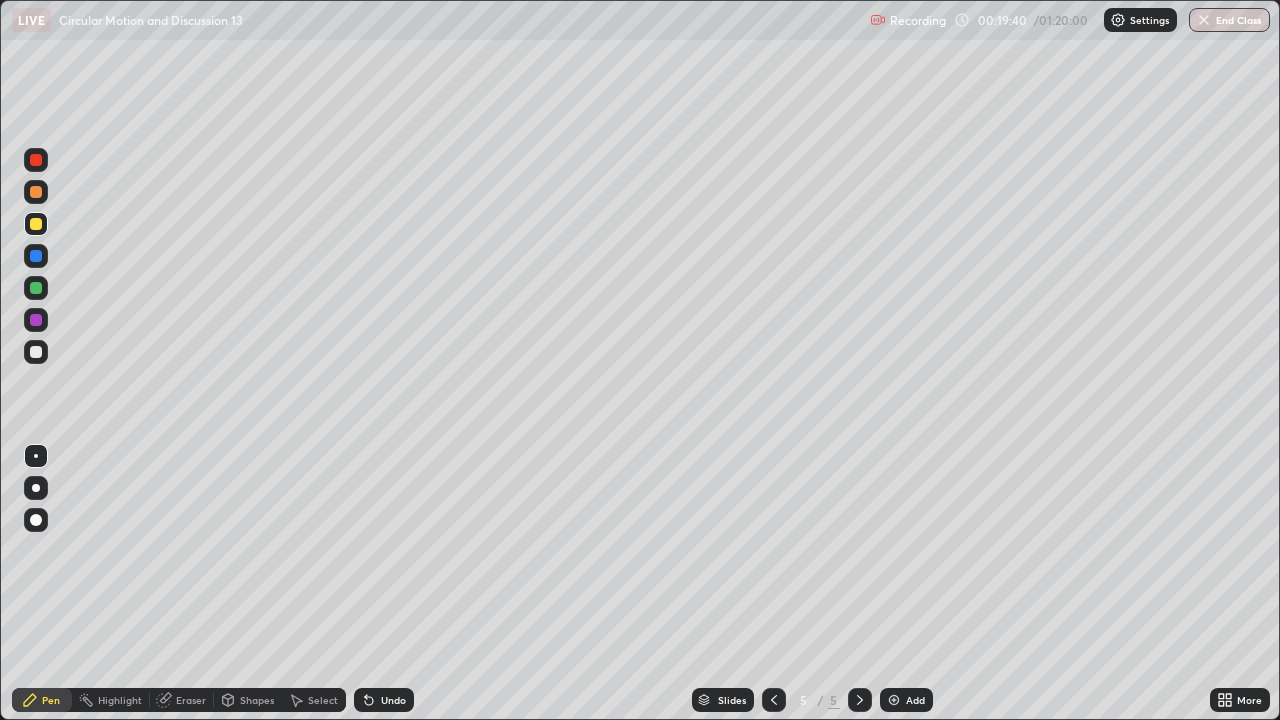 click on "Eraser" at bounding box center [191, 700] 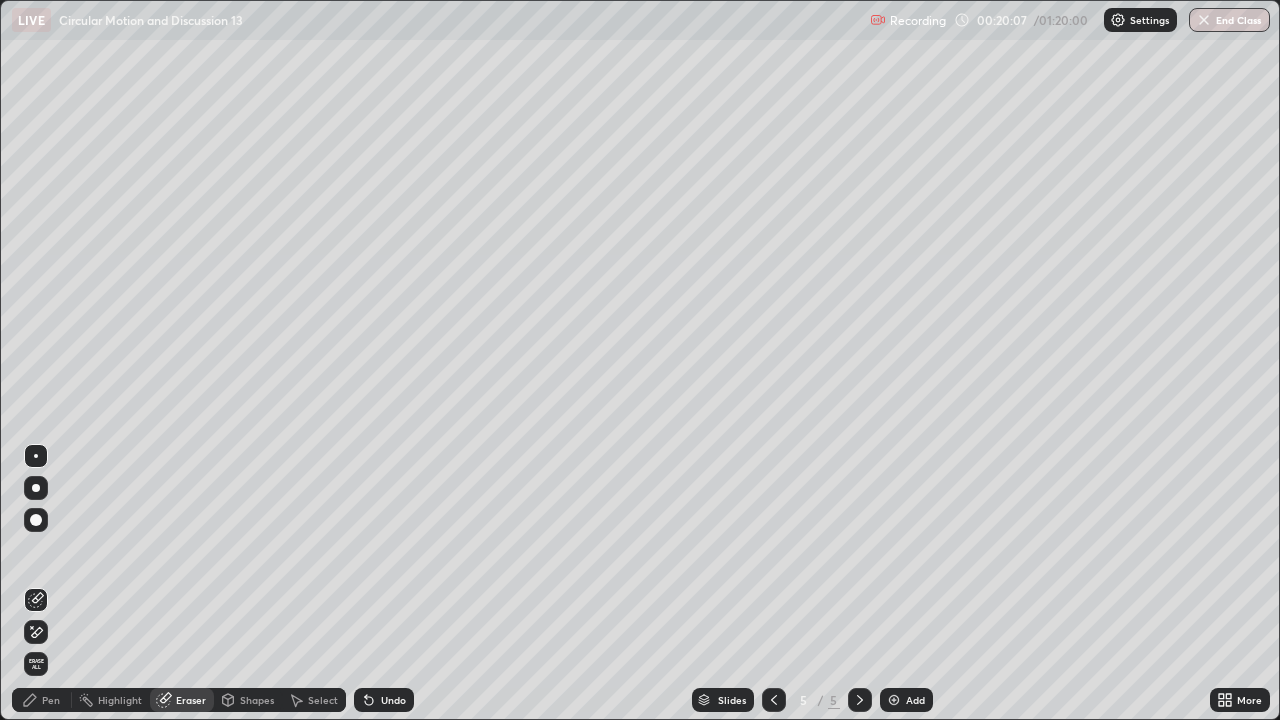 click on "Pen" at bounding box center (51, 700) 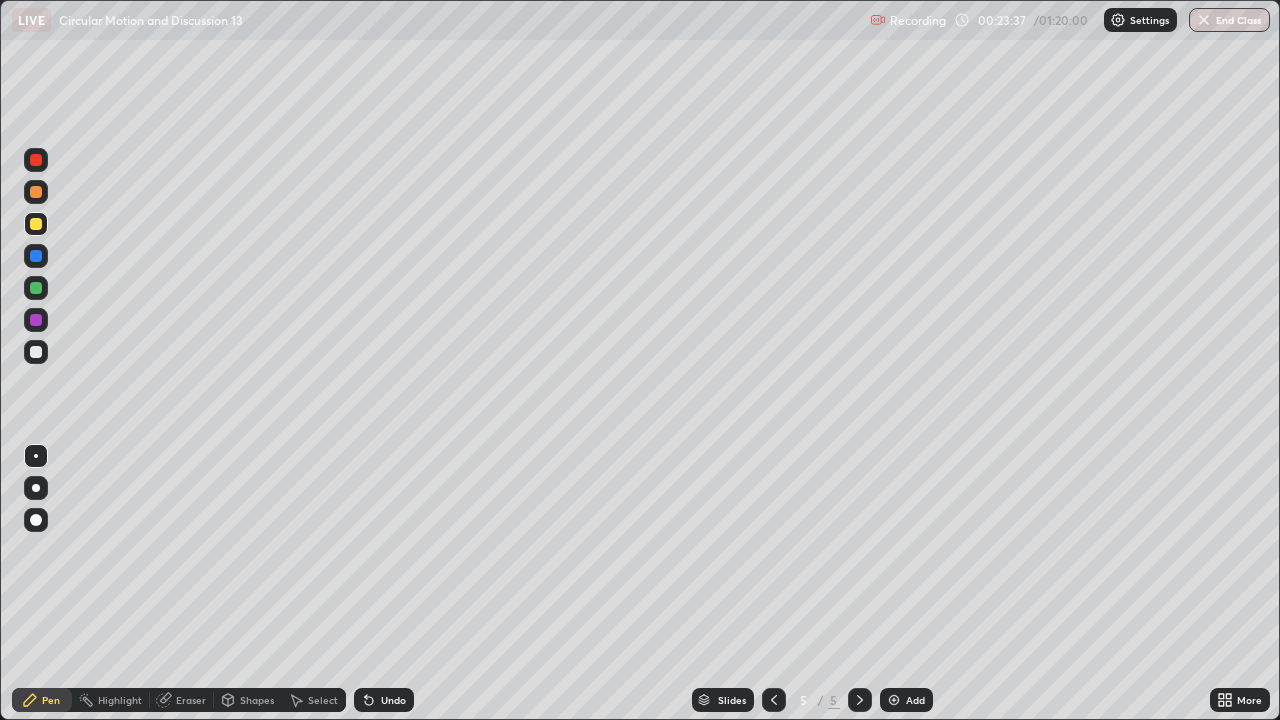 click on "Add" at bounding box center [915, 700] 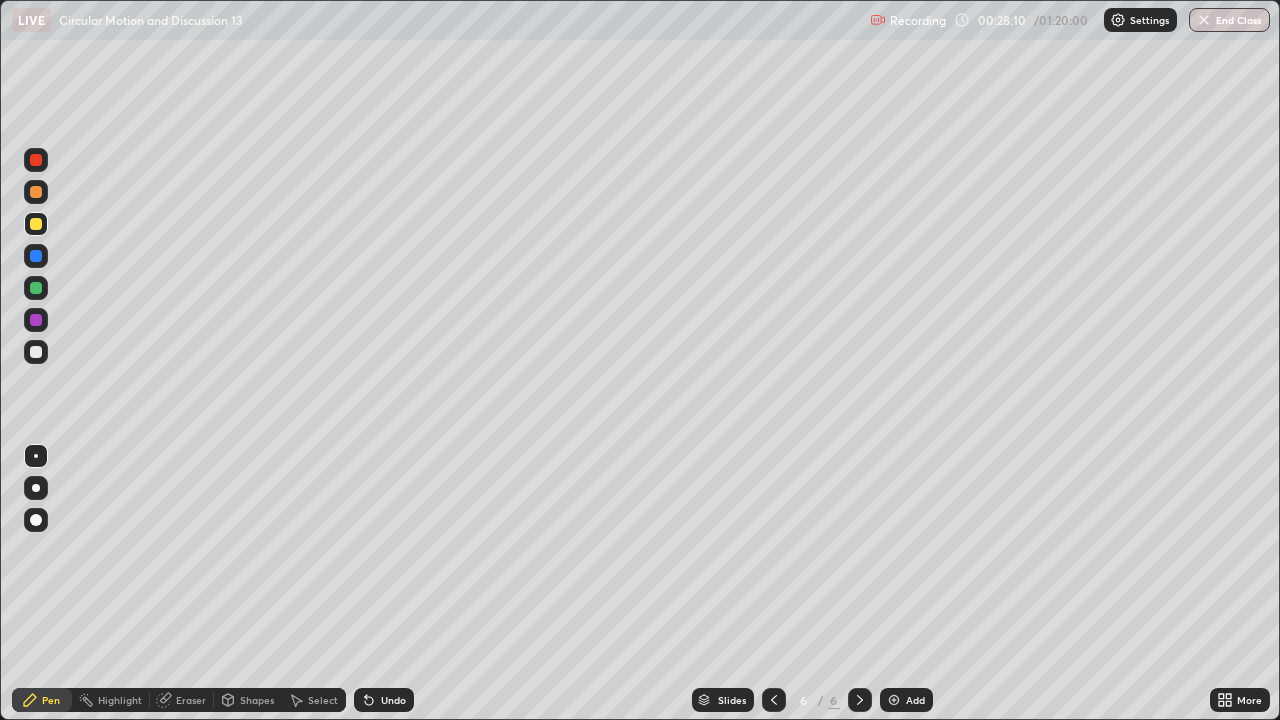 click at bounding box center (36, 192) 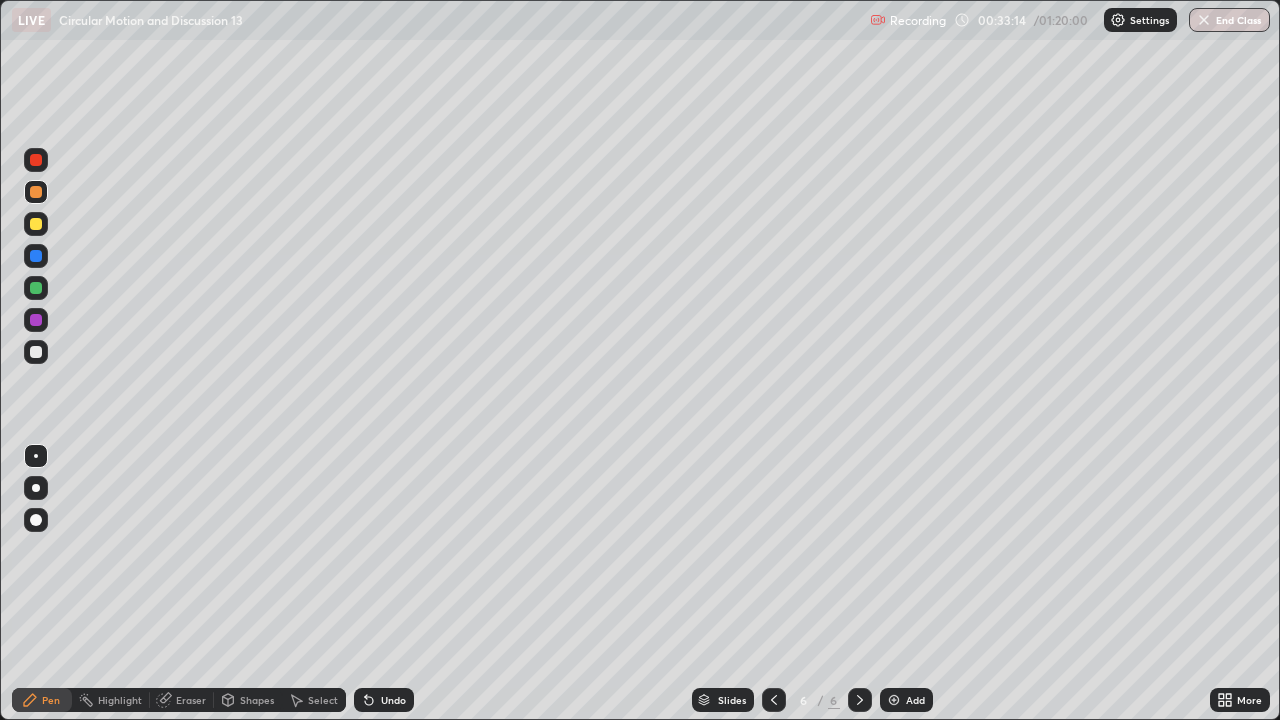 click on "Add" at bounding box center (915, 700) 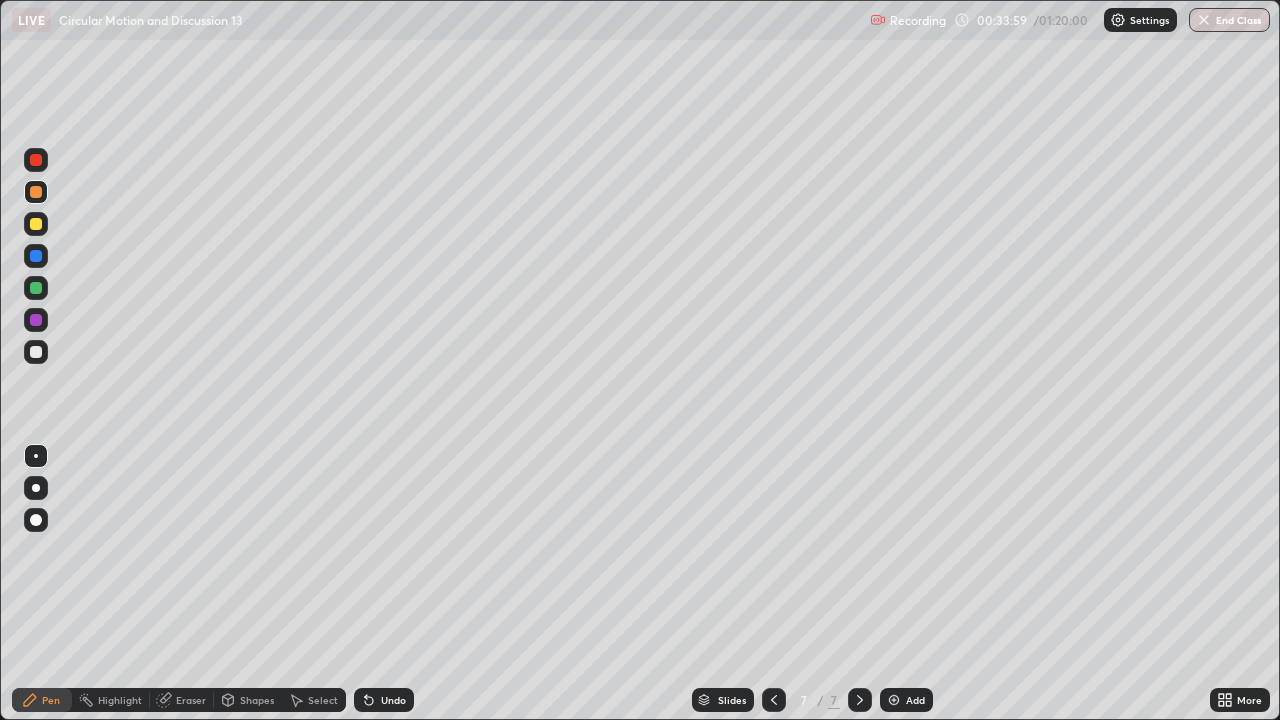 click on "Erase all" at bounding box center (36, 360) 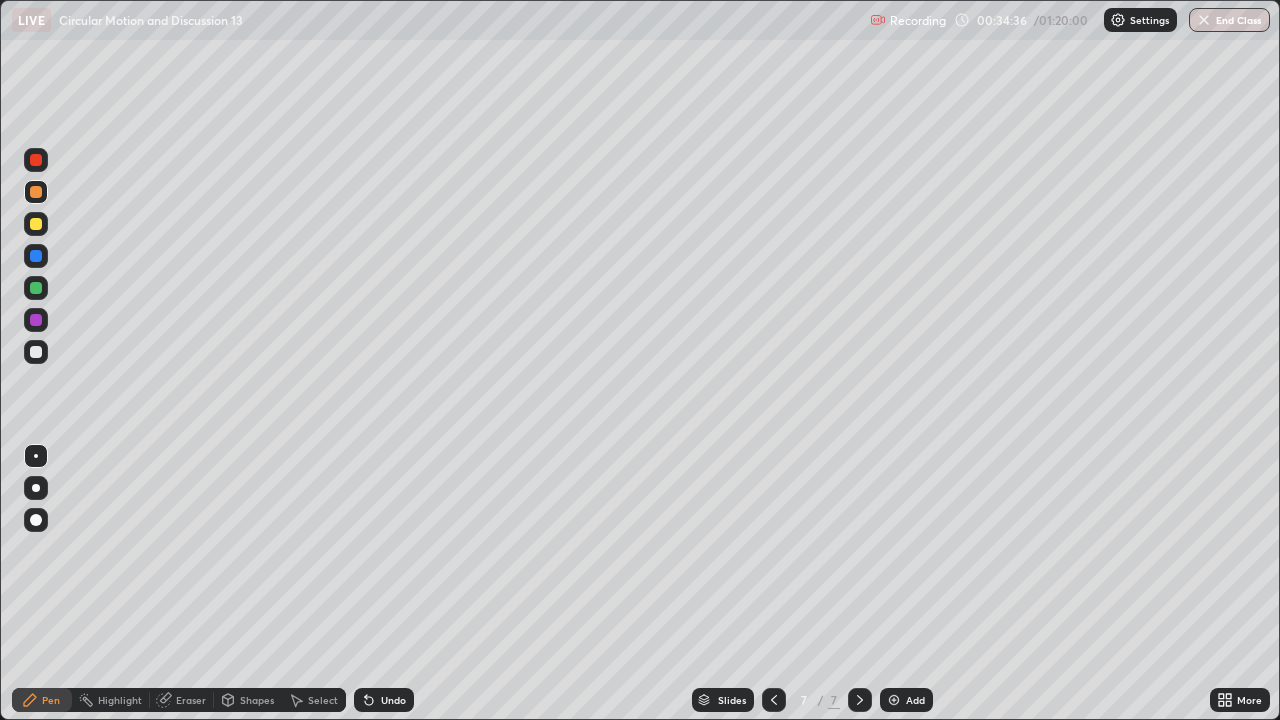 click at bounding box center [36, 352] 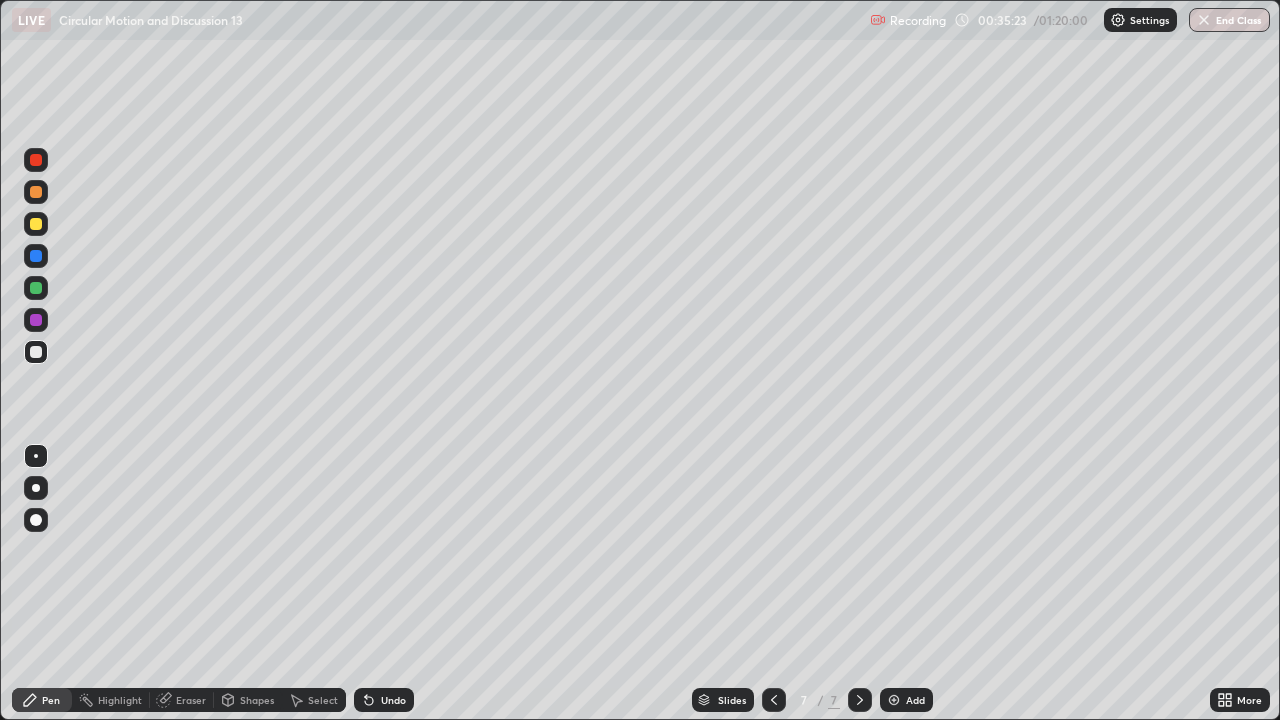 click at bounding box center (36, 288) 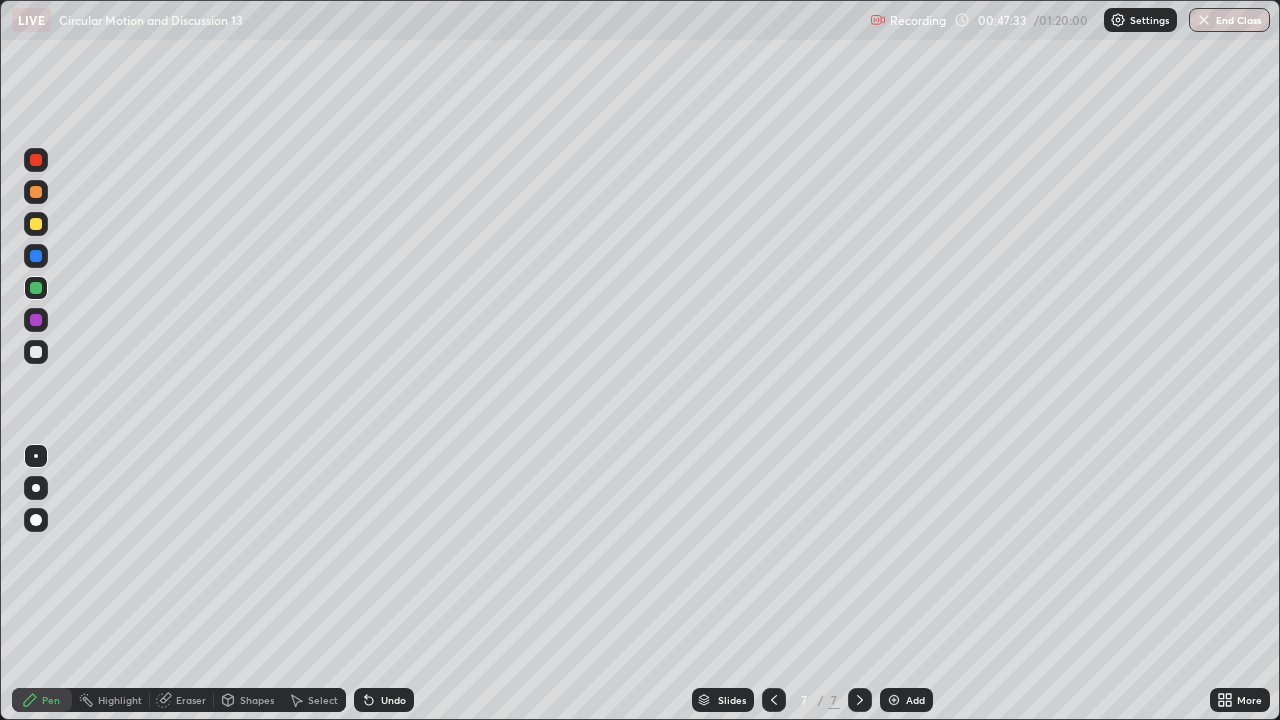 click 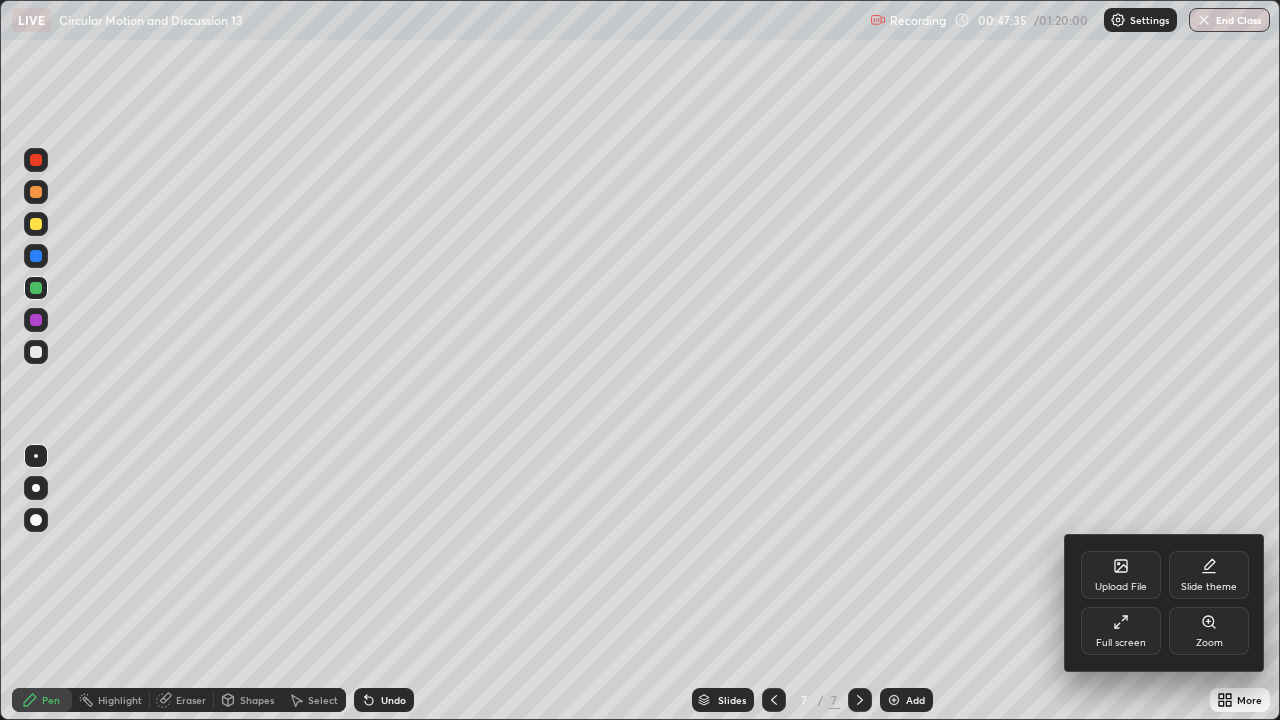click at bounding box center (640, 360) 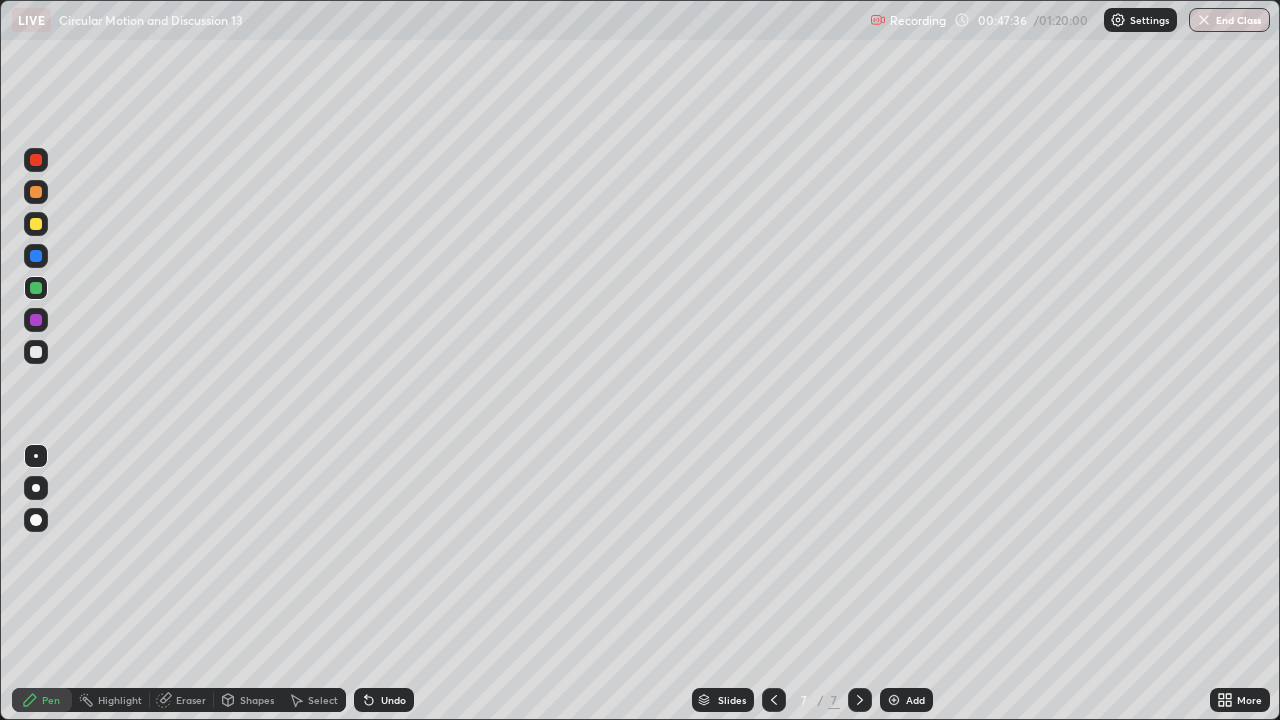 click on "Add" at bounding box center [915, 700] 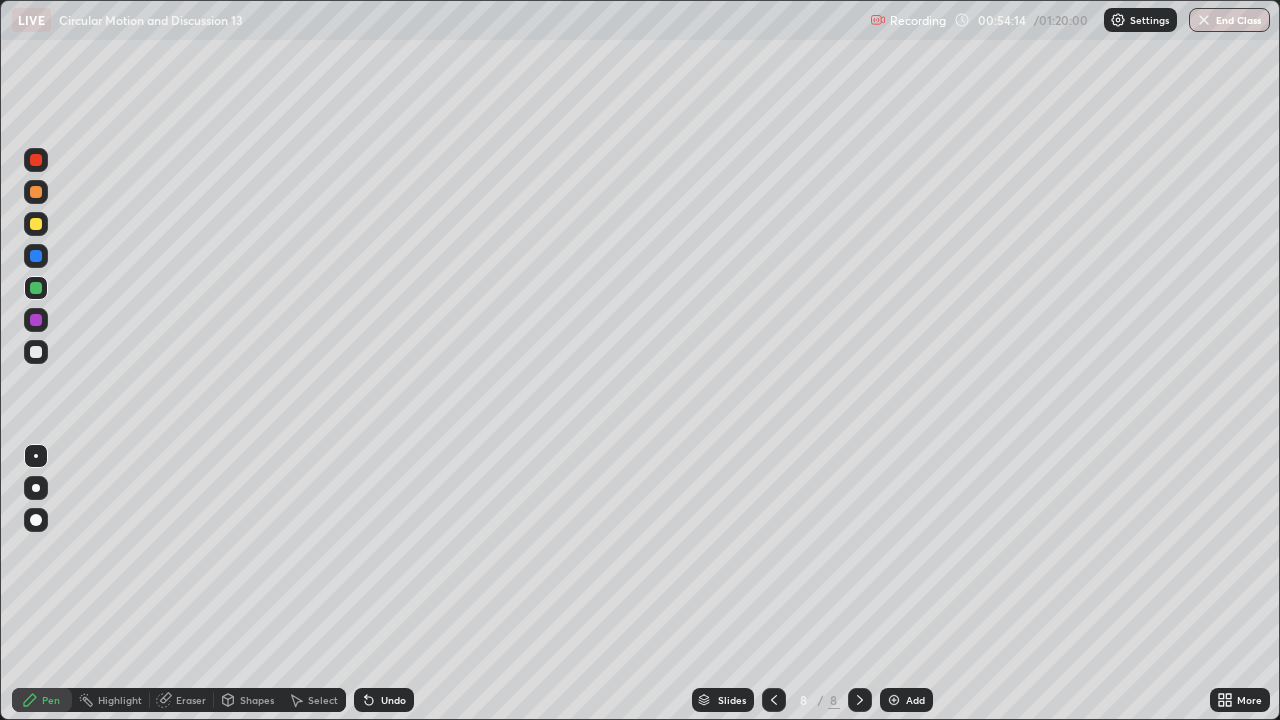 click on "Undo" at bounding box center (384, 700) 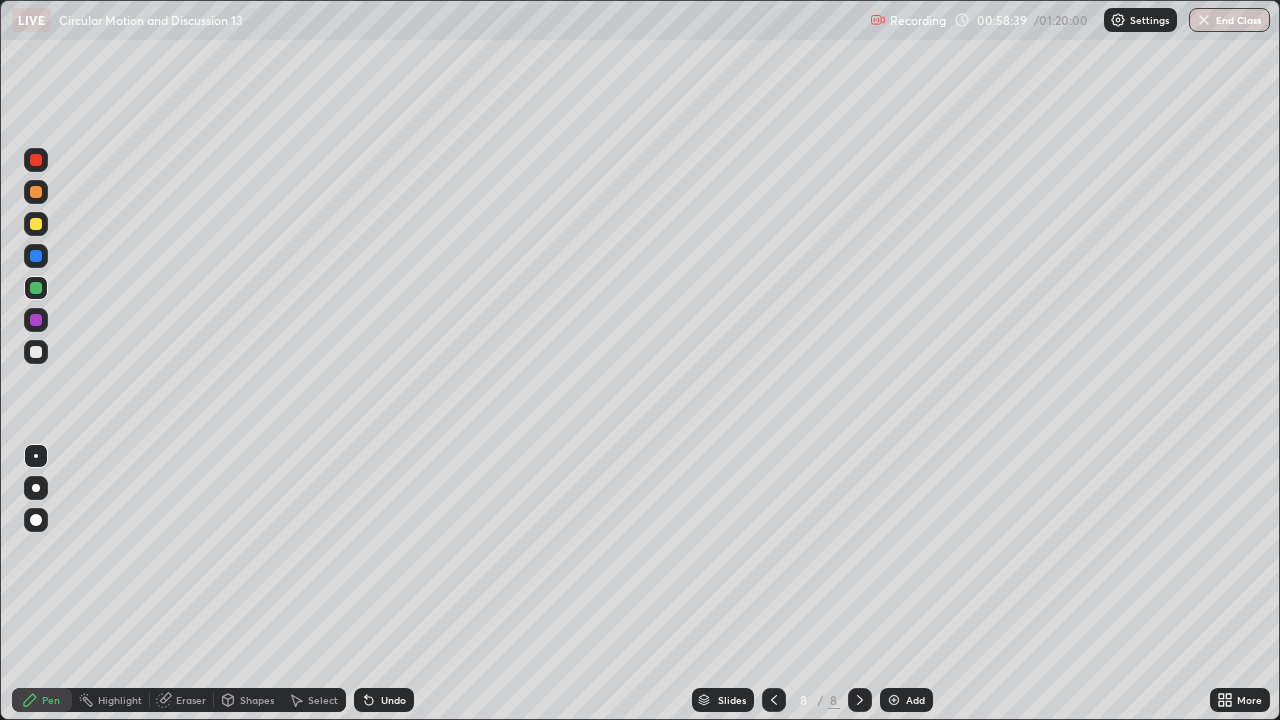 click on "Undo" at bounding box center [393, 700] 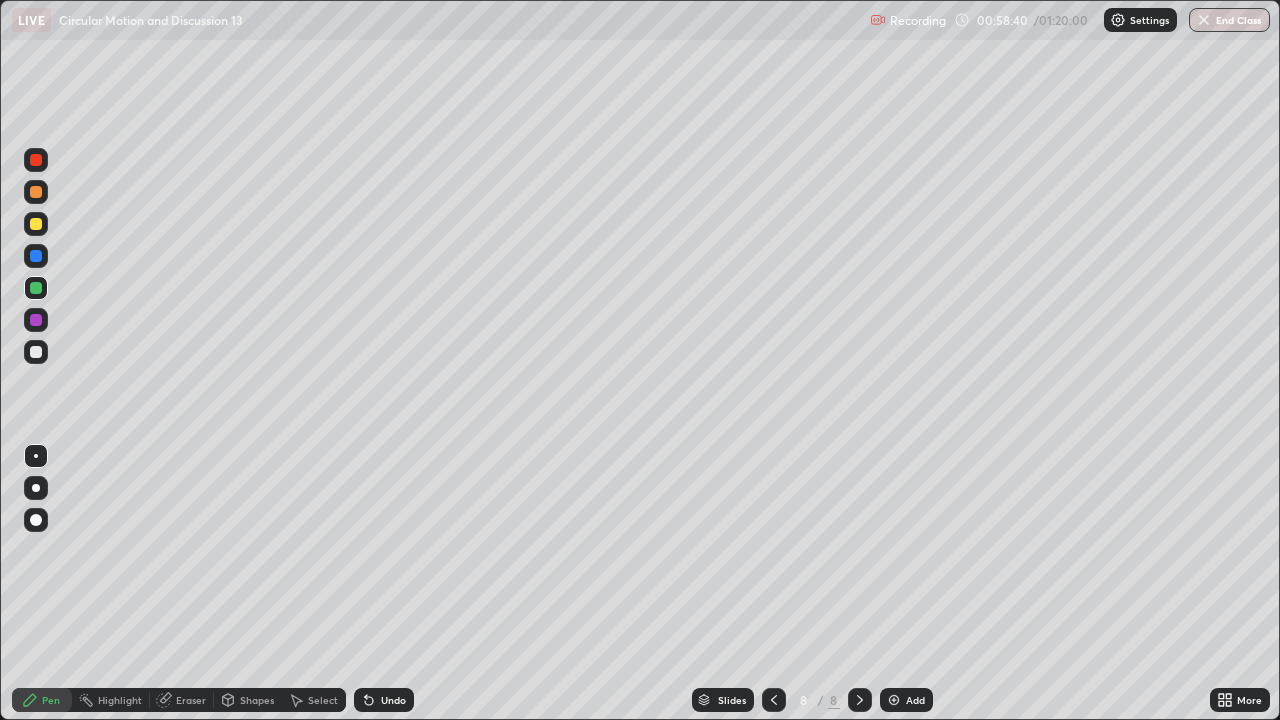 click on "Undo" at bounding box center (393, 700) 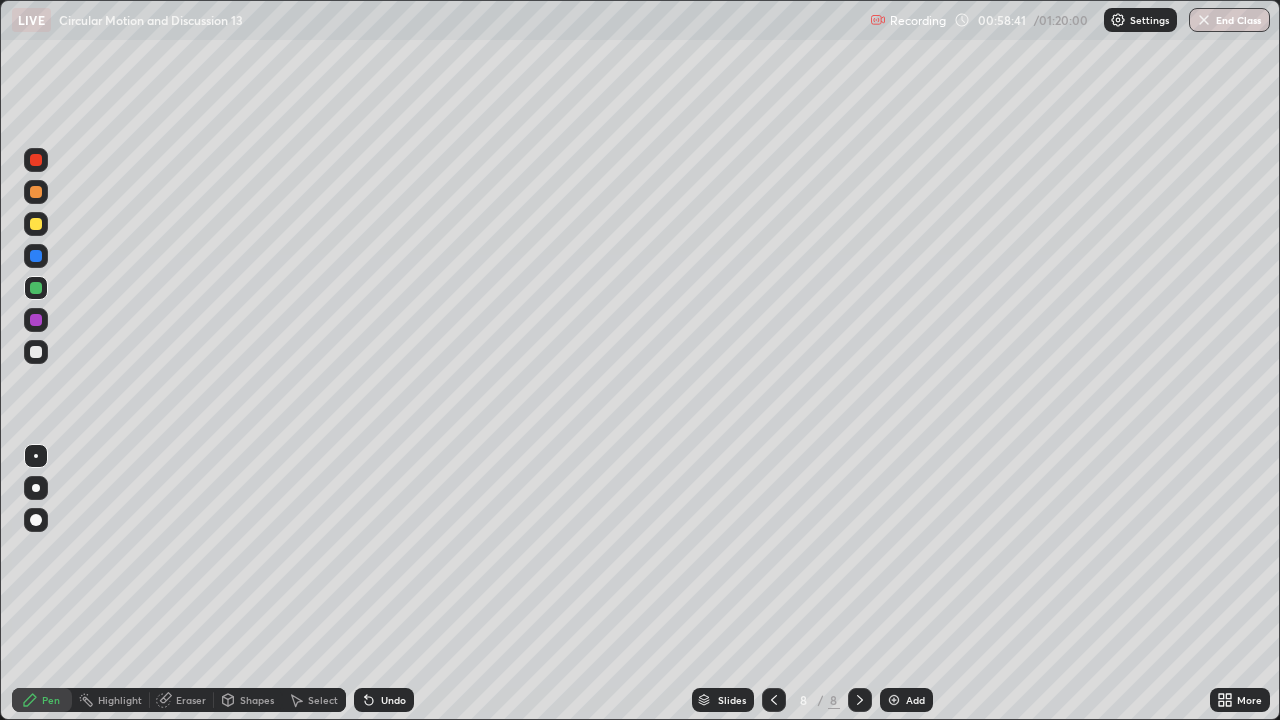 click on "Undo" at bounding box center [393, 700] 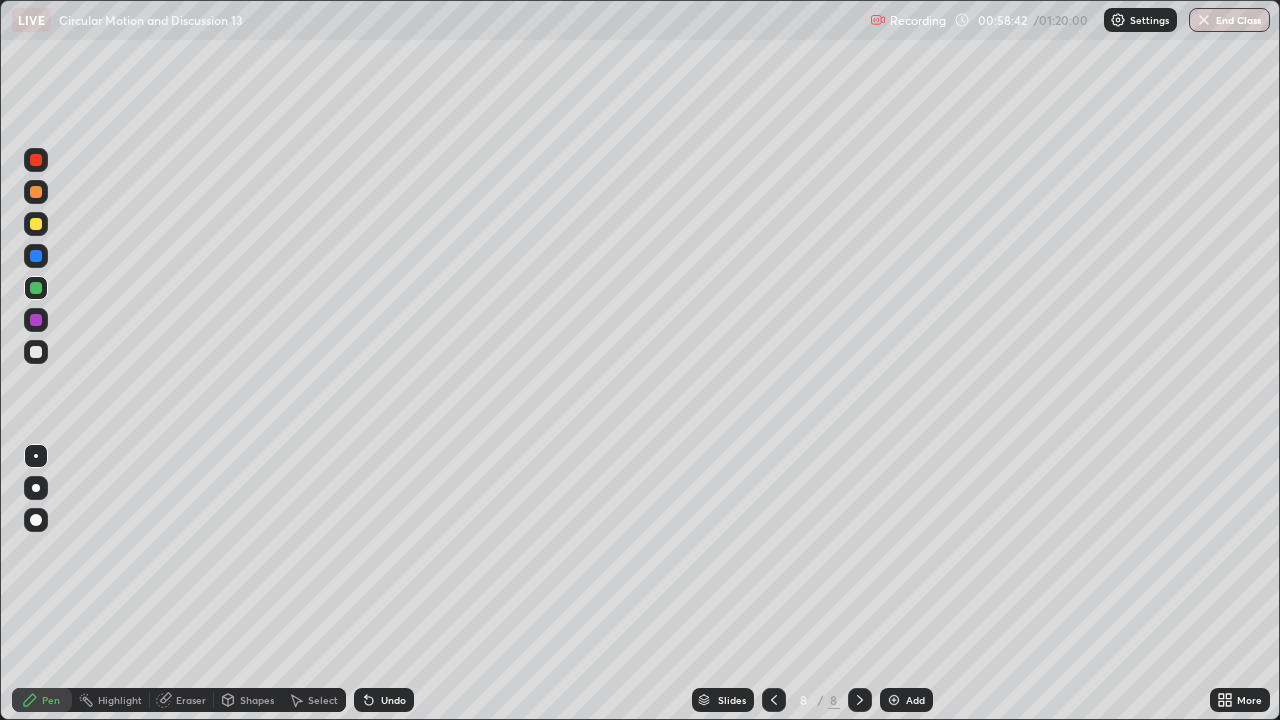 click on "Undo" at bounding box center (384, 700) 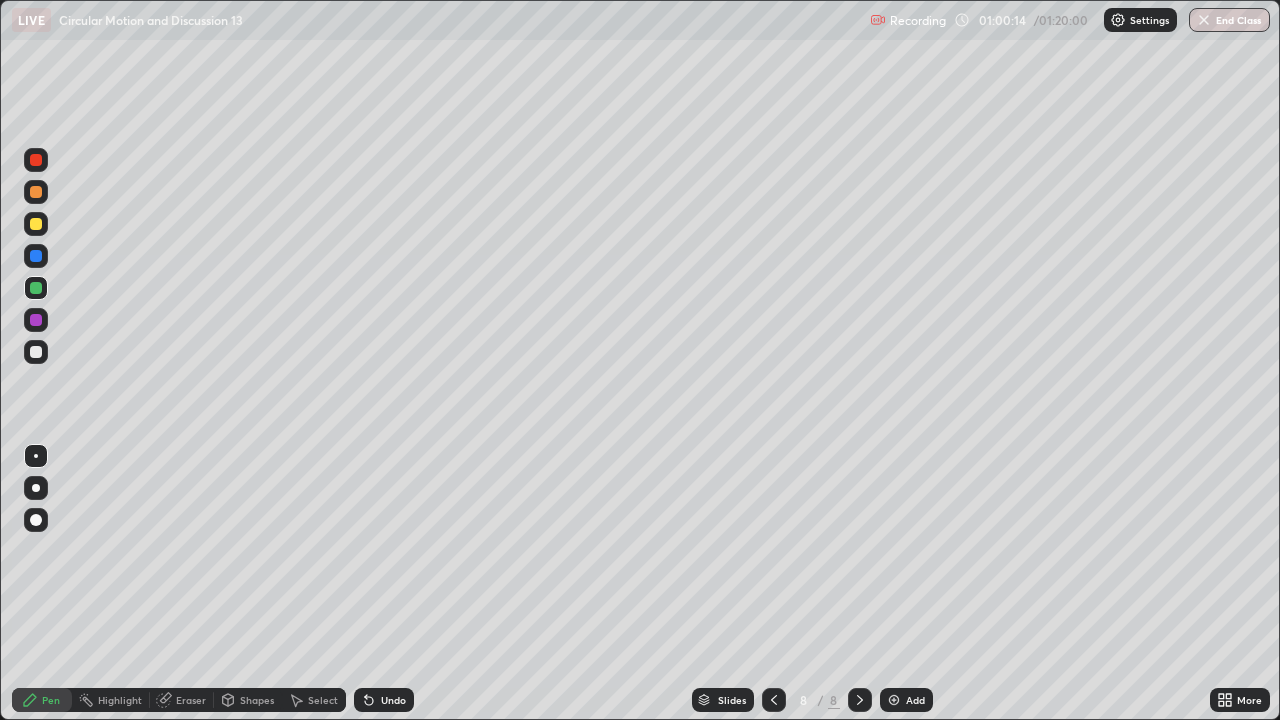click on "Undo" at bounding box center (393, 700) 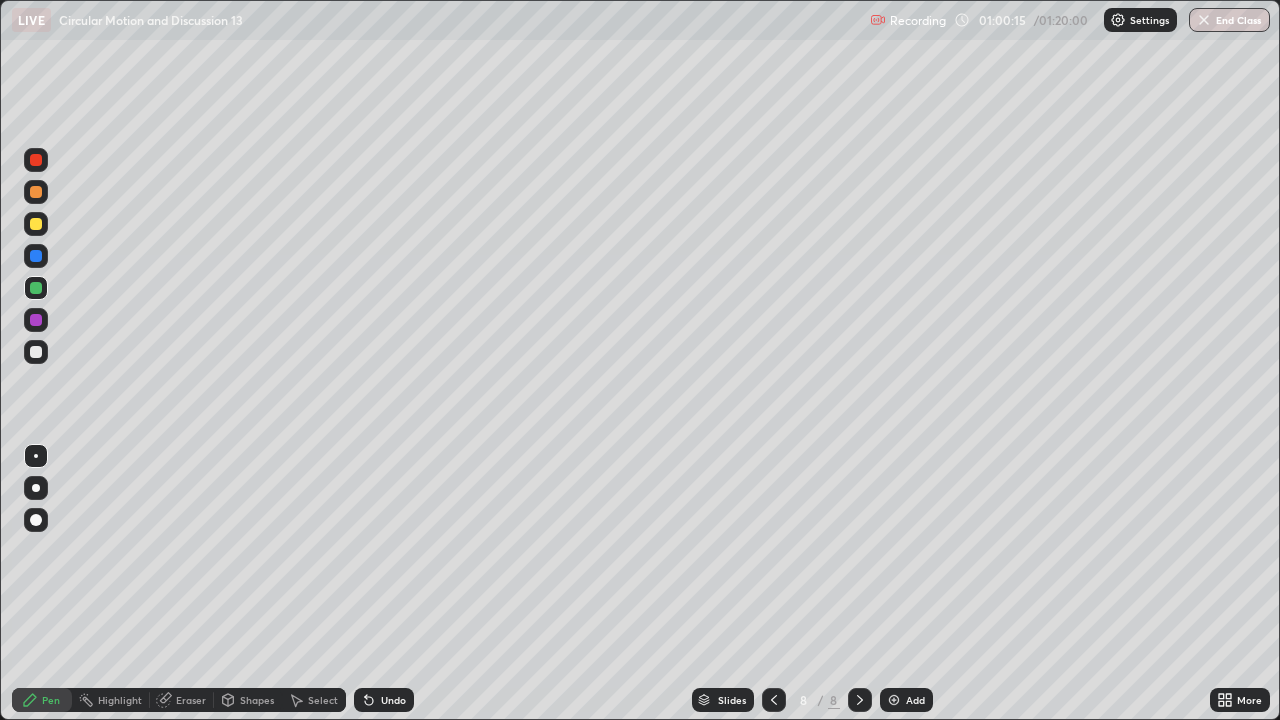 click on "Undo" at bounding box center [393, 700] 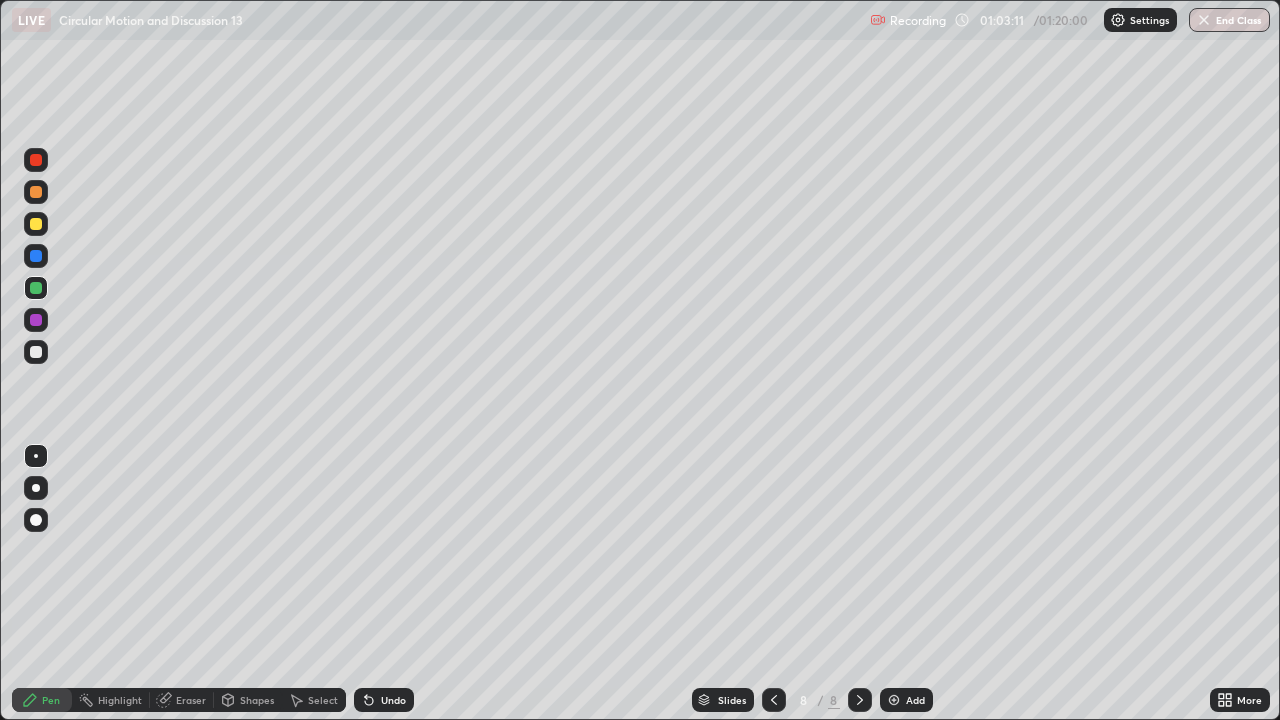 click on "Add" at bounding box center [915, 700] 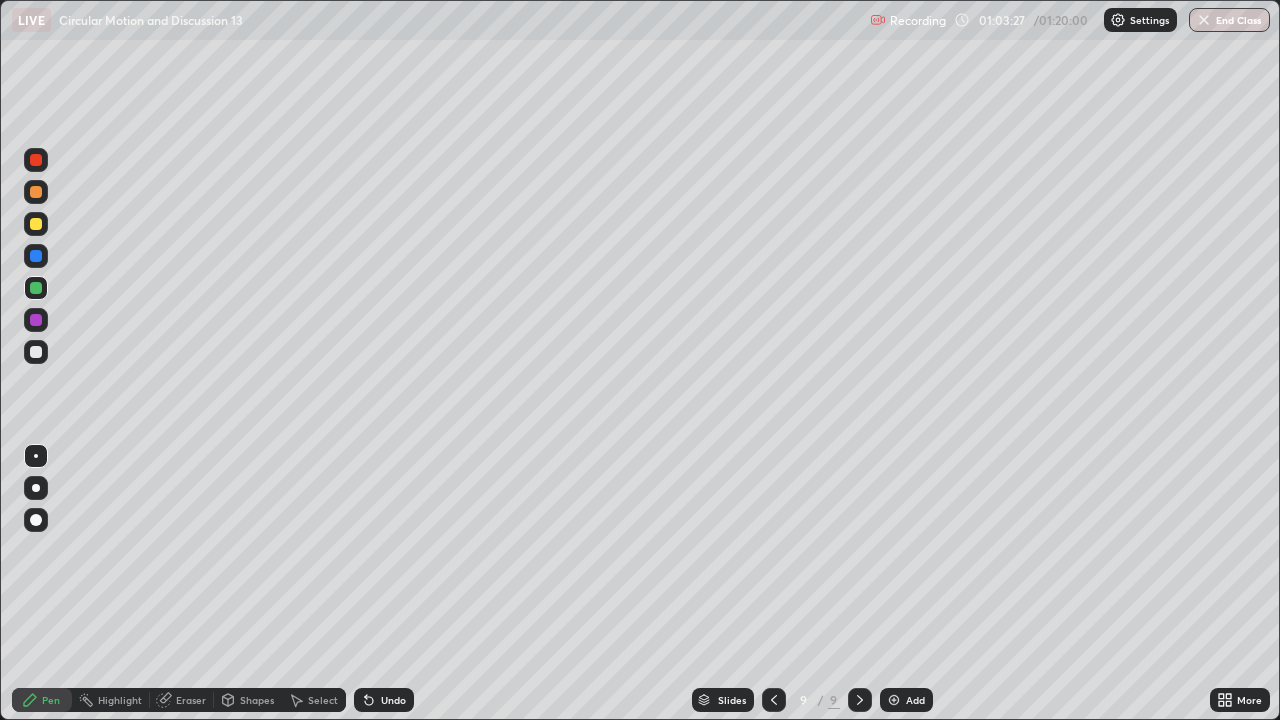 click at bounding box center (36, 352) 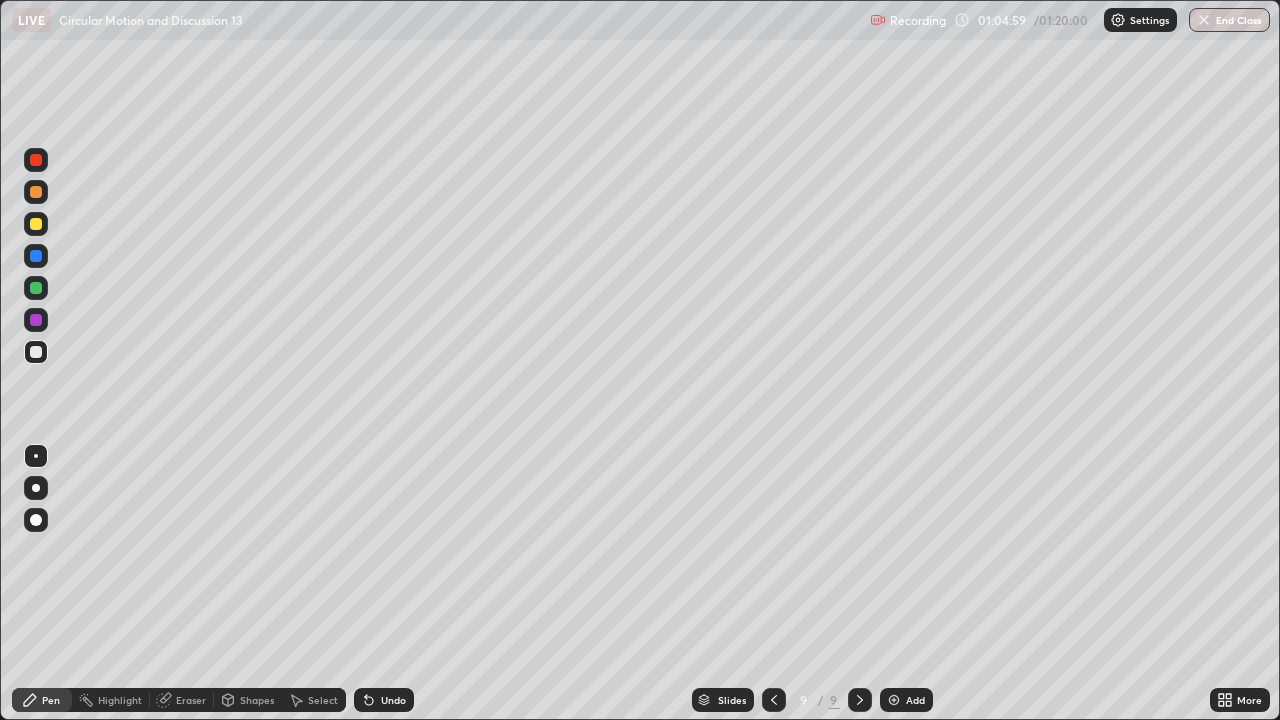 click at bounding box center [36, 288] 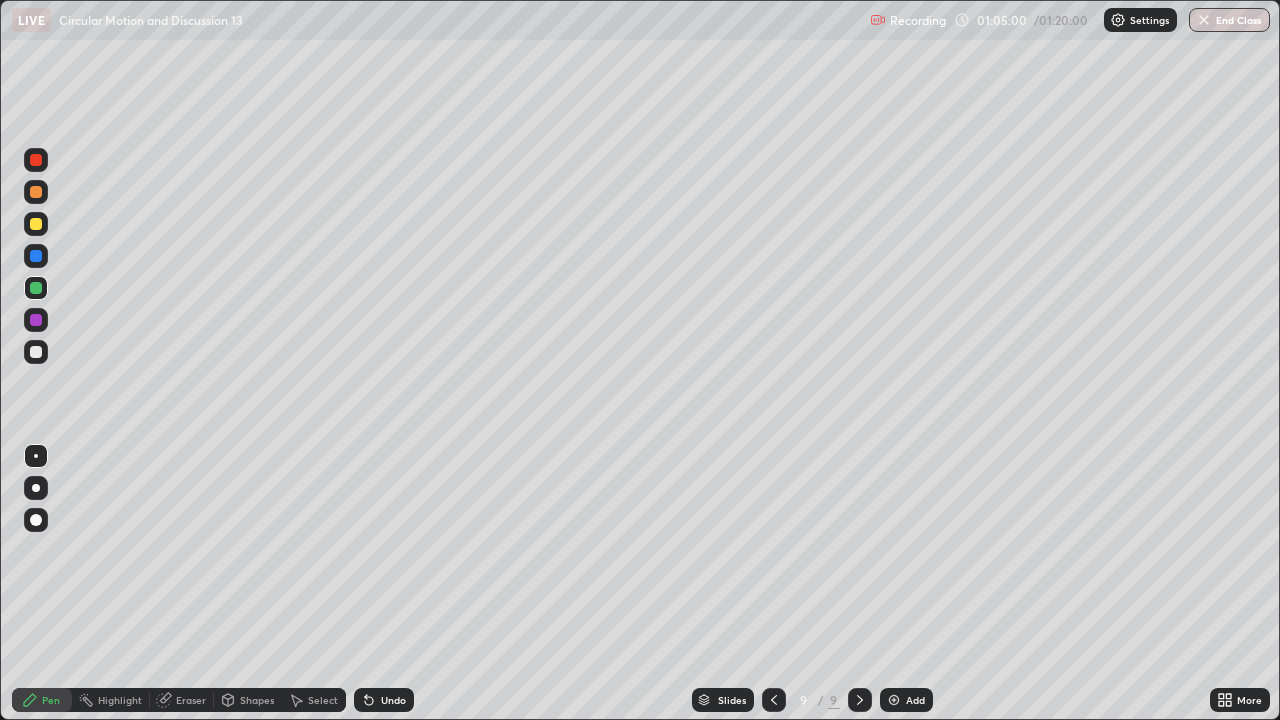 click at bounding box center [36, 224] 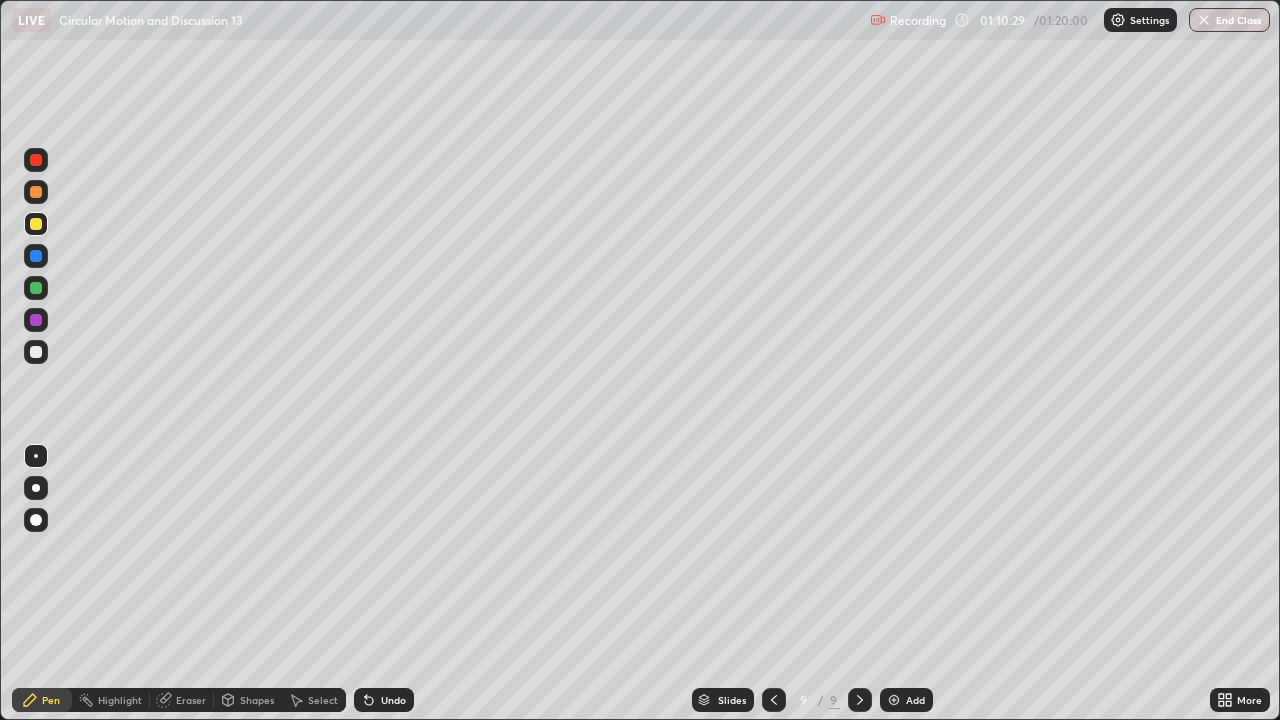click on "Add" at bounding box center [906, 700] 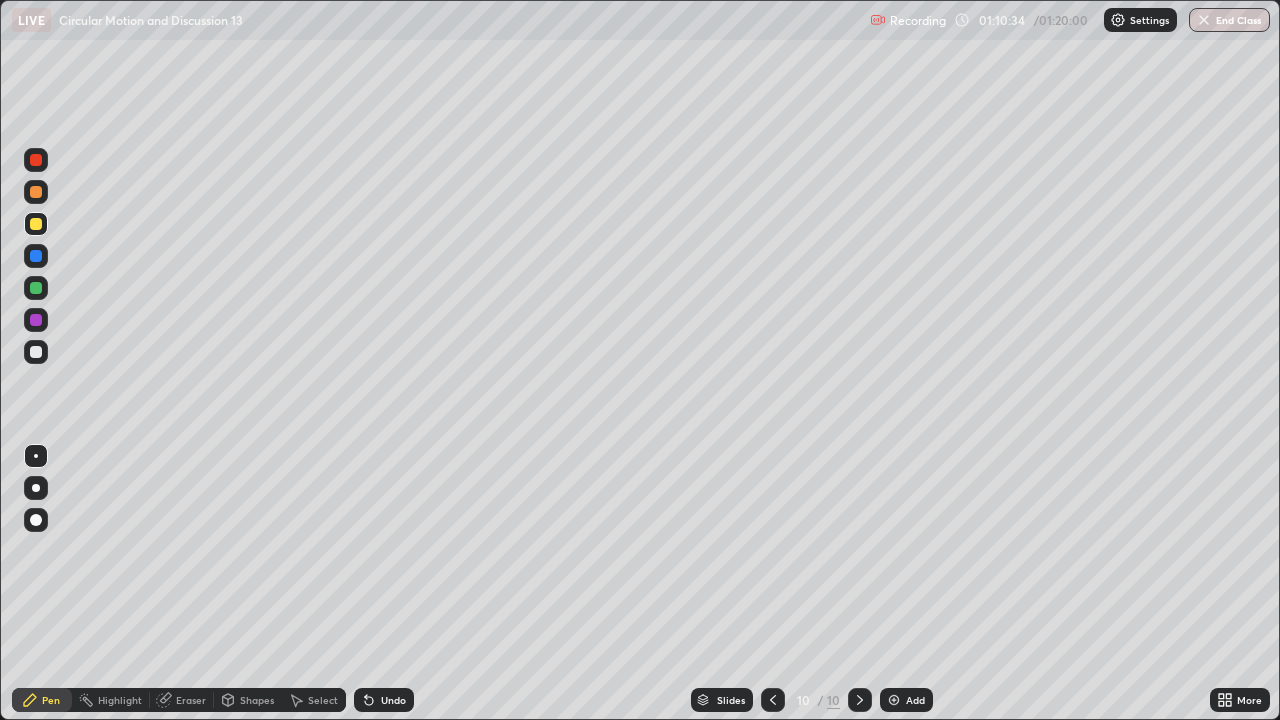 click 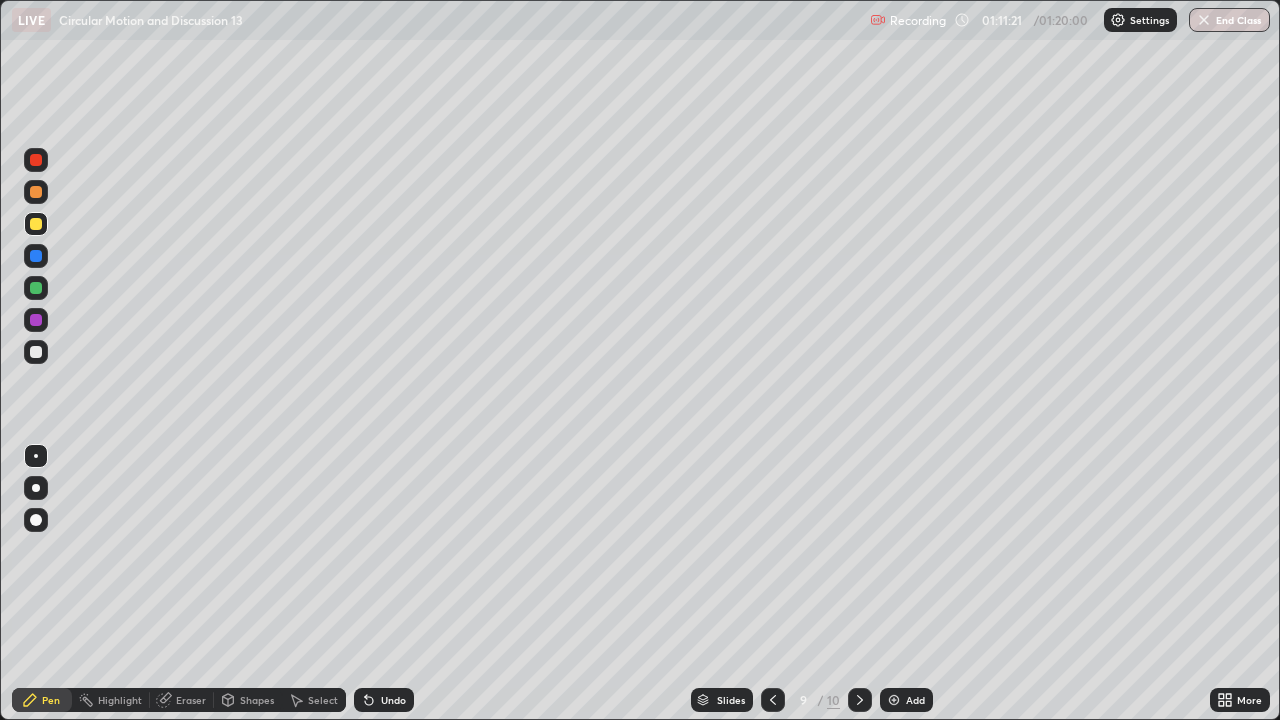 click on "Add" at bounding box center (915, 700) 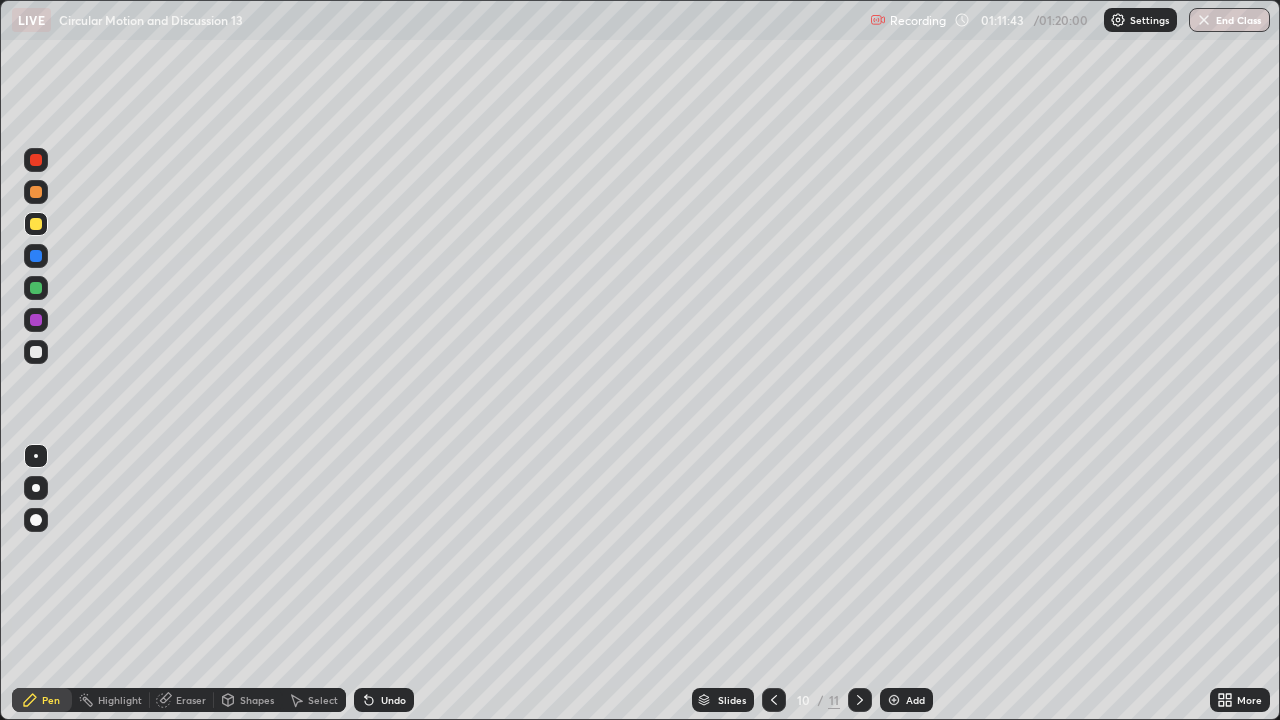 click at bounding box center [36, 288] 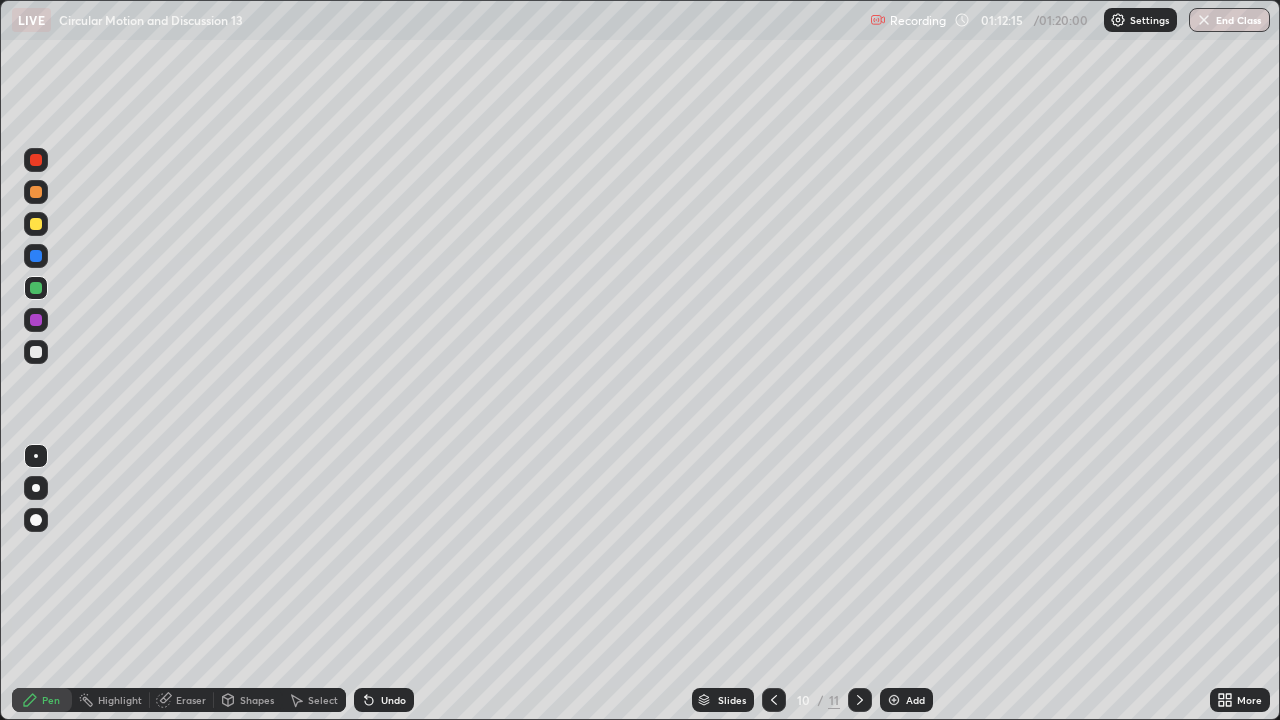 click on "Add" at bounding box center [915, 700] 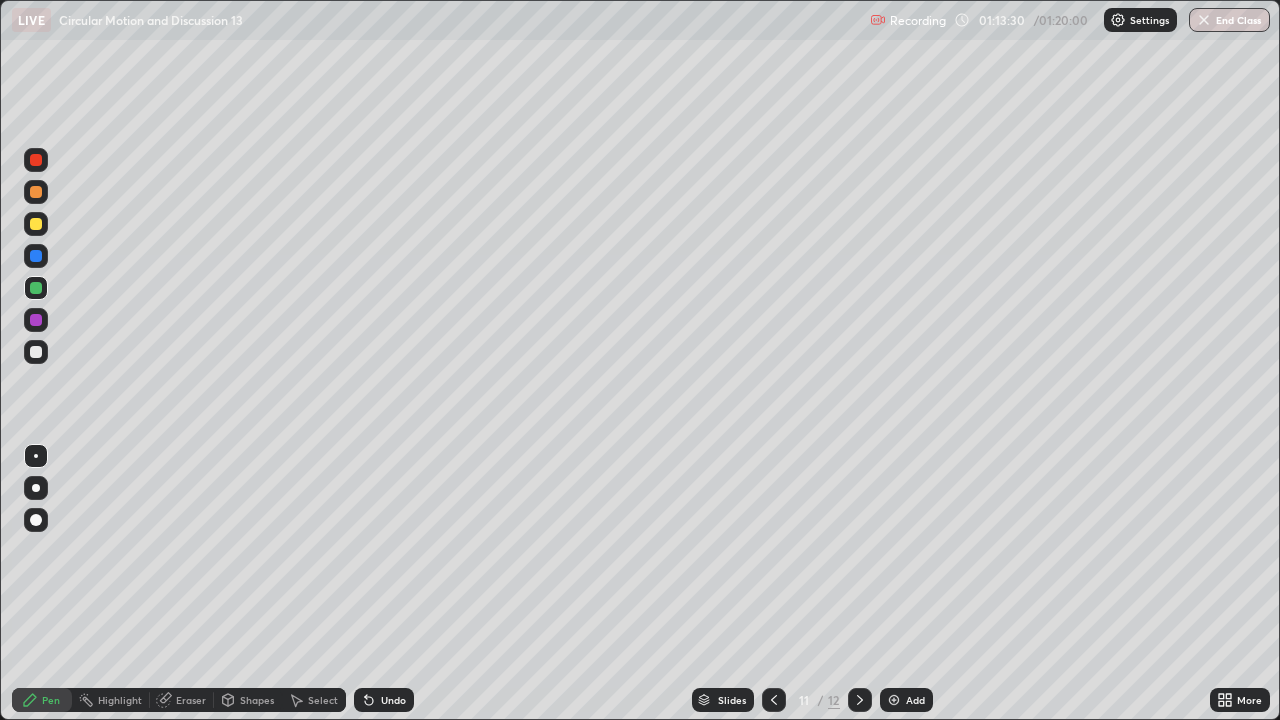 click on "Add" at bounding box center [915, 700] 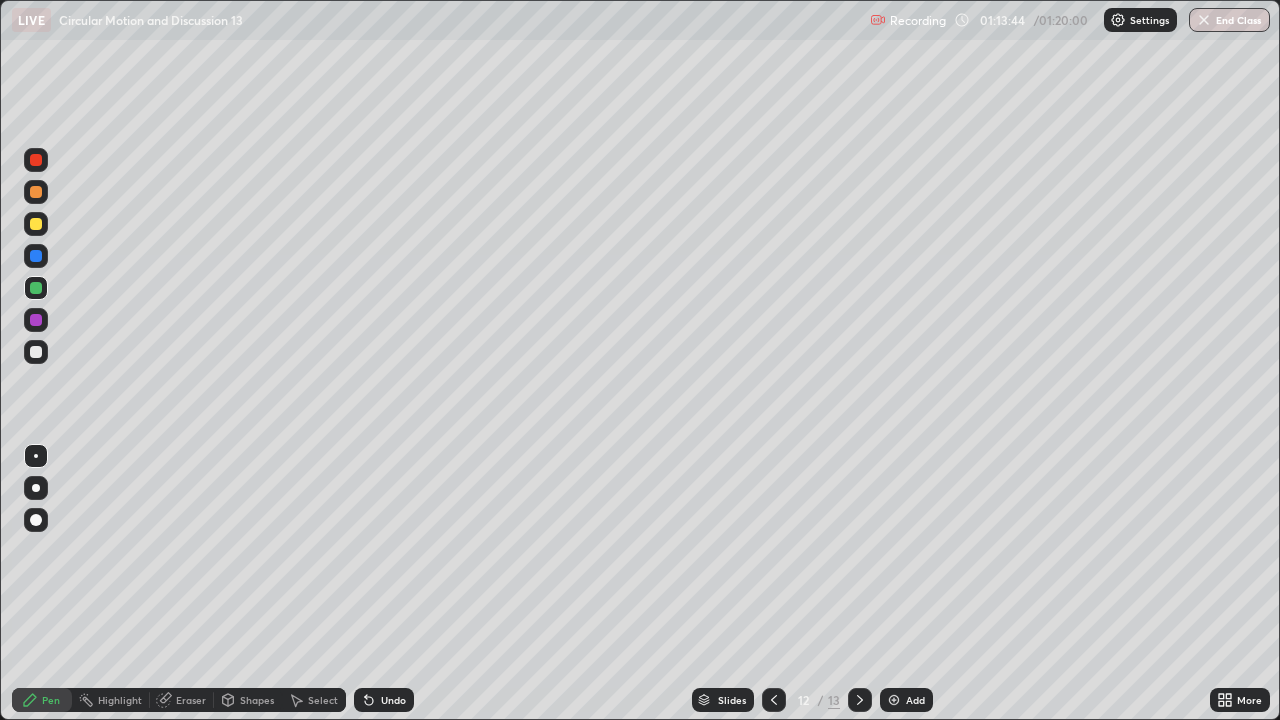 click 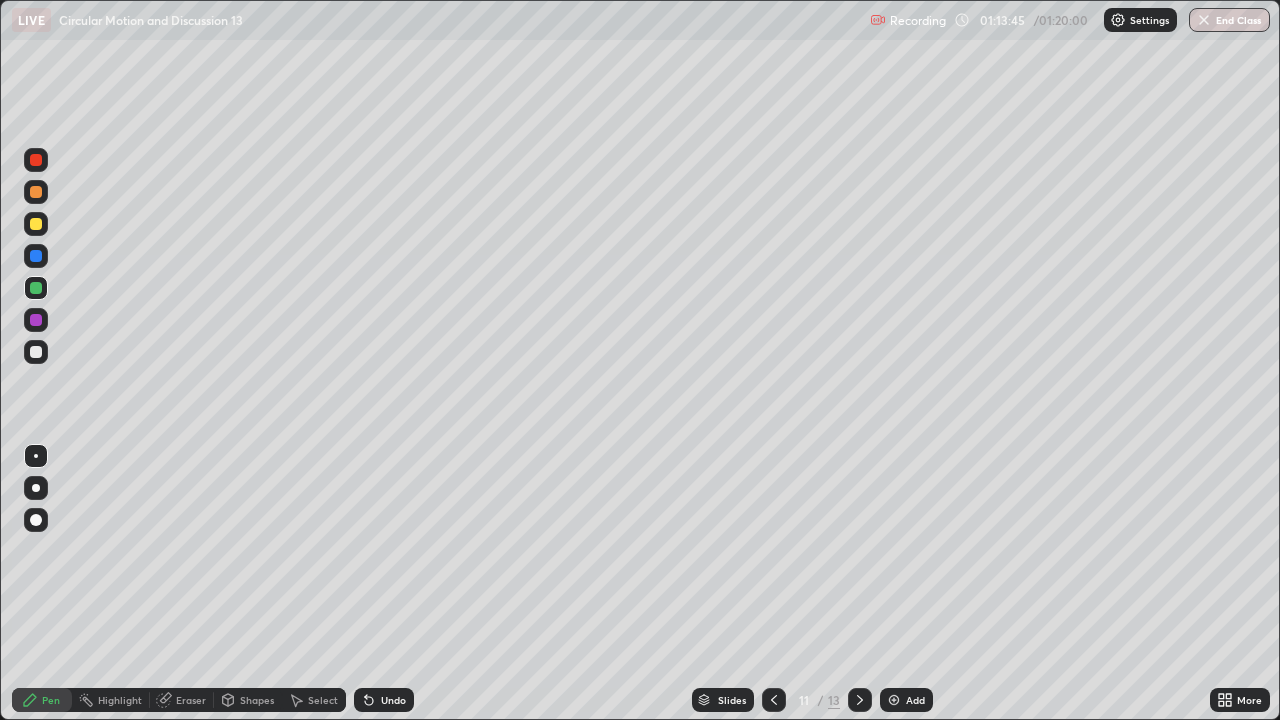 click 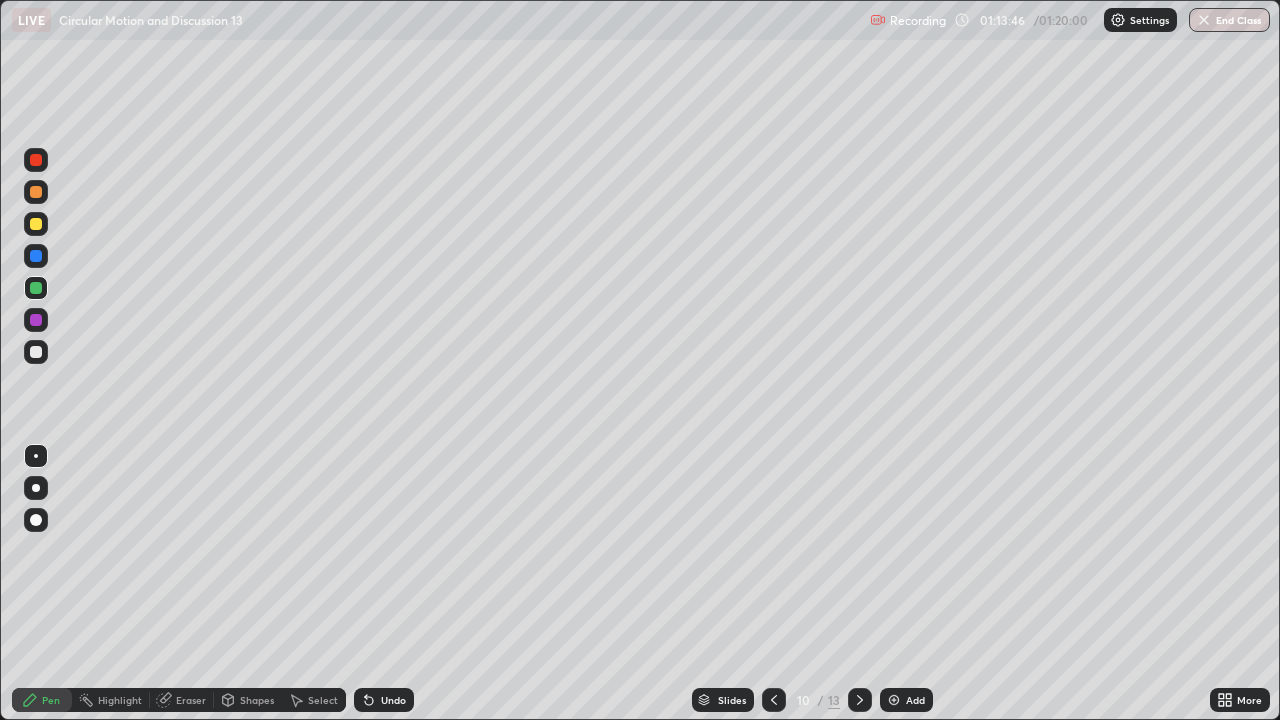 click 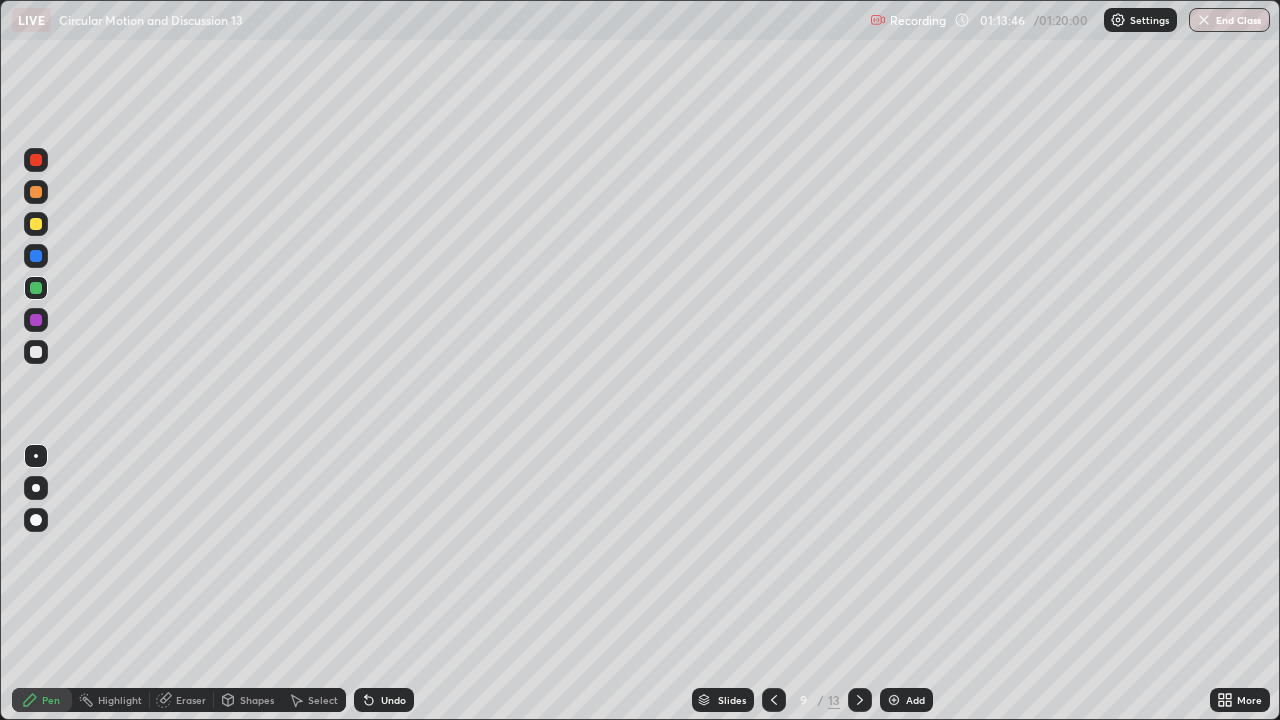 click 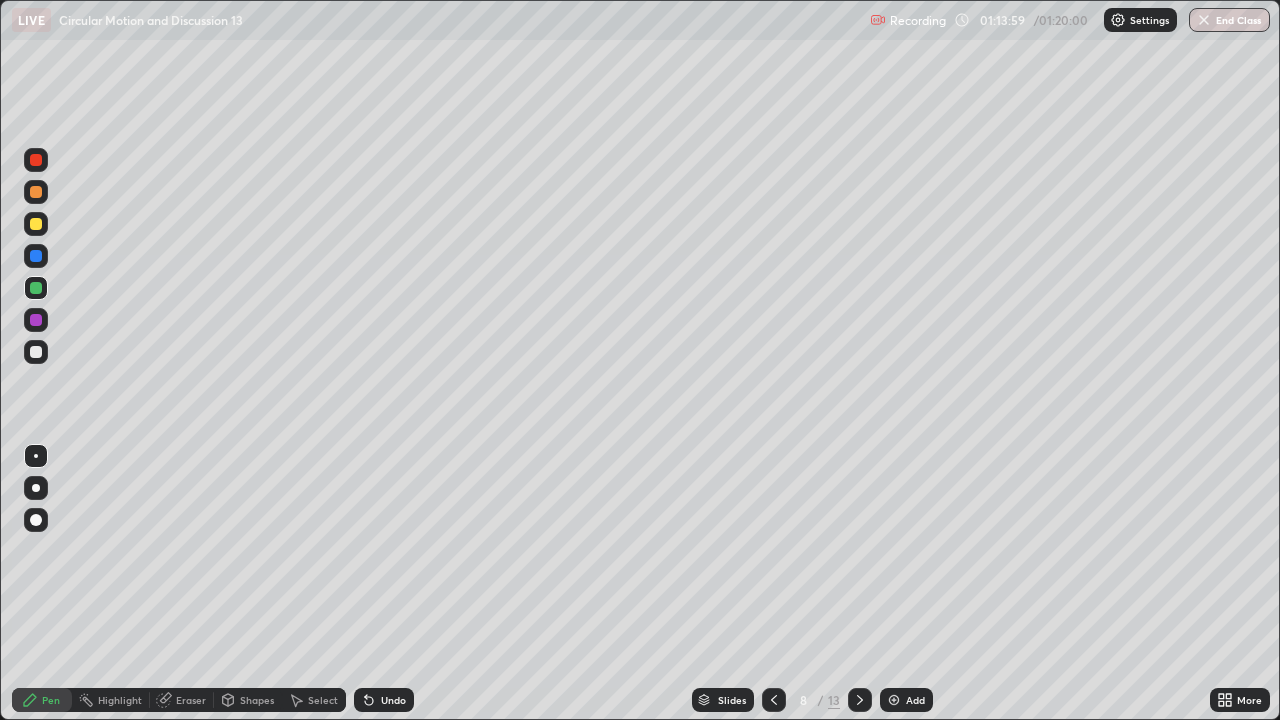 click on "Add" at bounding box center (915, 700) 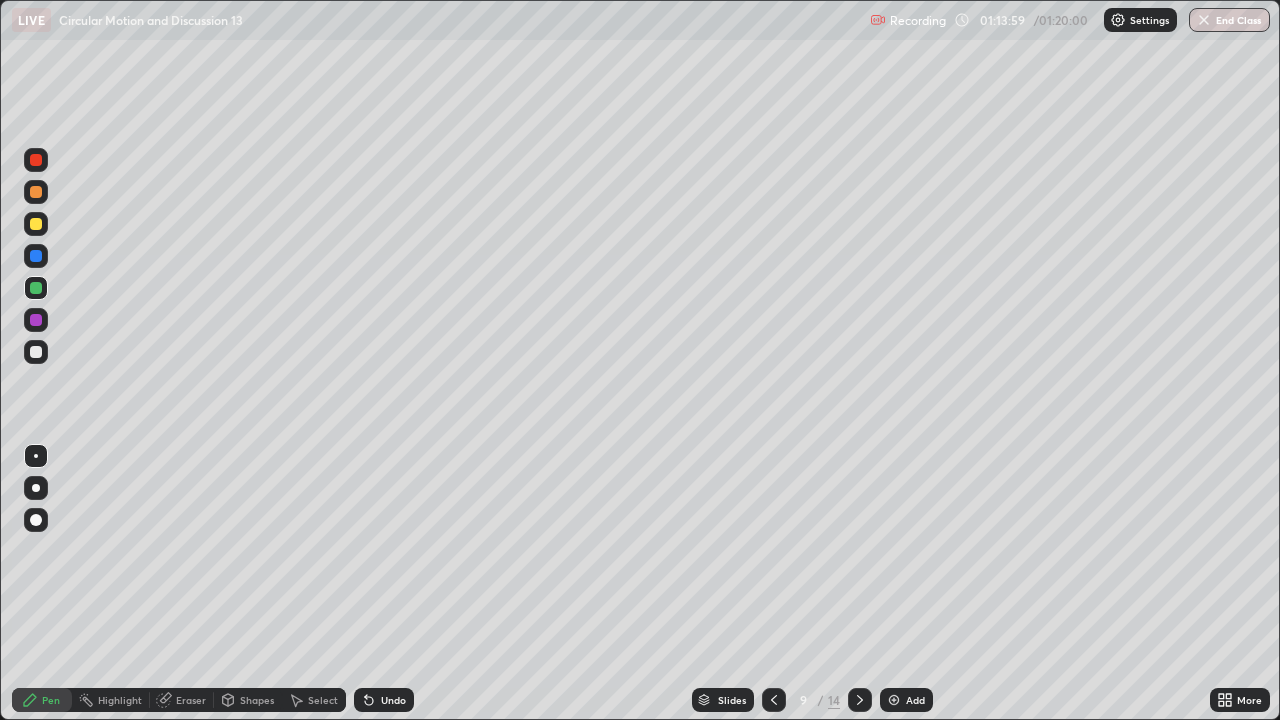 click on "Add" at bounding box center [906, 700] 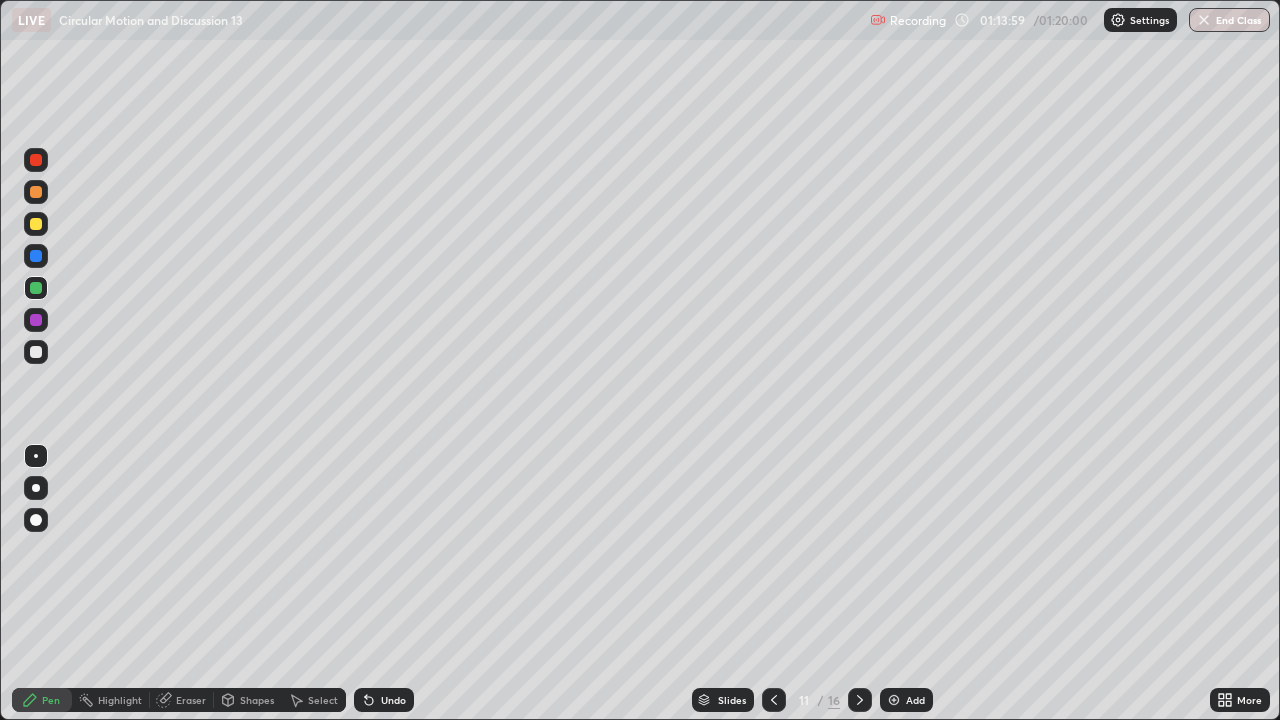 click on "Add" at bounding box center (915, 700) 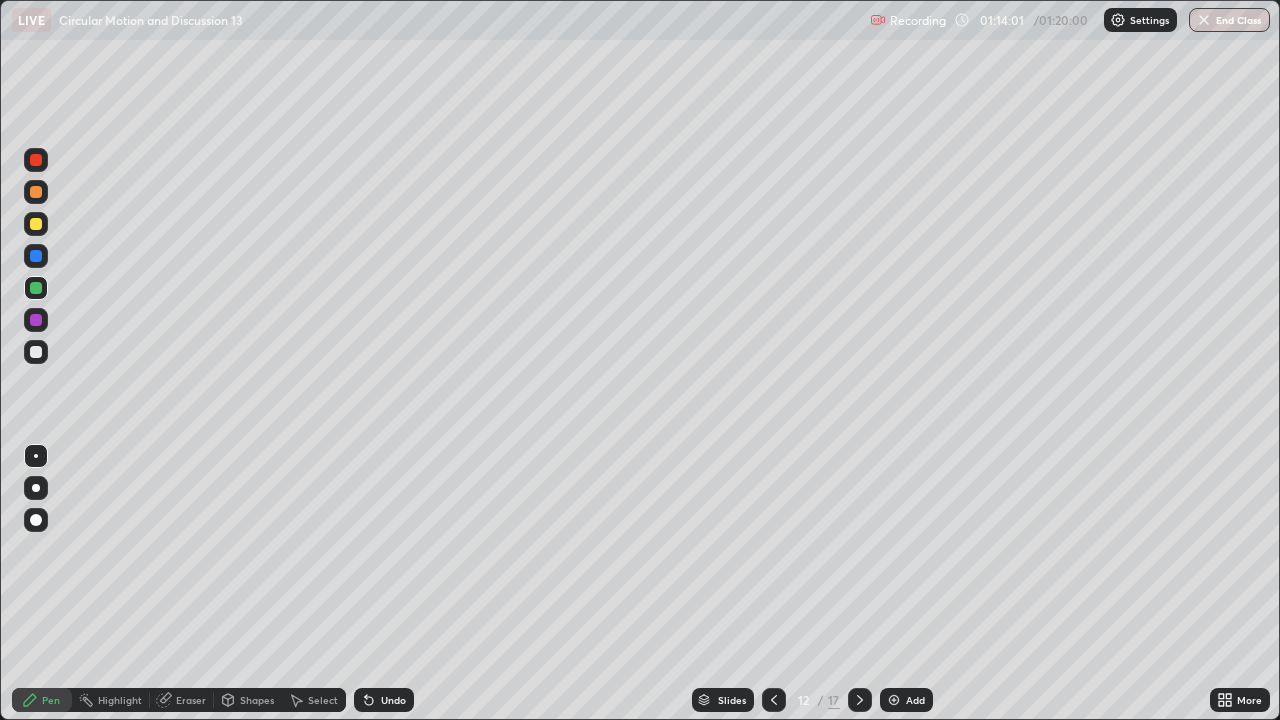 click on "12" at bounding box center (804, 700) 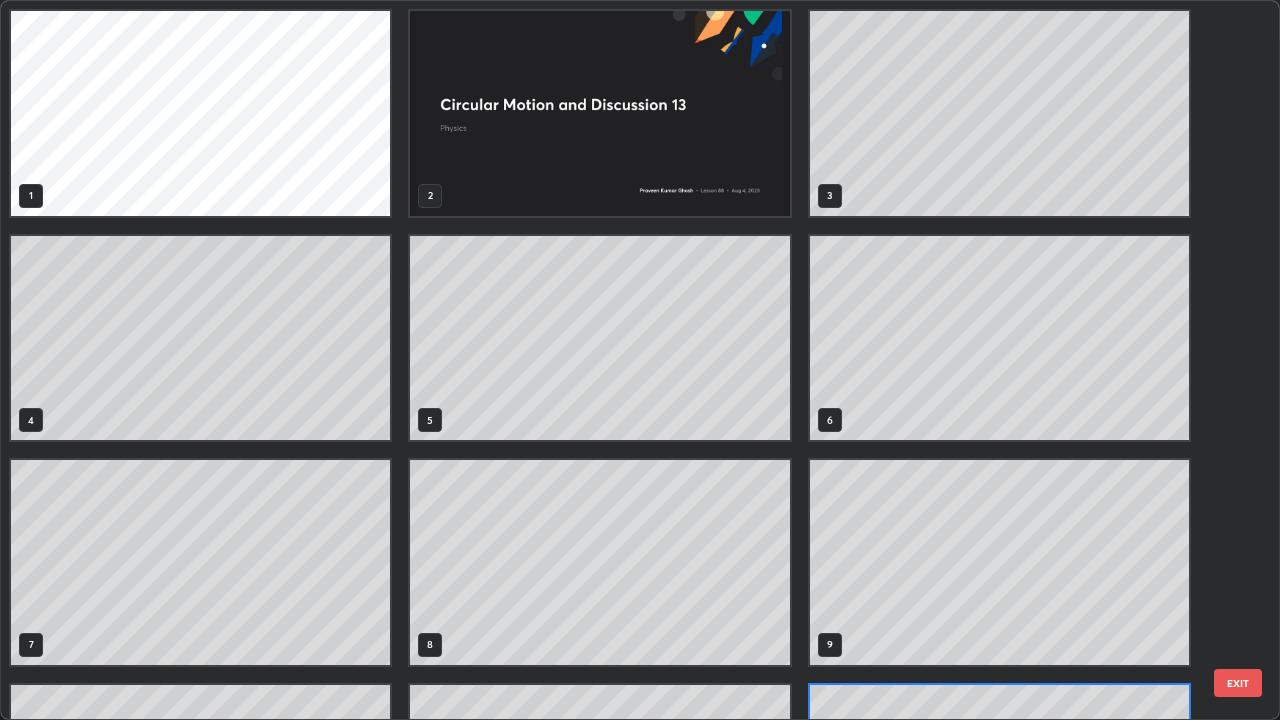 scroll, scrollTop: 180, scrollLeft: 0, axis: vertical 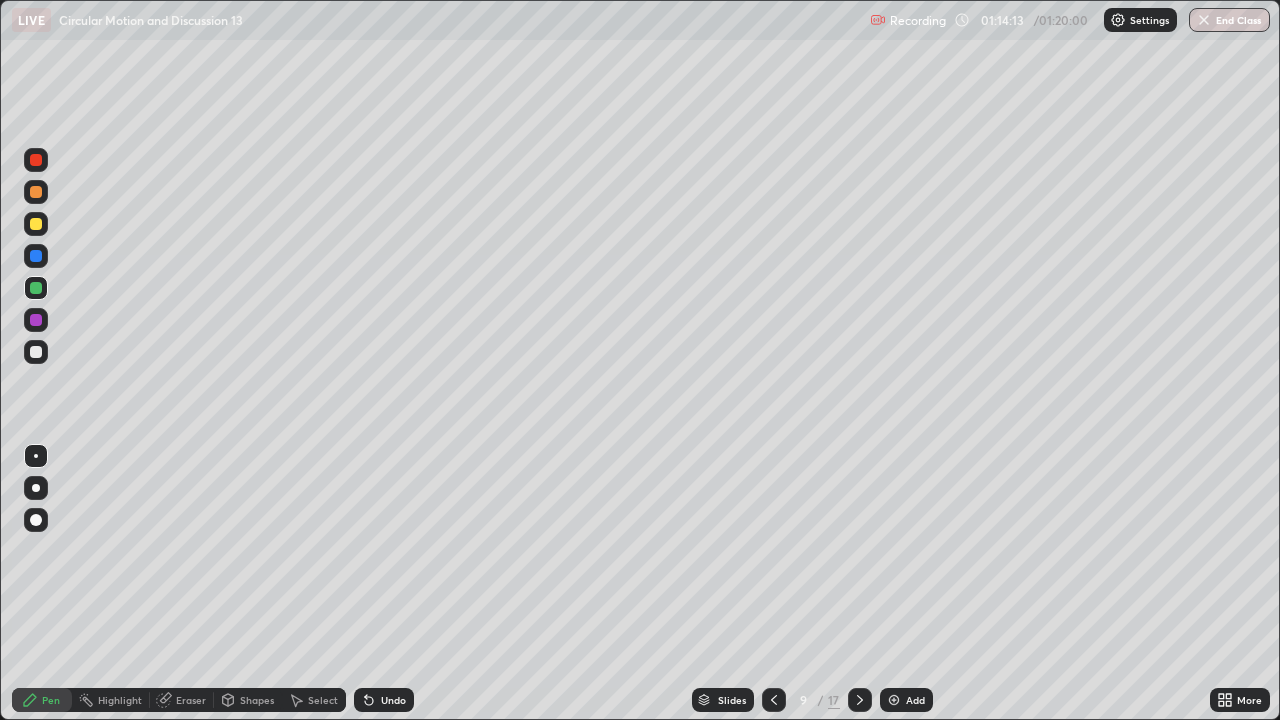 click at bounding box center (36, 352) 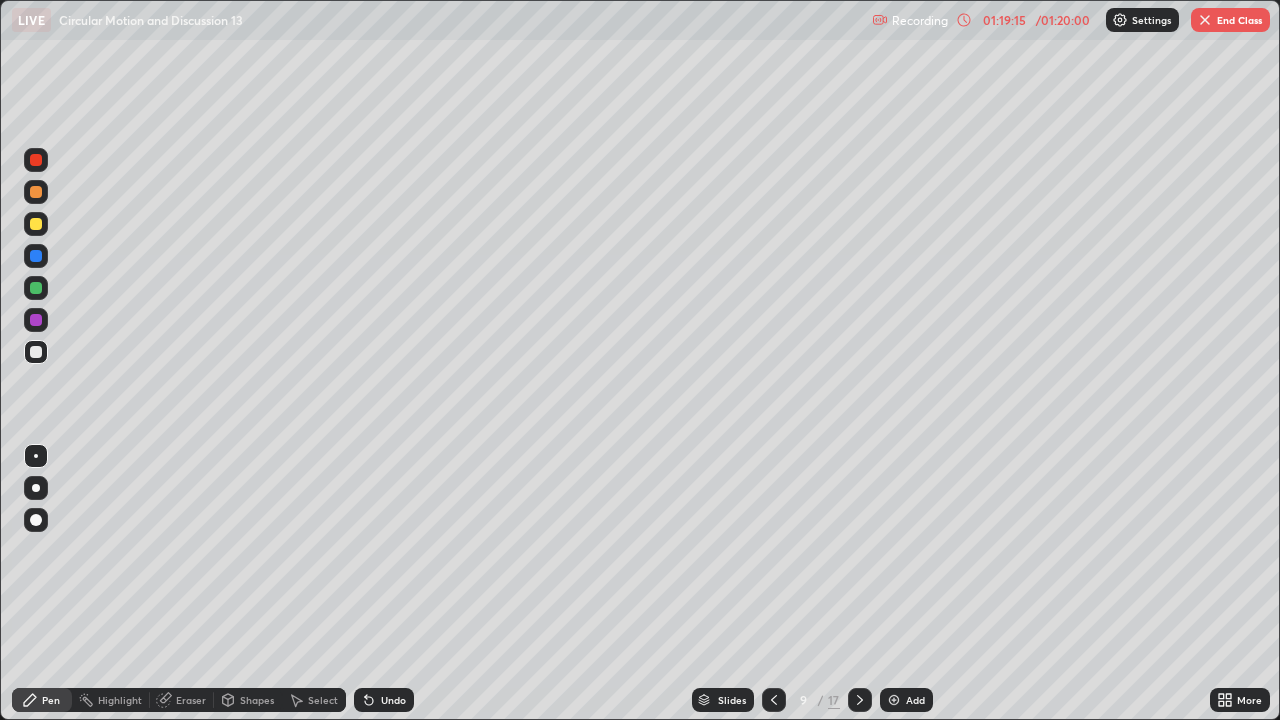 click on "Add" at bounding box center (915, 700) 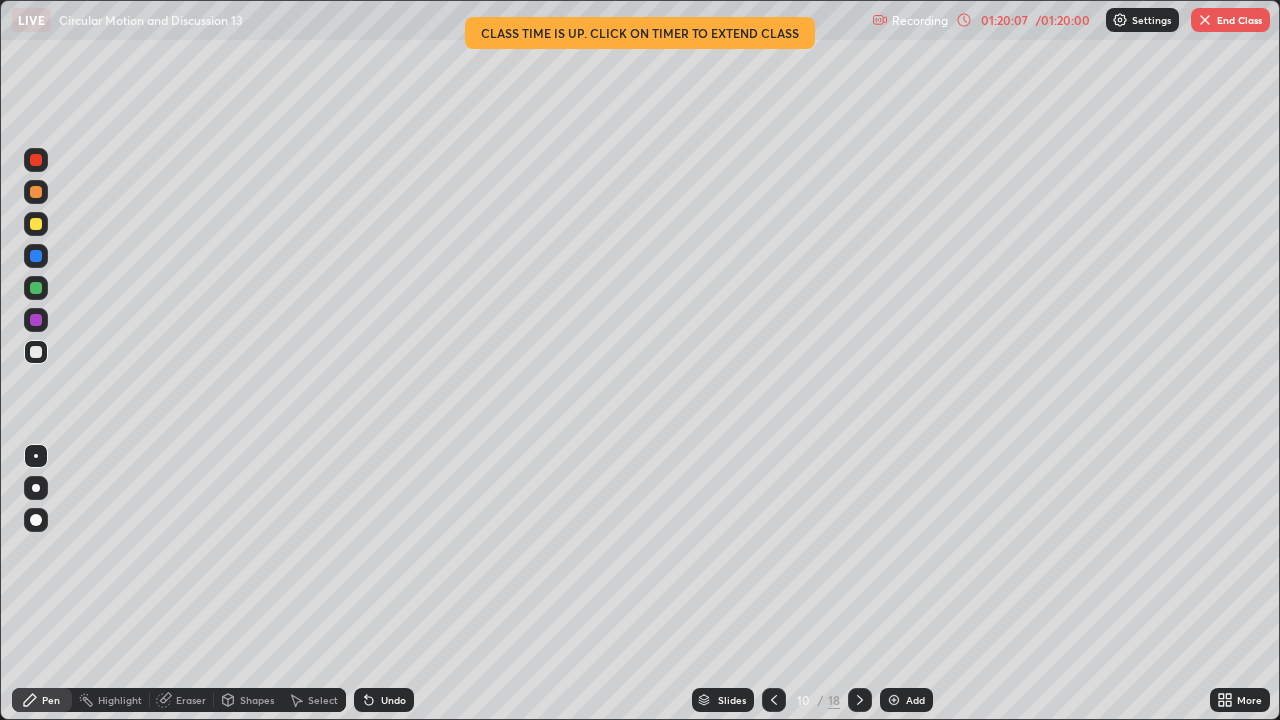 click on "Undo" at bounding box center [393, 700] 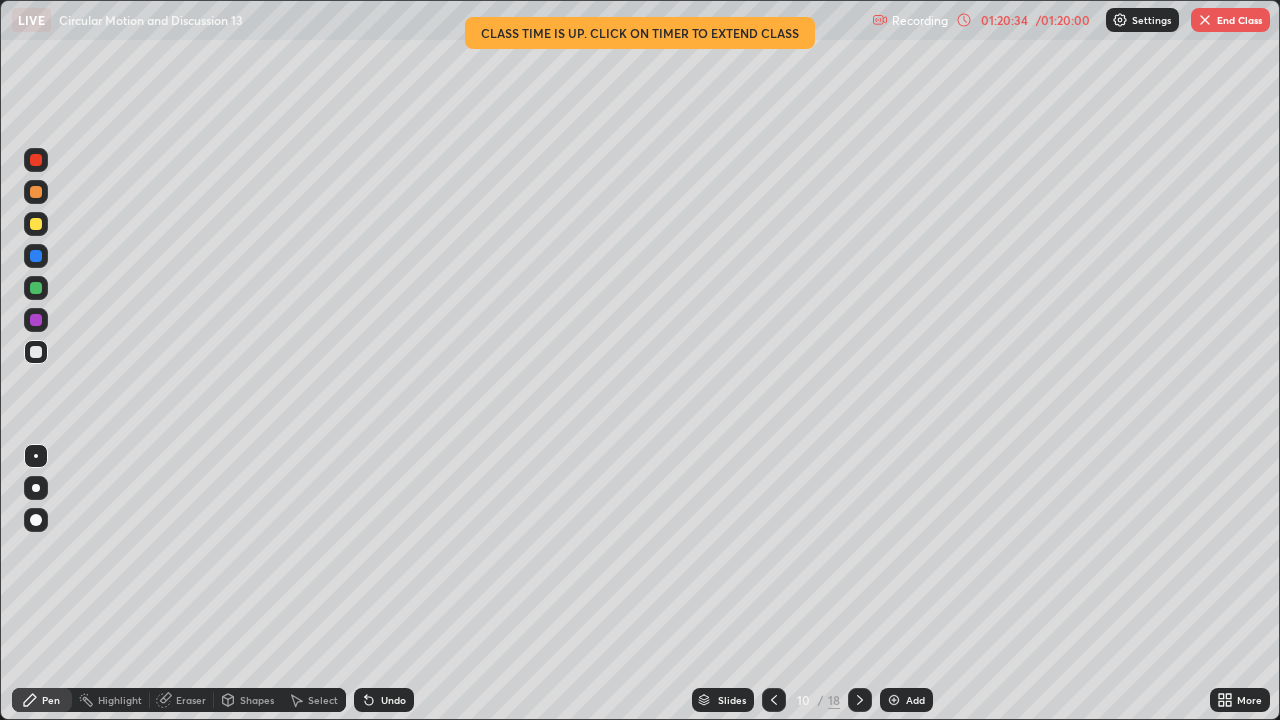 click at bounding box center [36, 224] 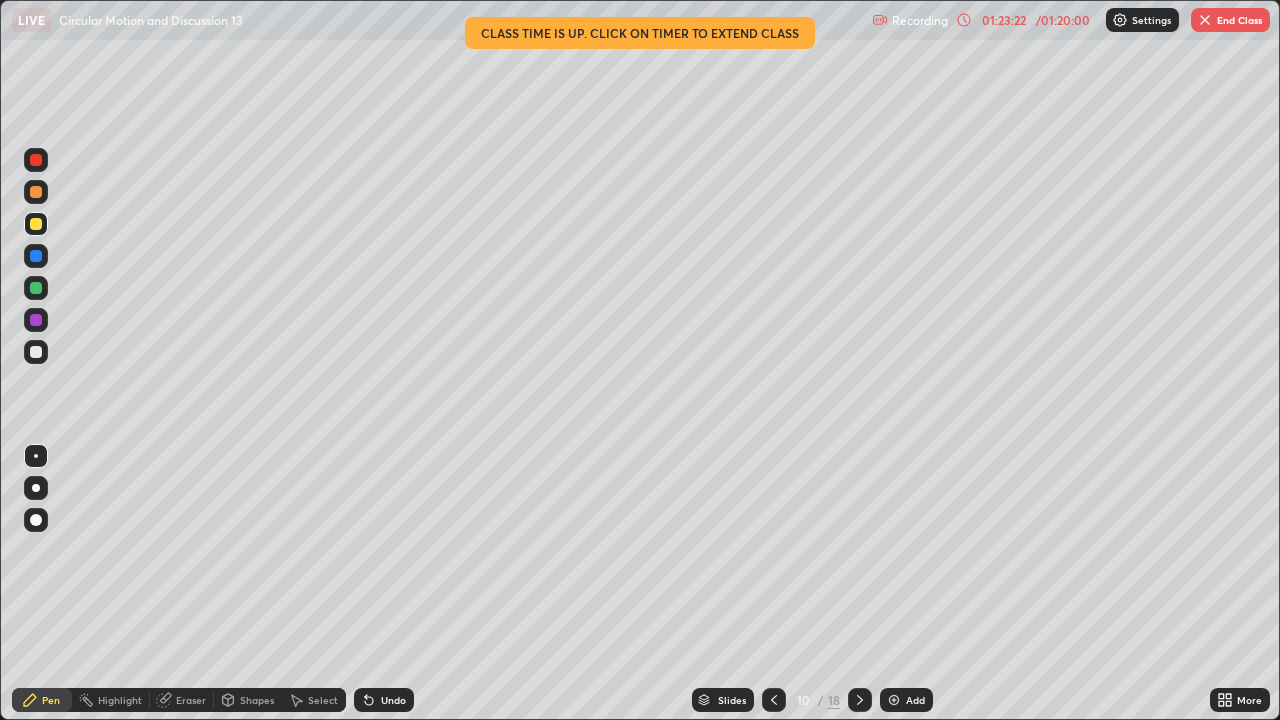 click on "Add" at bounding box center (906, 700) 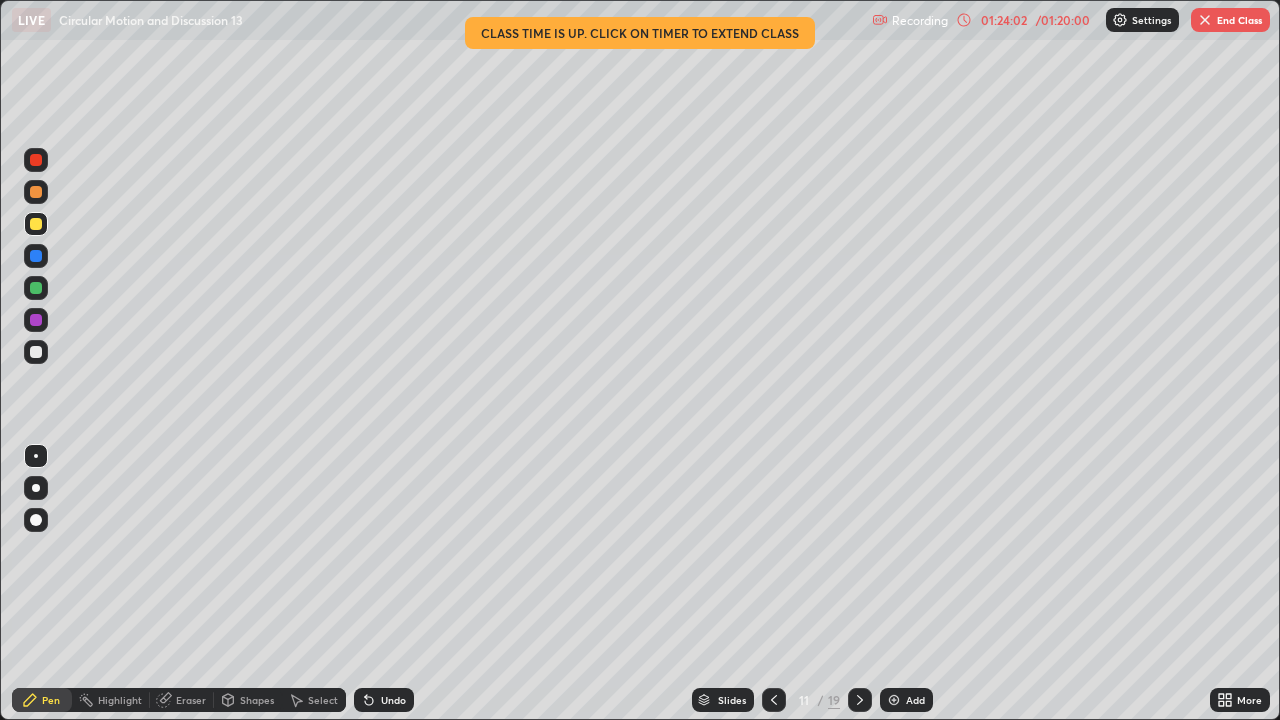 click at bounding box center [36, 352] 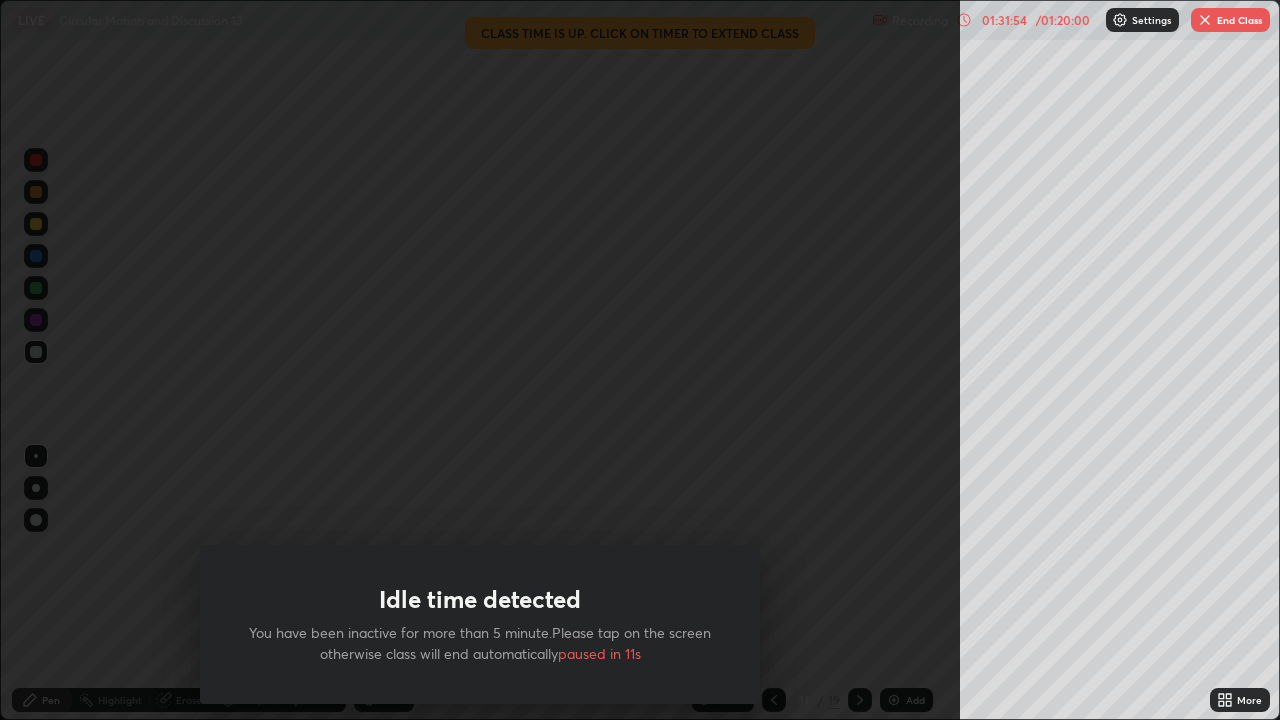 click on "End Class" at bounding box center [1230, 20] 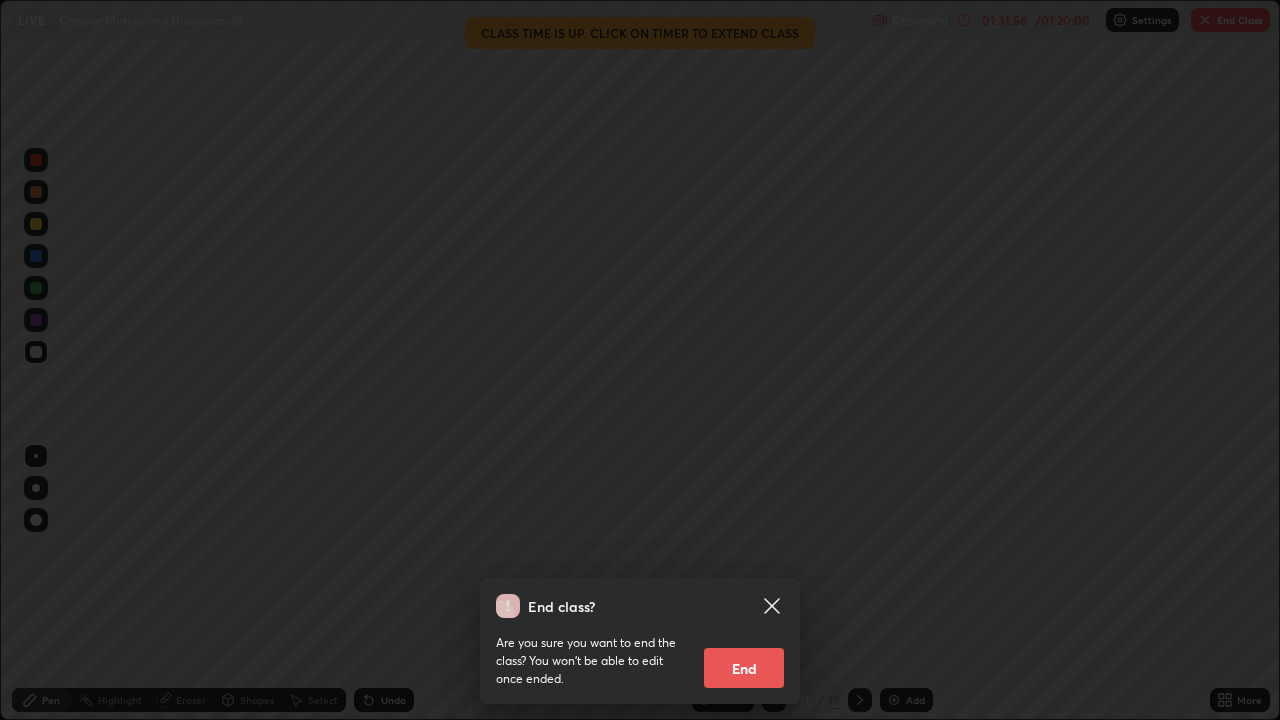 click on "End" at bounding box center [744, 668] 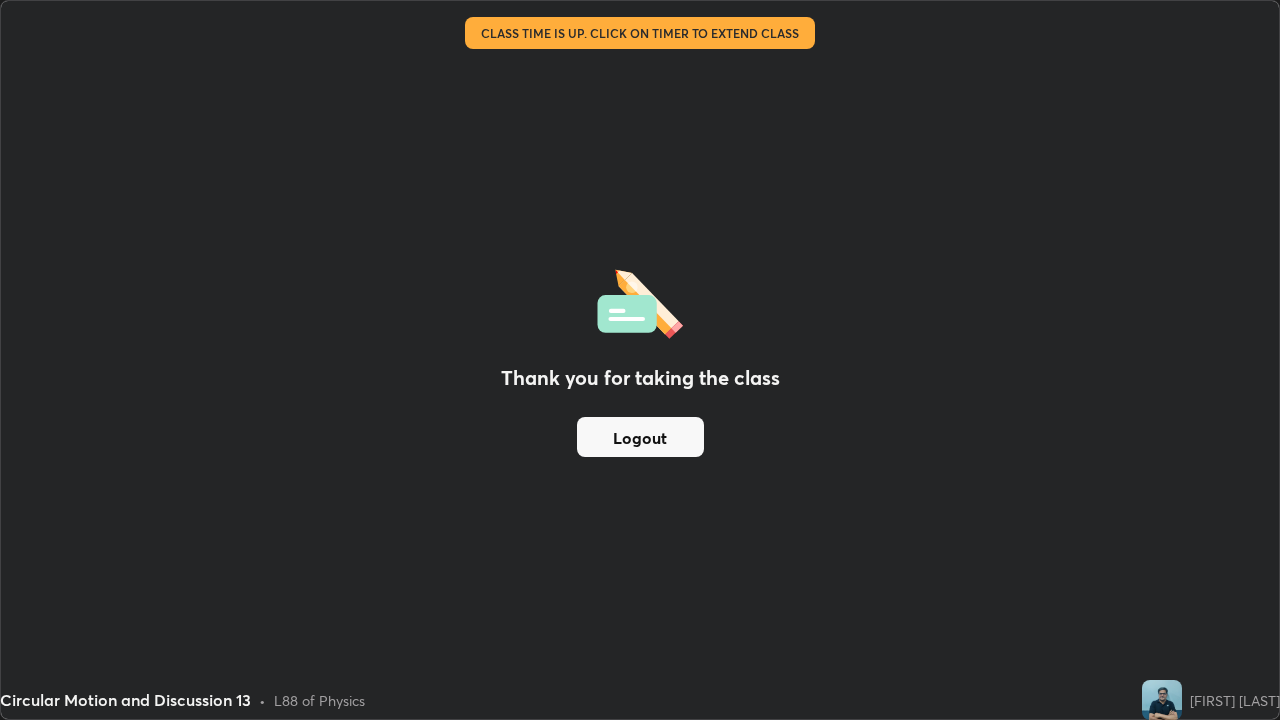 click on "Thank you for taking the class Logout" at bounding box center (640, 360) 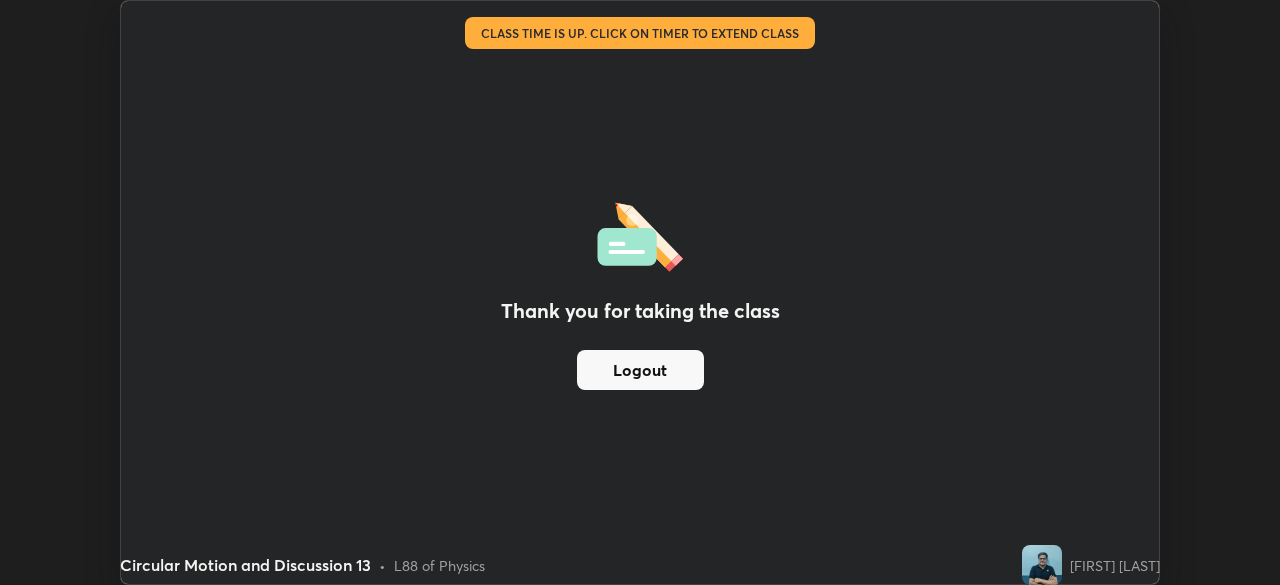 scroll, scrollTop: 585, scrollLeft: 1280, axis: both 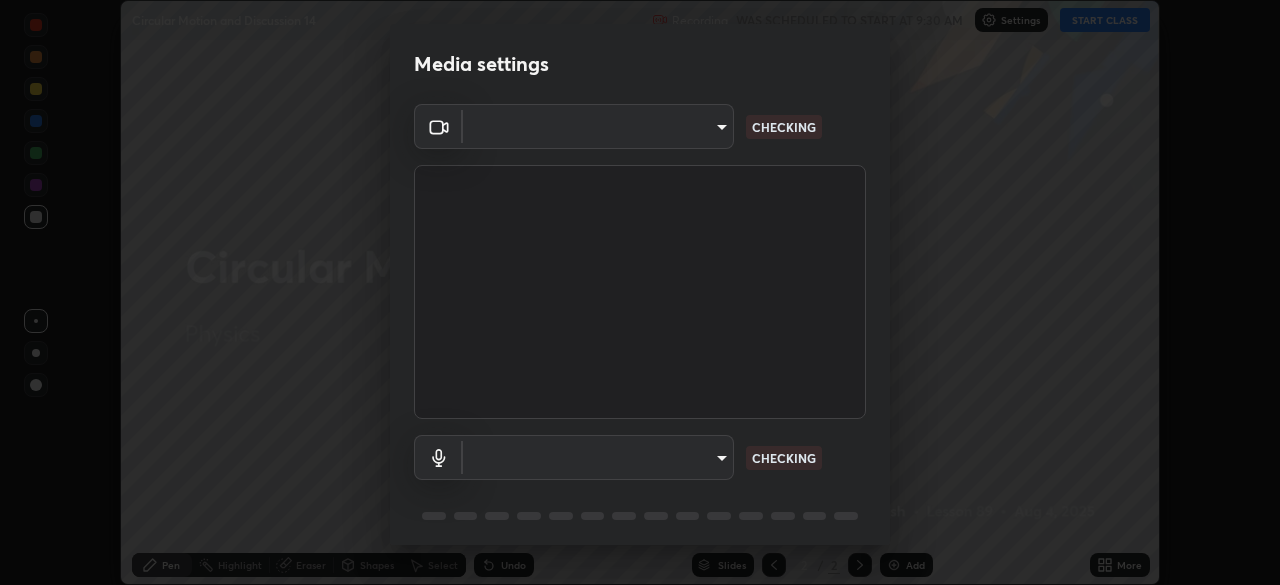 type on "[HASH]" 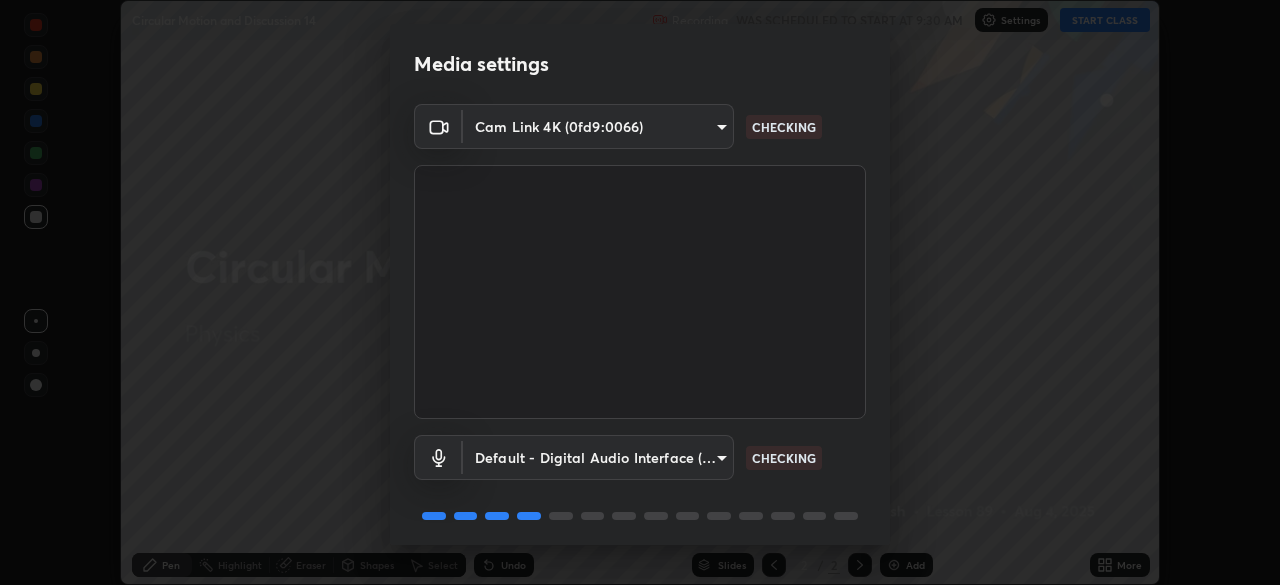 scroll, scrollTop: 71, scrollLeft: 0, axis: vertical 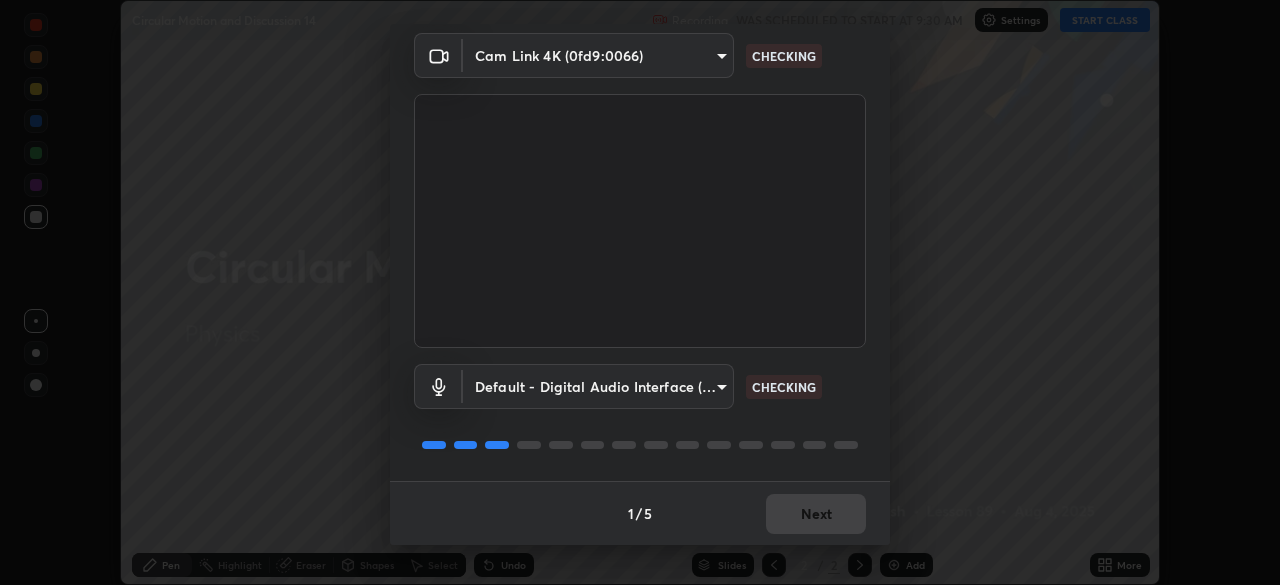 click on "Media settings Cam Link 4K ([VENDOR_ID]-[PRODUCT_ID]) [HASH] CHECKING Default - Digital Audio Interface (10- Cam Link 4K) default CHECKING 1 / 5 Next" at bounding box center [640, 292] 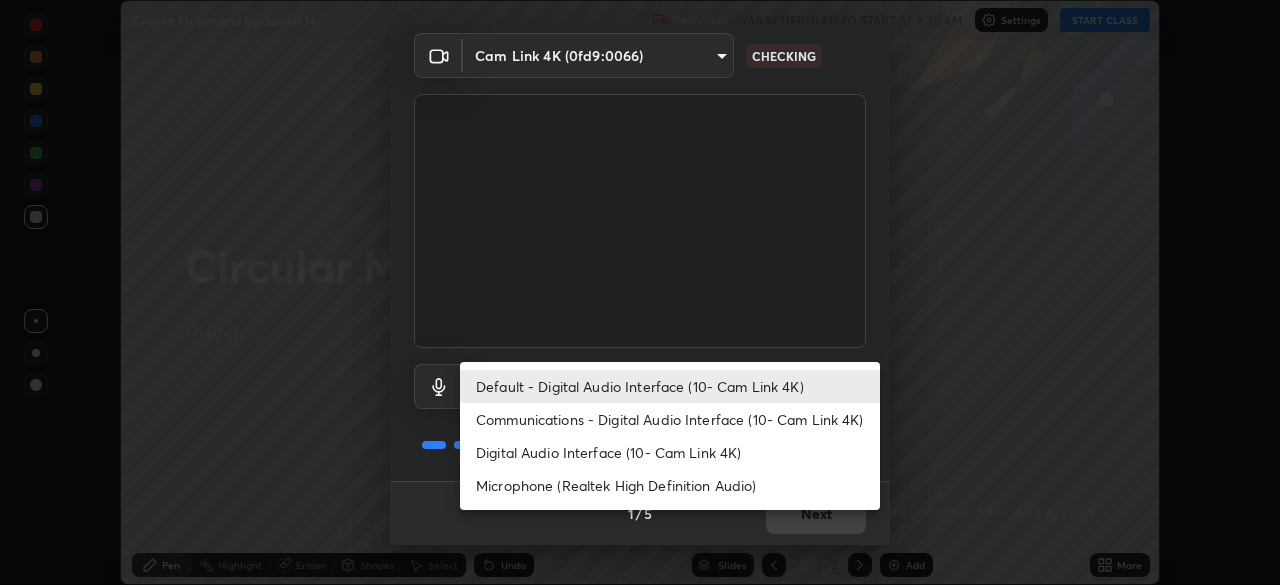 click on "Microphone (Realtek High Definition Audio)" at bounding box center [670, 485] 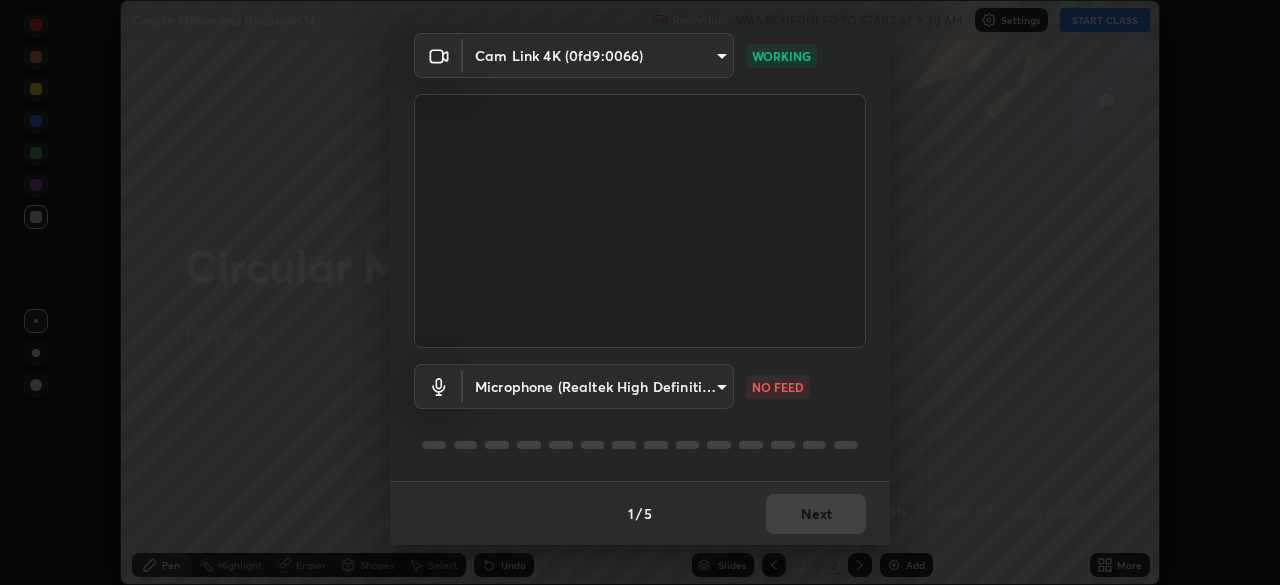 click on "Media settings Cam Link 4K ([VENDOR_ID]-[PRODUCT_ID]) [HASH] WORKING Microphone (Realtek High Definition Audio) [HASH] NO FEED 1 / 5 Next" at bounding box center (640, 292) 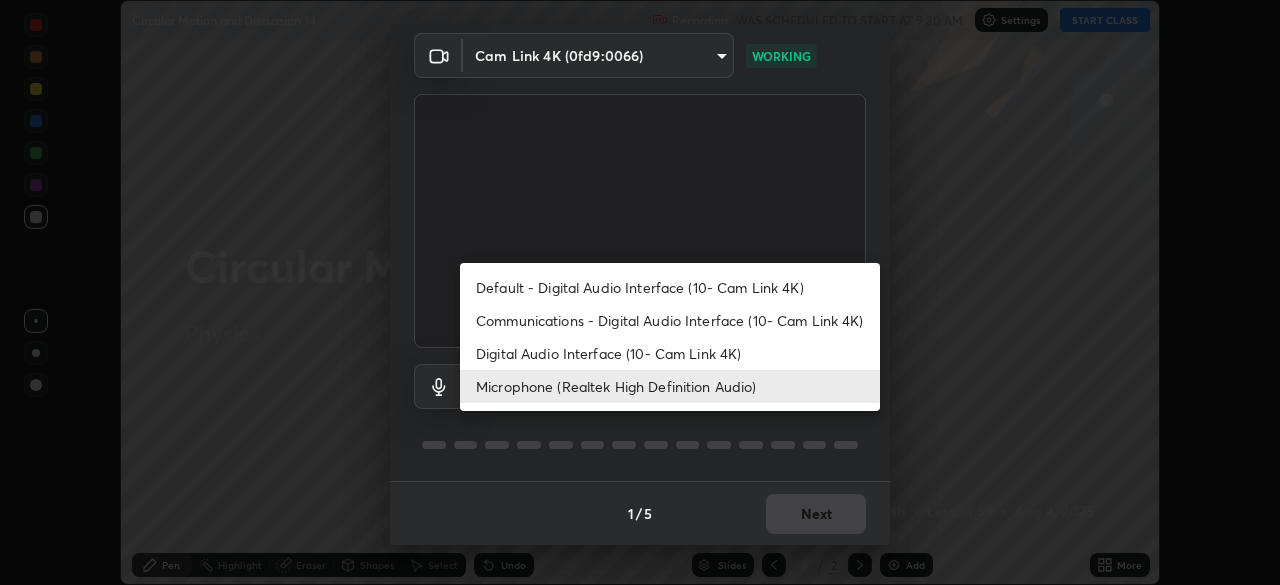 click on "Digital Audio Interface (10- Cam Link 4K)" at bounding box center [670, 353] 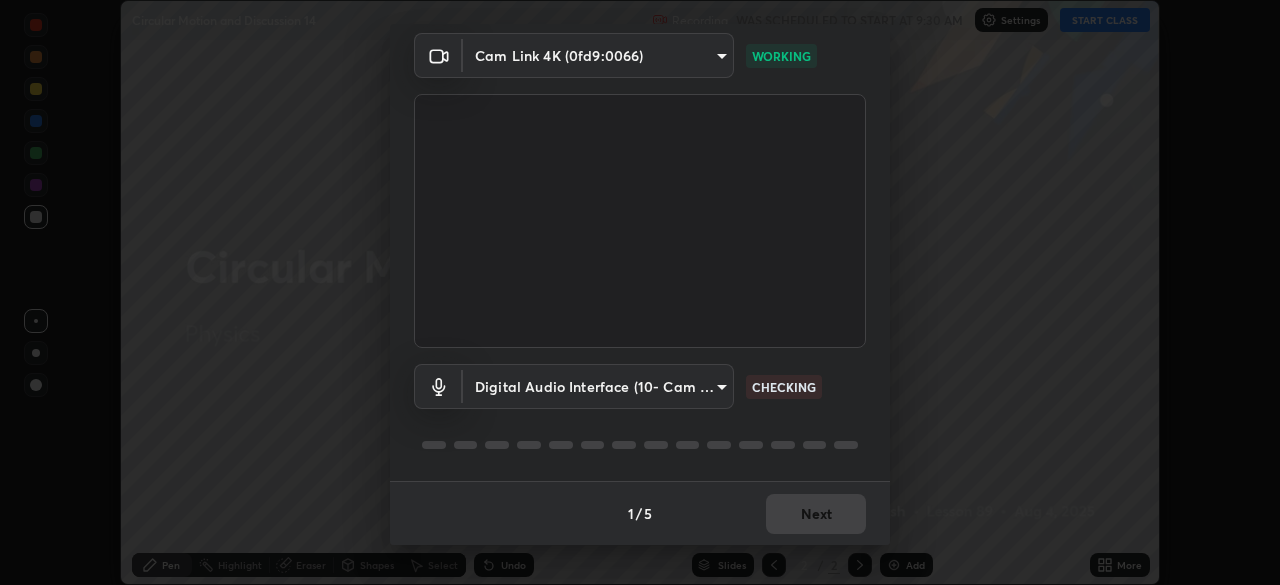 click on "Media settings Cam Link 4K ([VENDOR_ID]-[PRODUCT_ID]) [HASH] WORKING Digital Audio Interface (10- Cam Link 4K) [HASH] CHECKING 1 / 5 Next Default - Digital Audio Interface (10- Cam Link 4K) Communications - Digital Audio Interface (10- Cam Link 4K) Digital Audio Interface (10- Cam Link 4K) Microphone (Realtek High Definition Audio)" at bounding box center [640, 292] 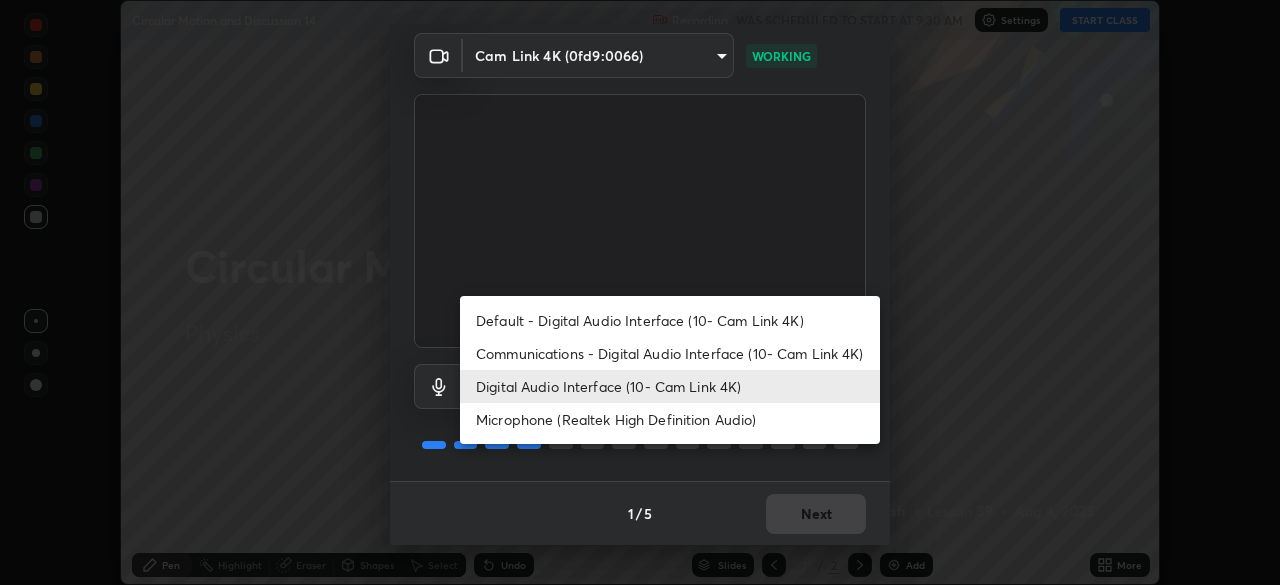 click on "Microphone (Realtek High Definition Audio)" at bounding box center (670, 419) 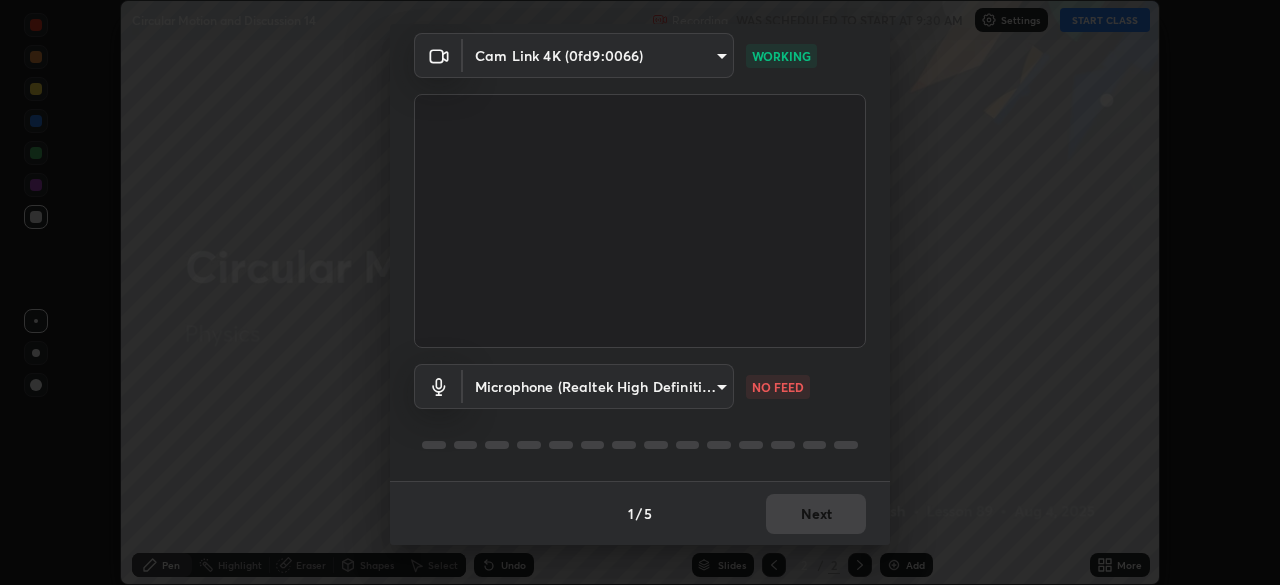 click on "Media settings Cam Link 4K ([VENDOR_ID]-[PRODUCT_ID]) [HASH] WORKING Microphone (Realtek High Definition Audio) [HASH] NO FEED 1 / 5 Next" at bounding box center [640, 292] 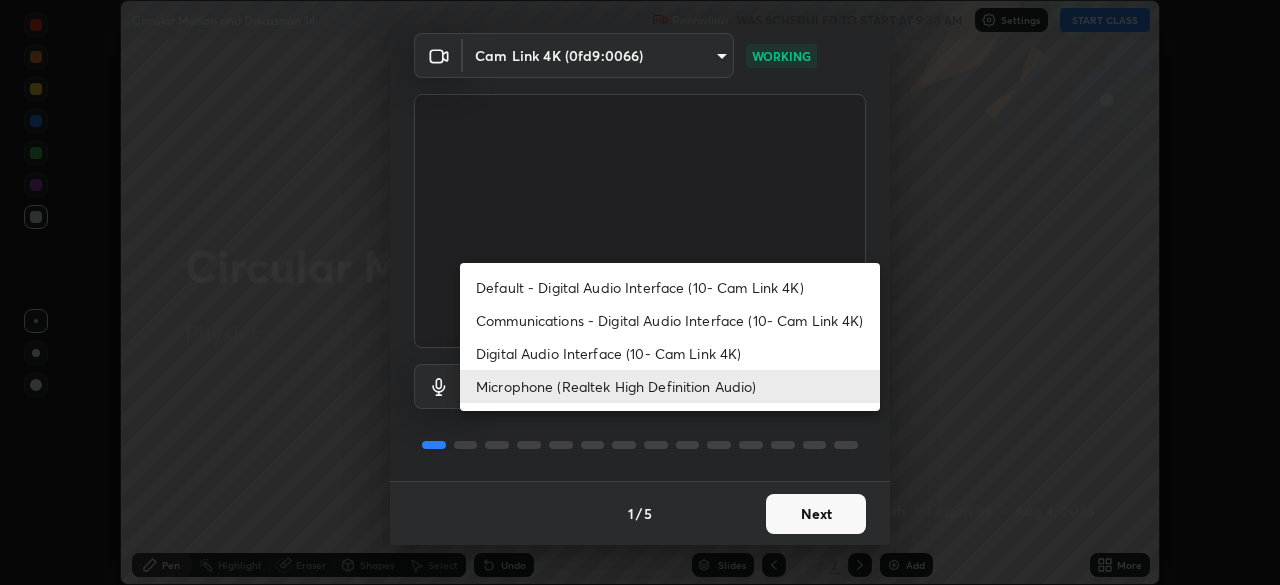 click on "Microphone (Realtek High Definition Audio)" at bounding box center (670, 386) 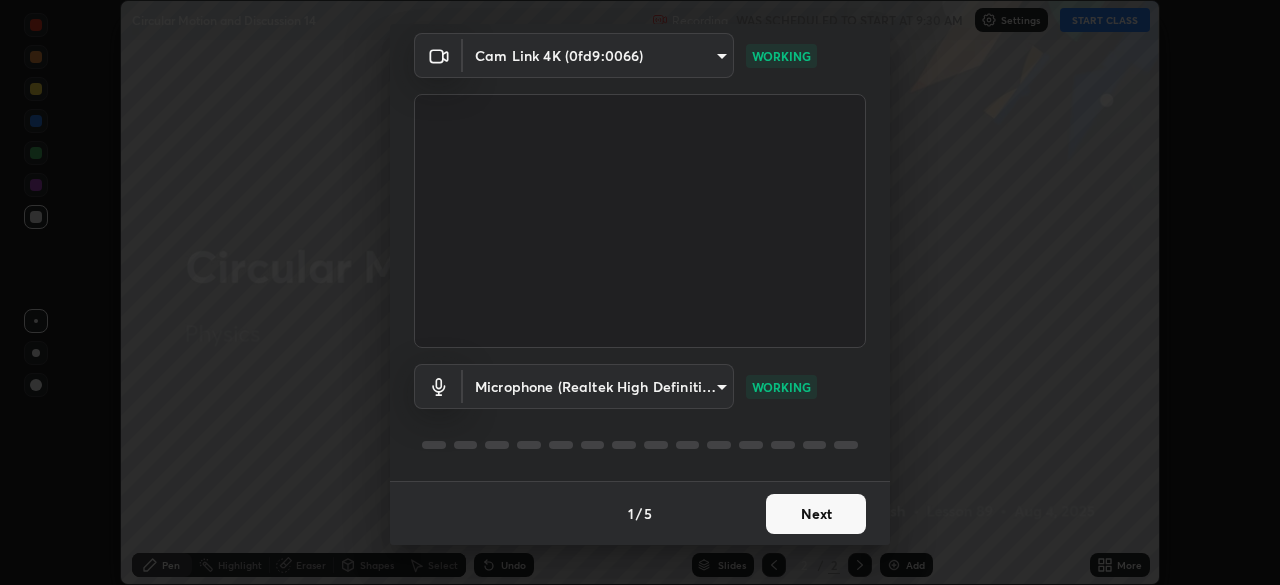 click on "Next" at bounding box center [816, 514] 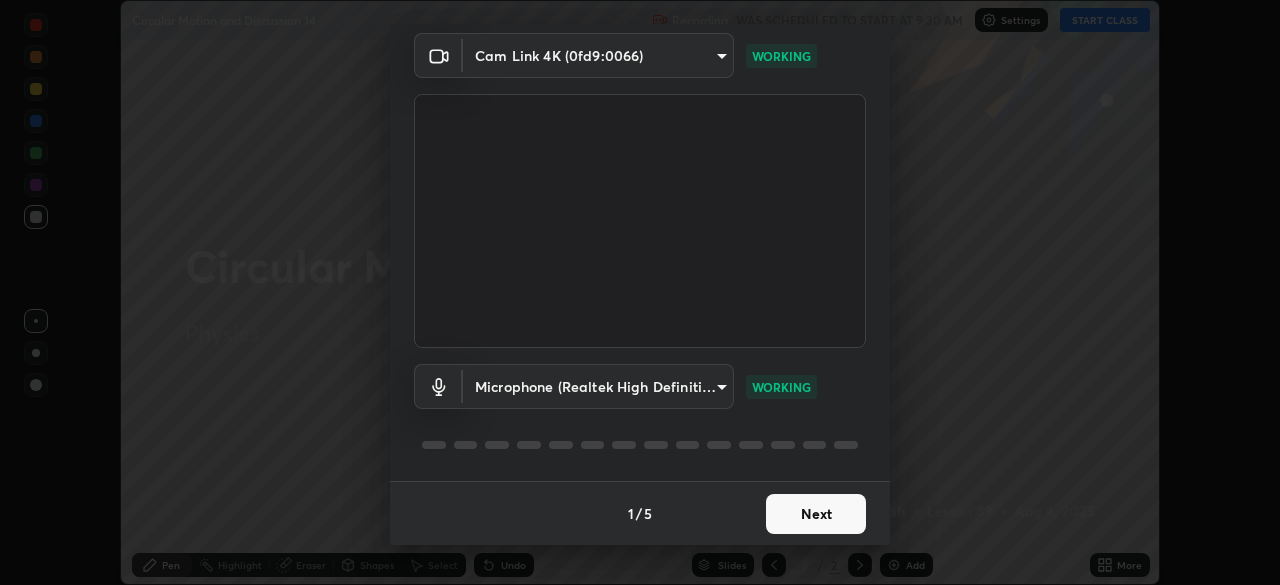 scroll, scrollTop: 0, scrollLeft: 0, axis: both 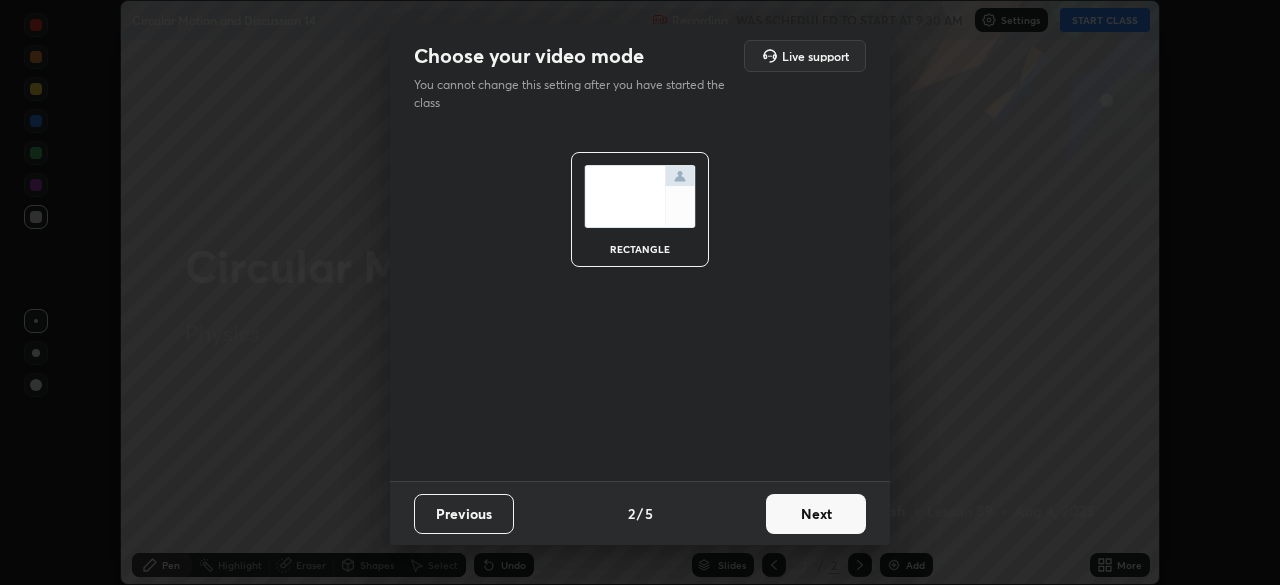 click on "Next" at bounding box center [816, 514] 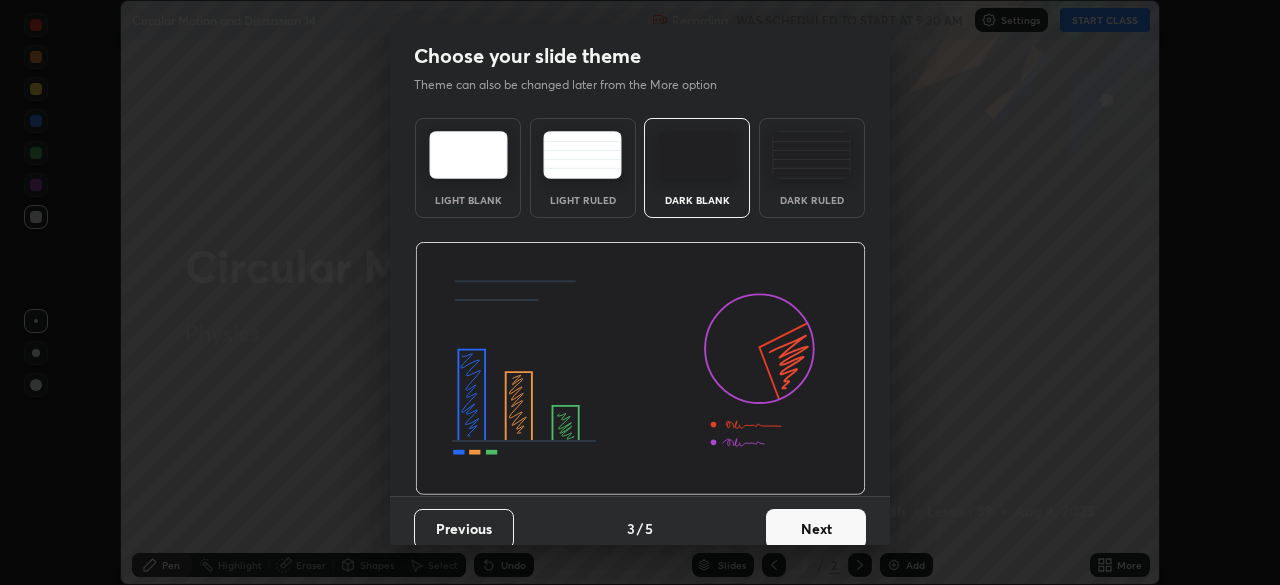 click on "Next" at bounding box center (816, 529) 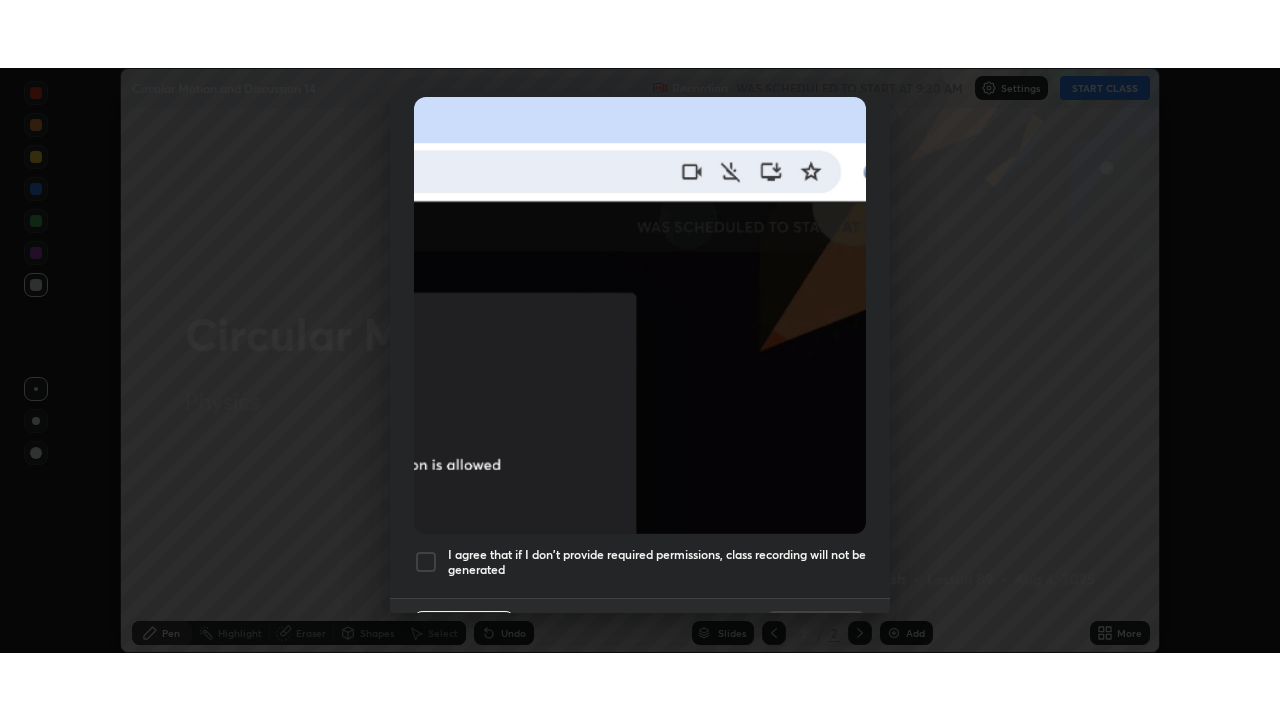 scroll, scrollTop: 479, scrollLeft: 0, axis: vertical 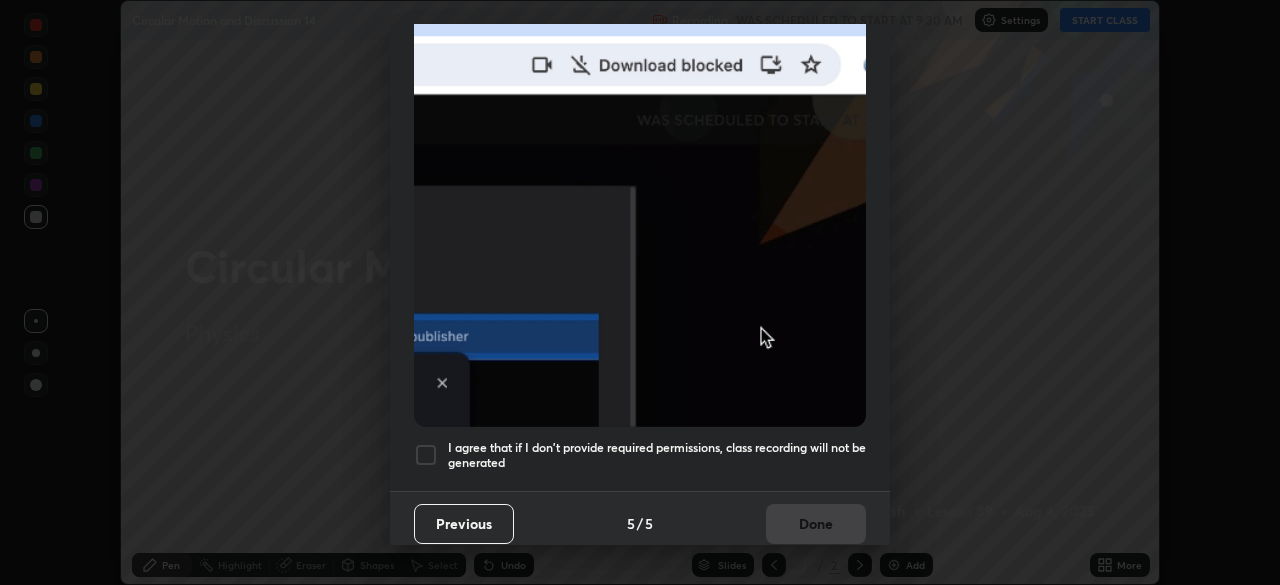 click at bounding box center [426, 455] 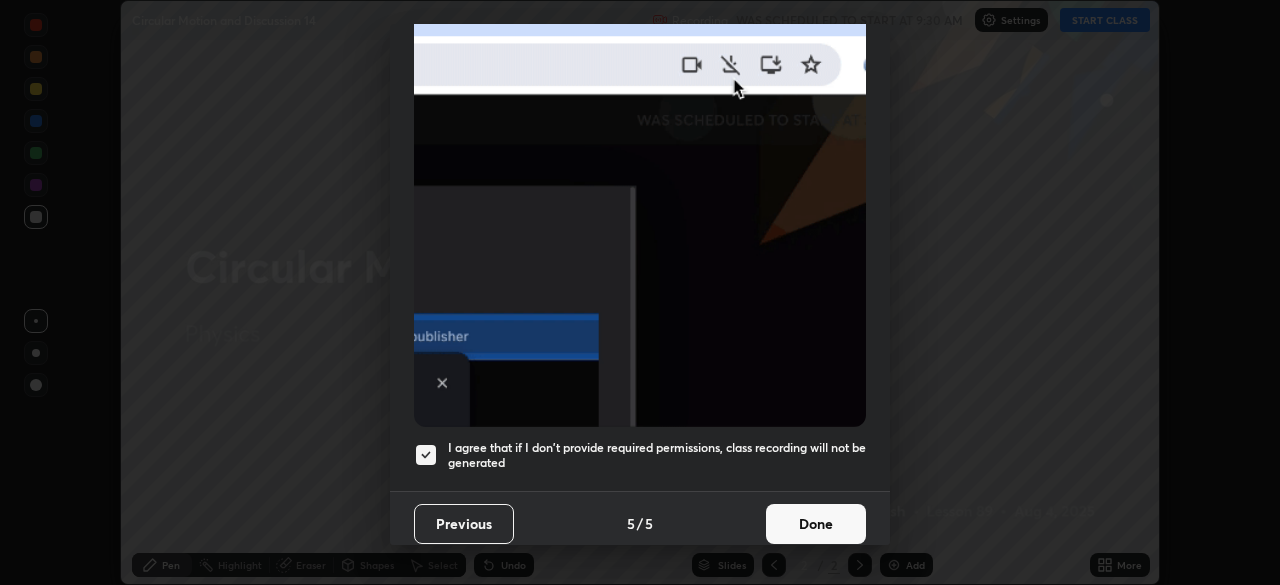 click on "Done" at bounding box center [816, 524] 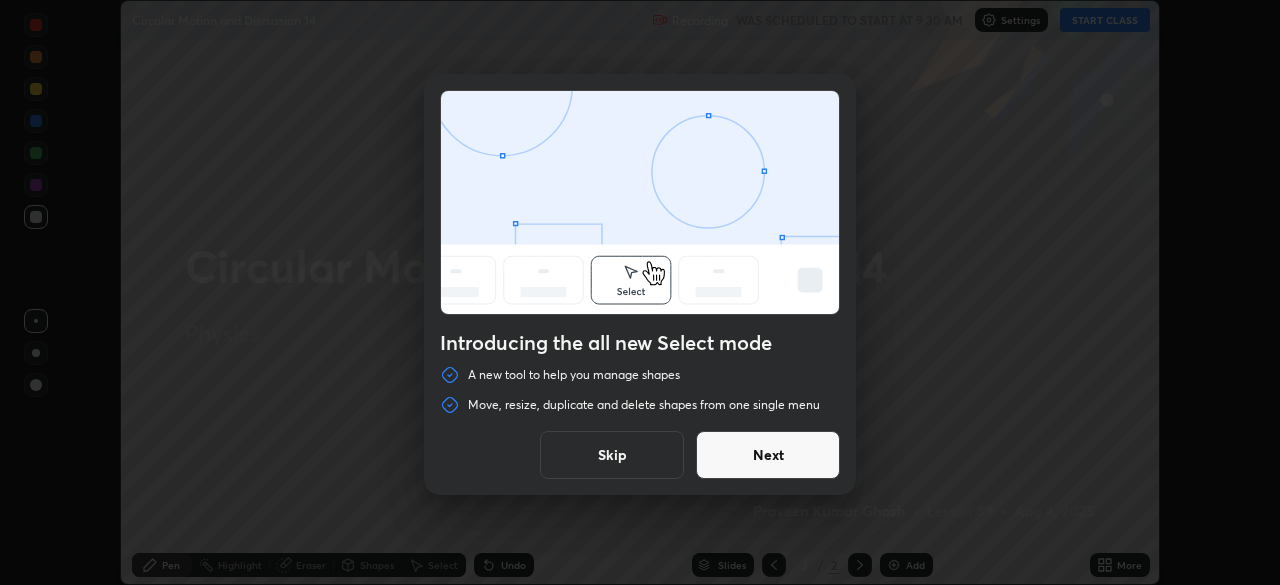 click on "Skip" at bounding box center [612, 455] 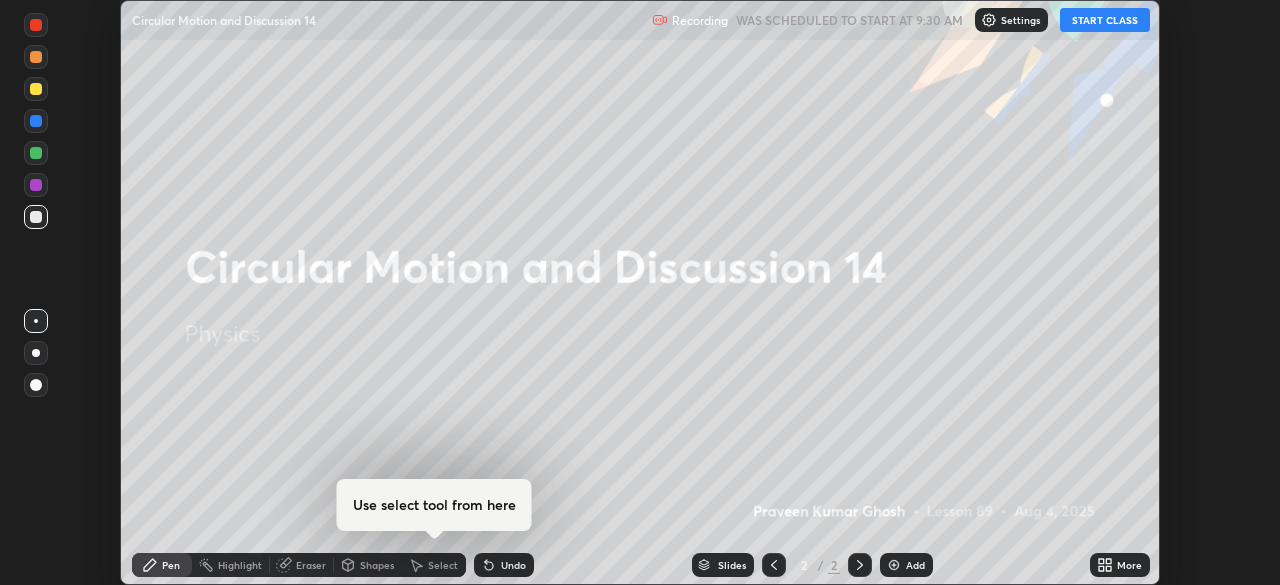 click on "START CLASS" at bounding box center [1105, 20] 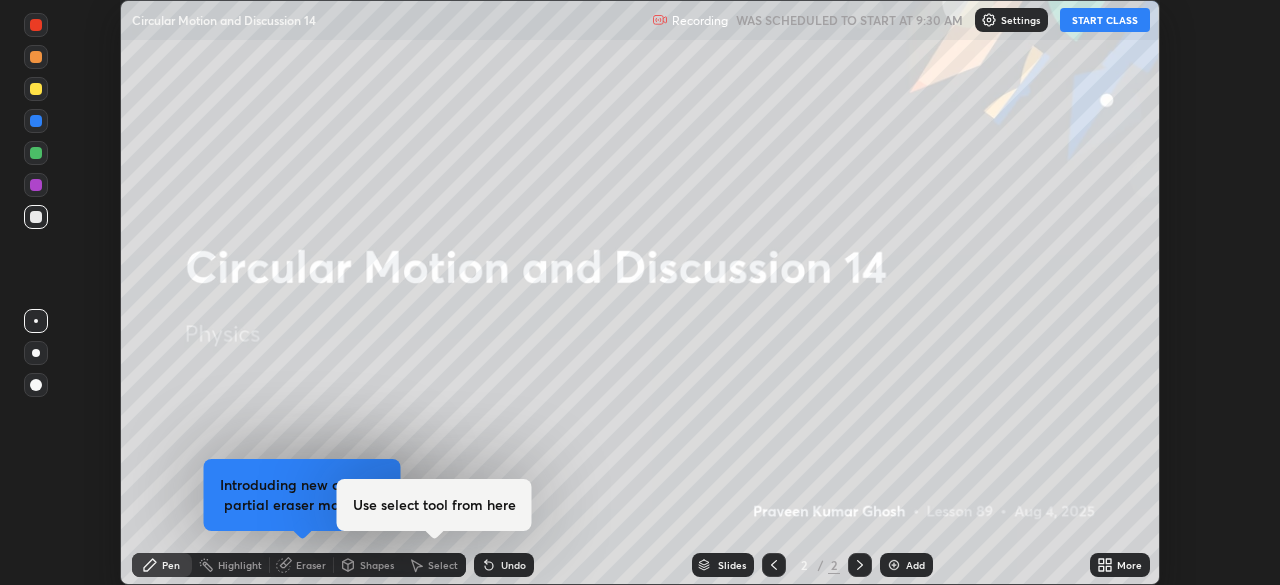 click on "More" at bounding box center (1129, 565) 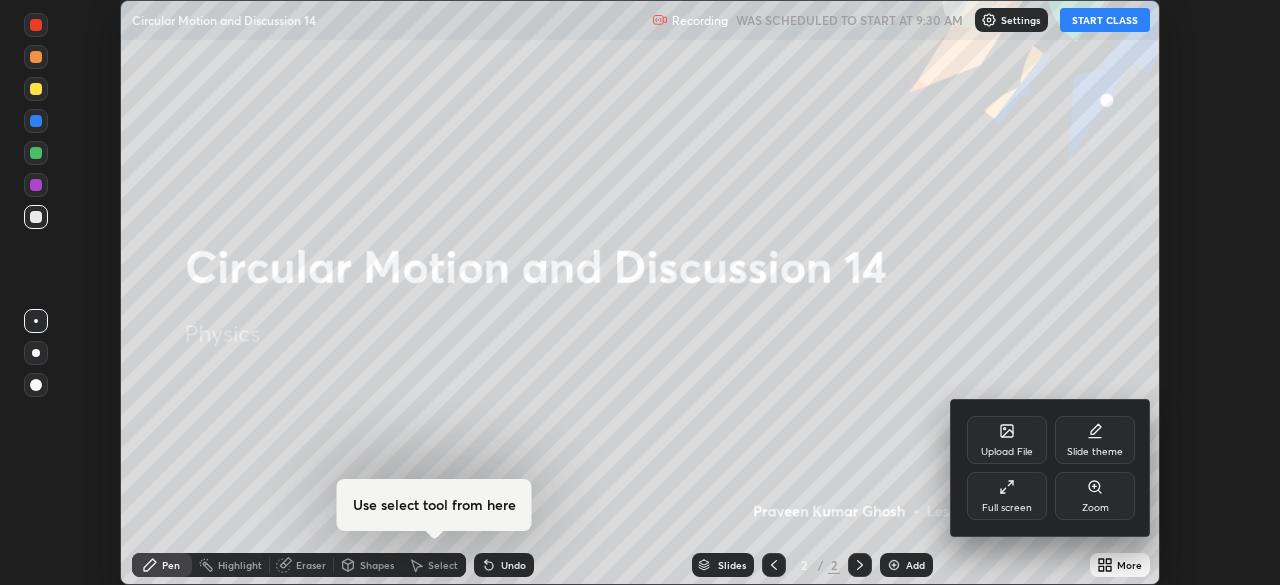 click on "Full screen" at bounding box center (1007, 508) 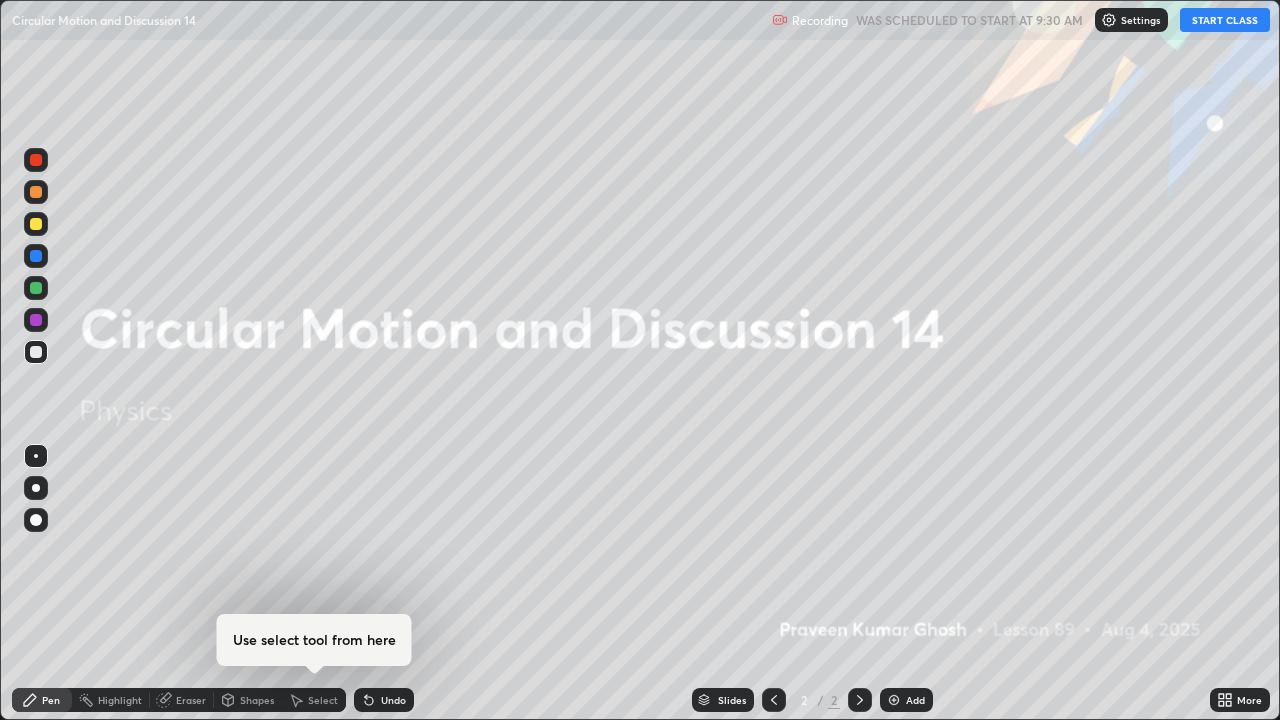 scroll, scrollTop: 99280, scrollLeft: 98720, axis: both 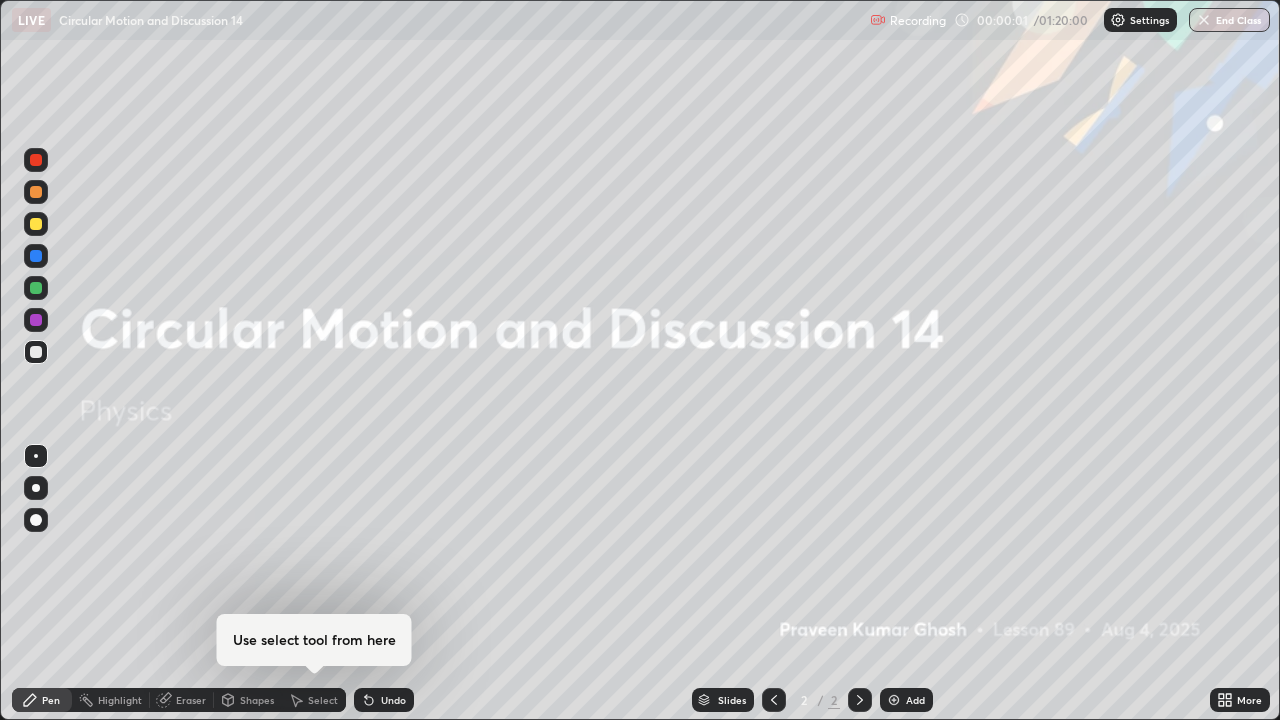 click on "Add" at bounding box center (915, 700) 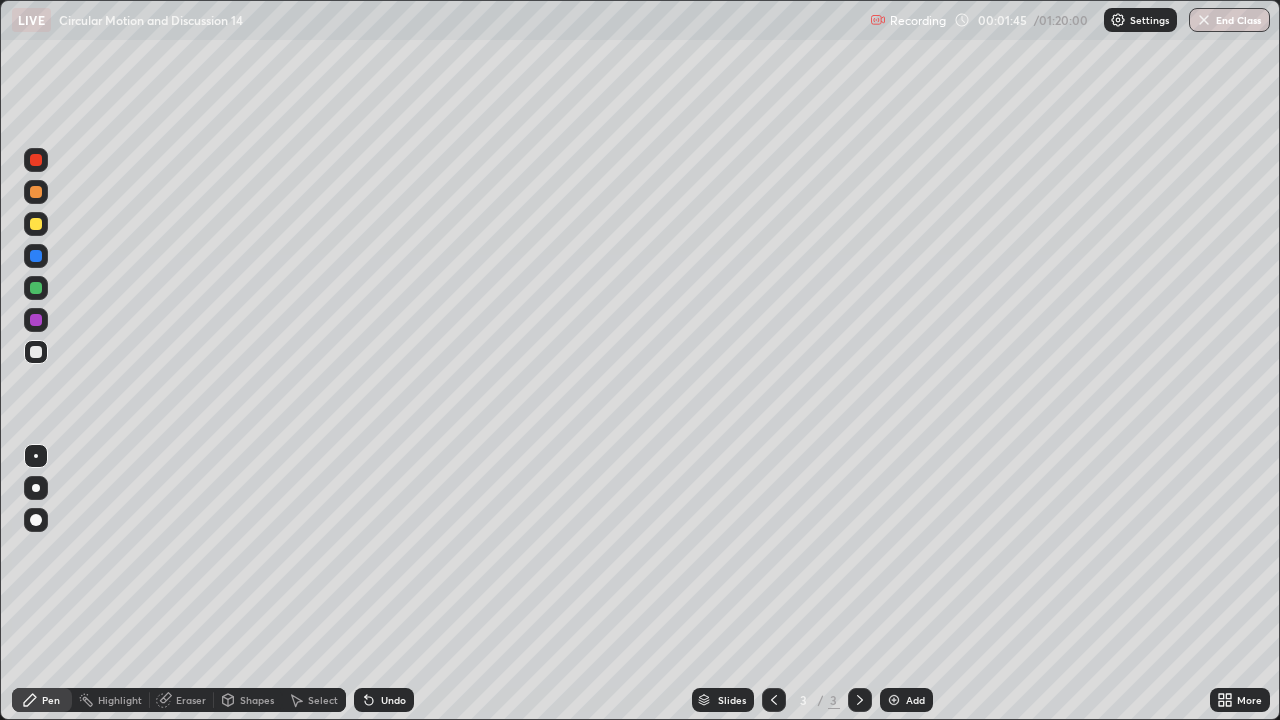 click on "Undo" at bounding box center (393, 700) 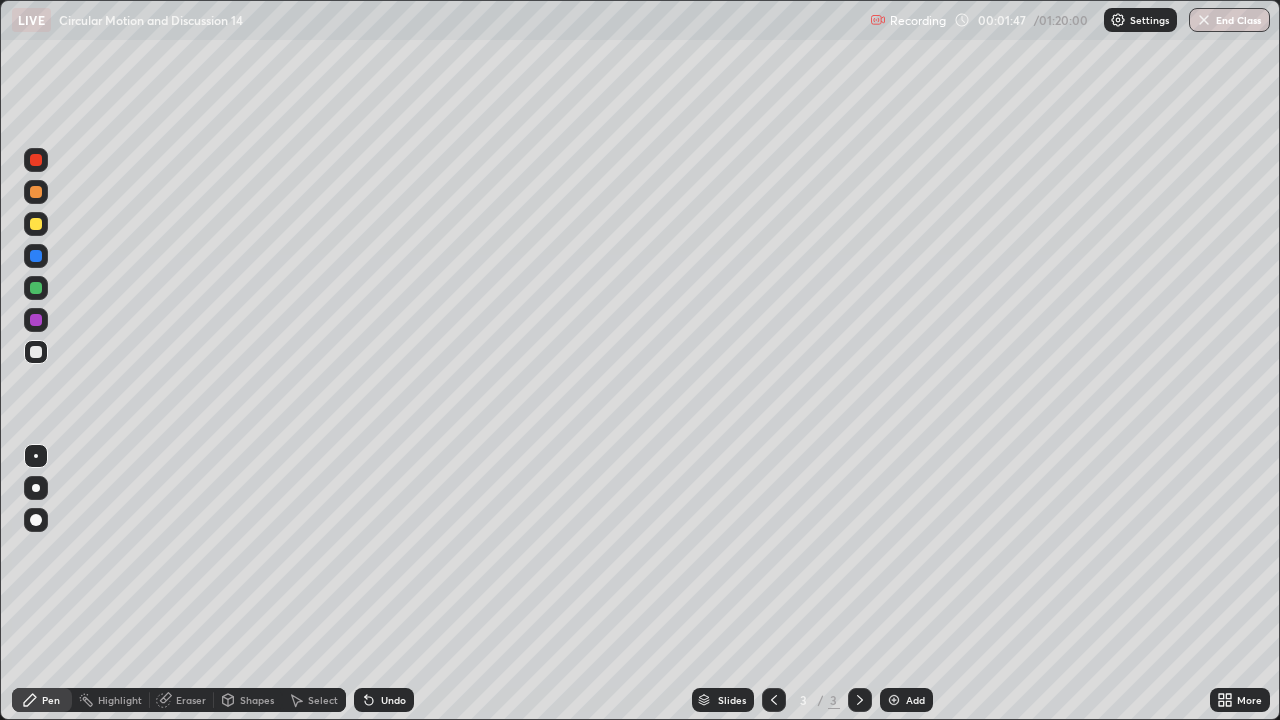 click on "Shapes" at bounding box center [257, 700] 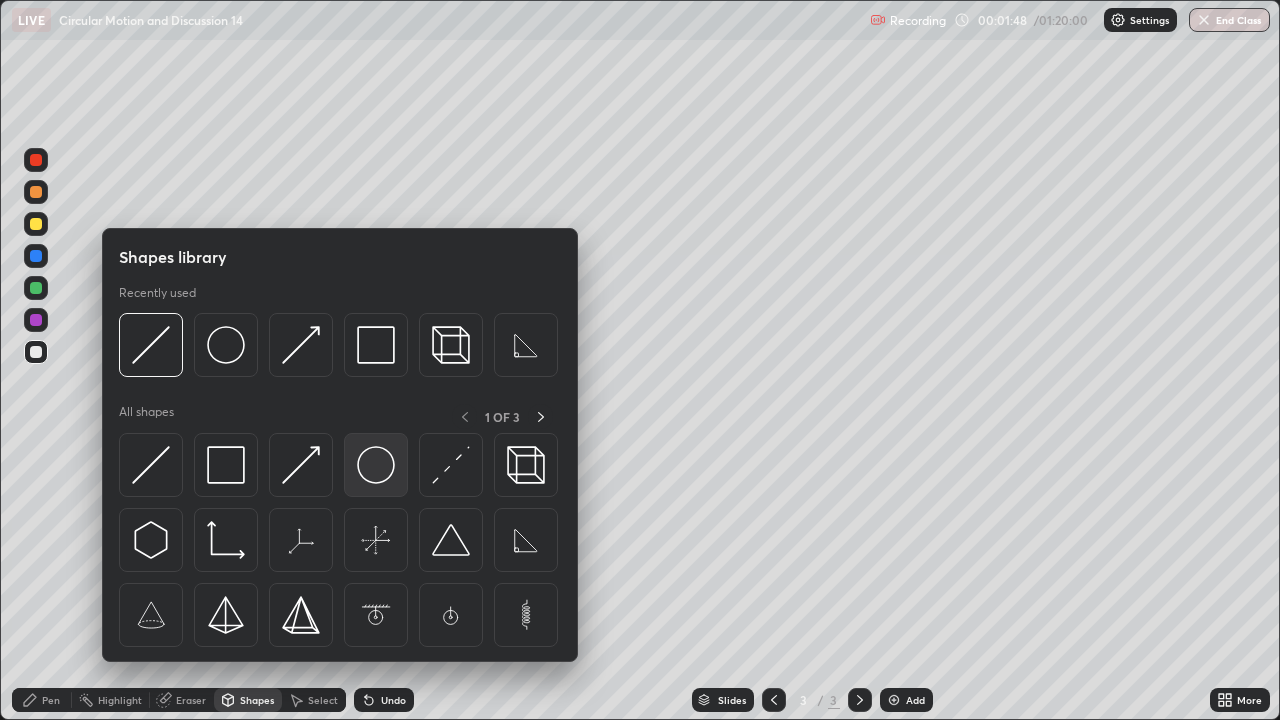 click at bounding box center [376, 465] 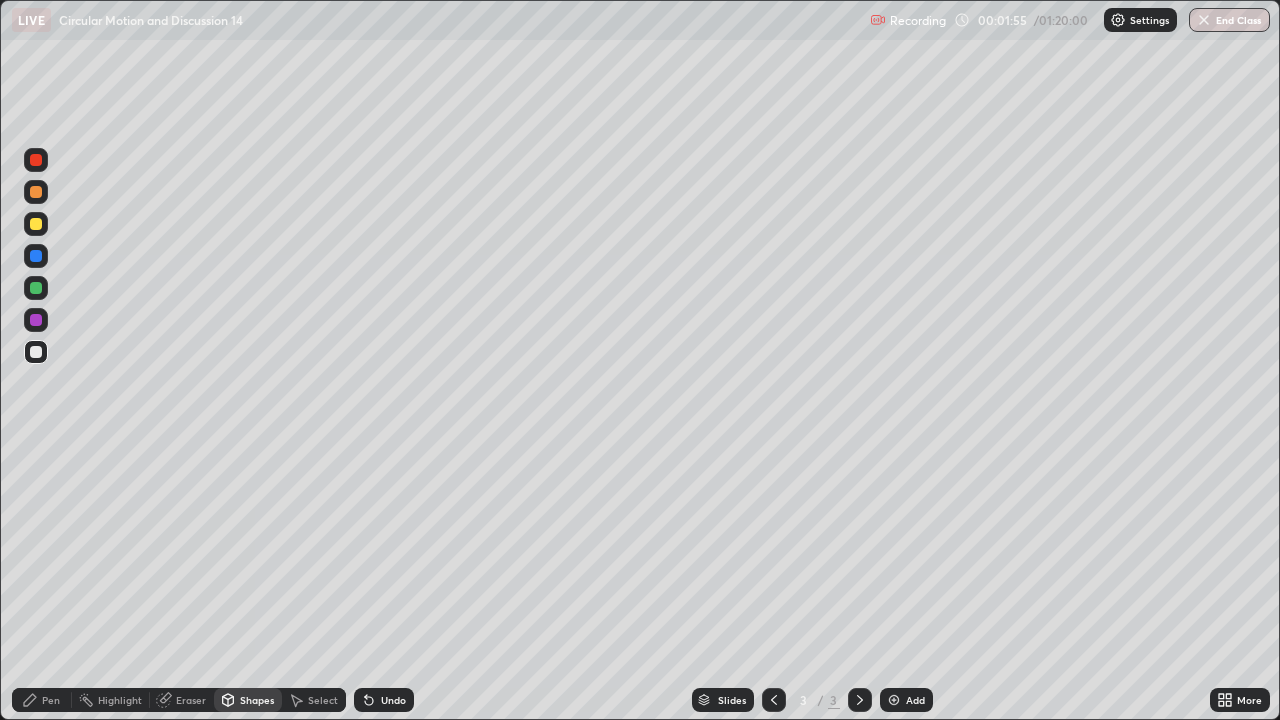 click on "Select" at bounding box center [323, 700] 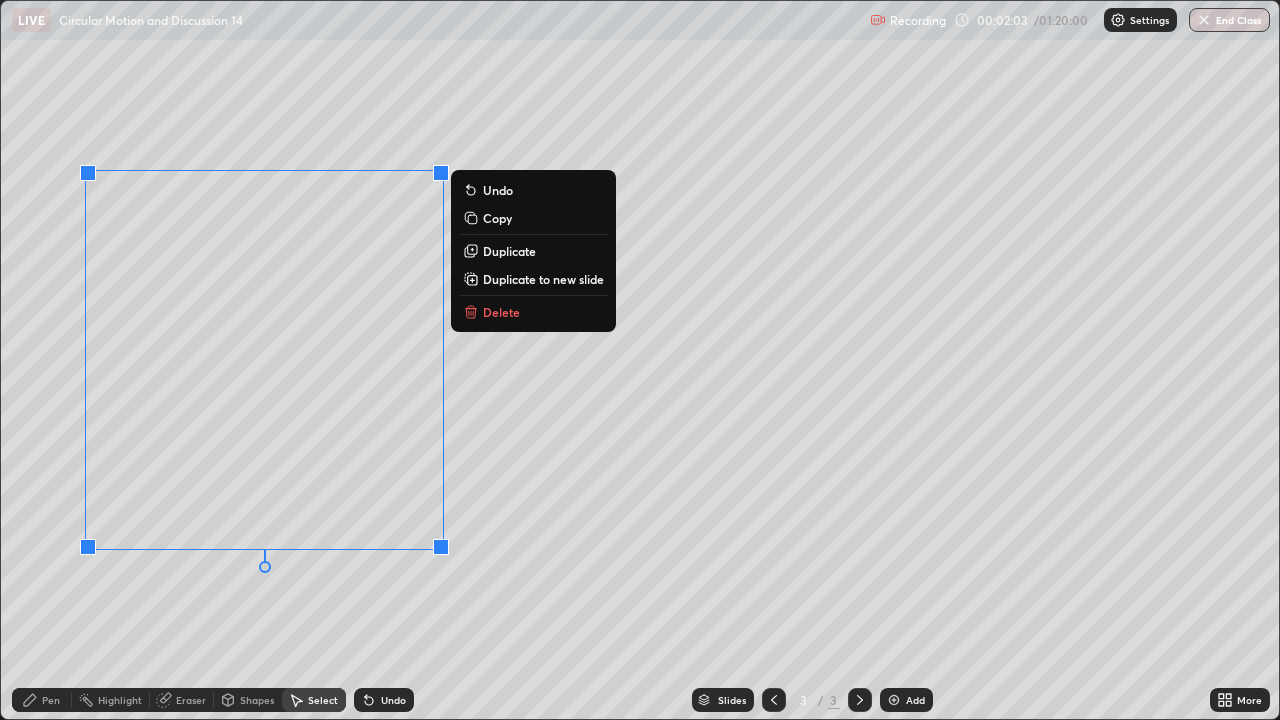 click on "0 ° Undo Copy Duplicate Duplicate to new slide Delete" at bounding box center (640, 360) 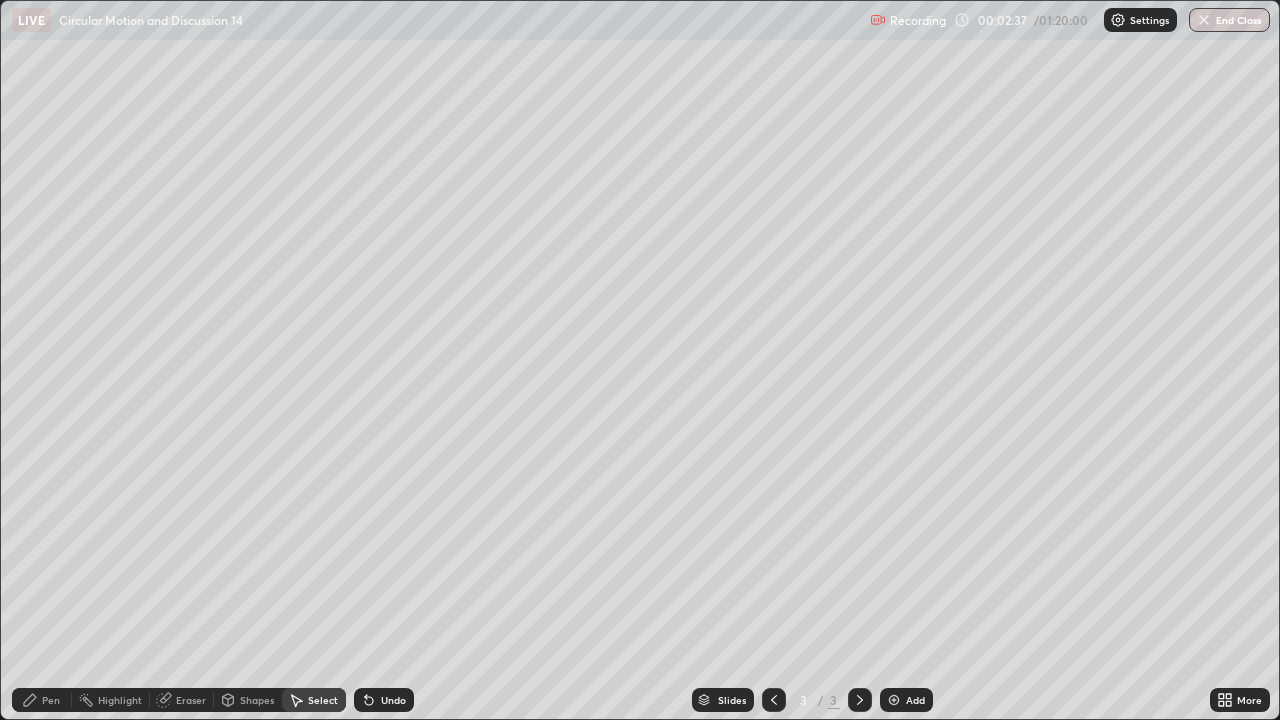click on "Pen" at bounding box center [42, 700] 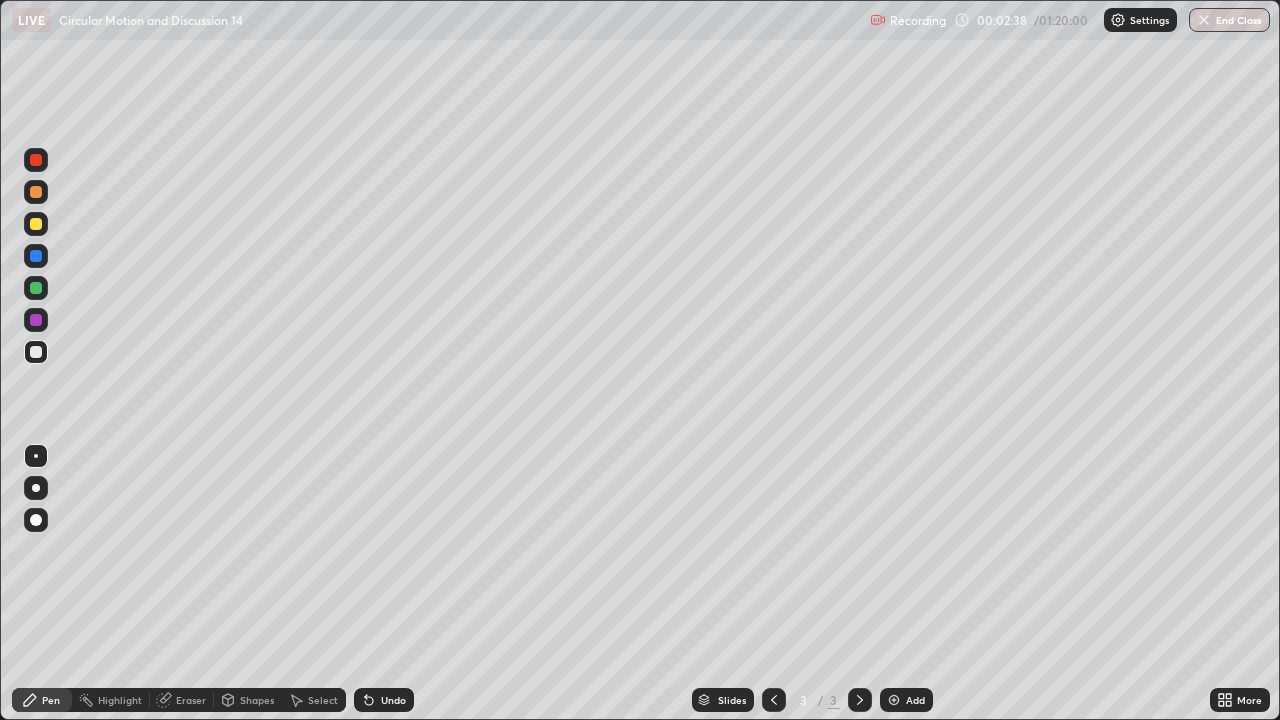 click at bounding box center [36, 288] 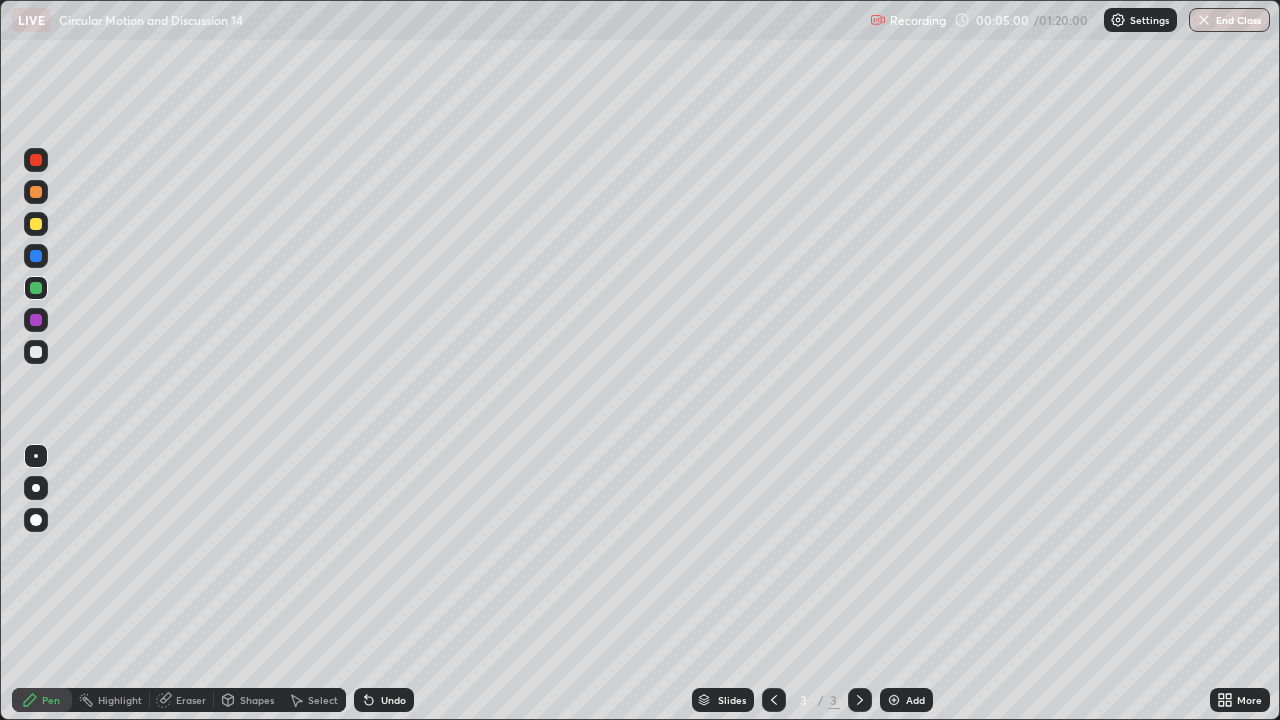 click at bounding box center [36, 352] 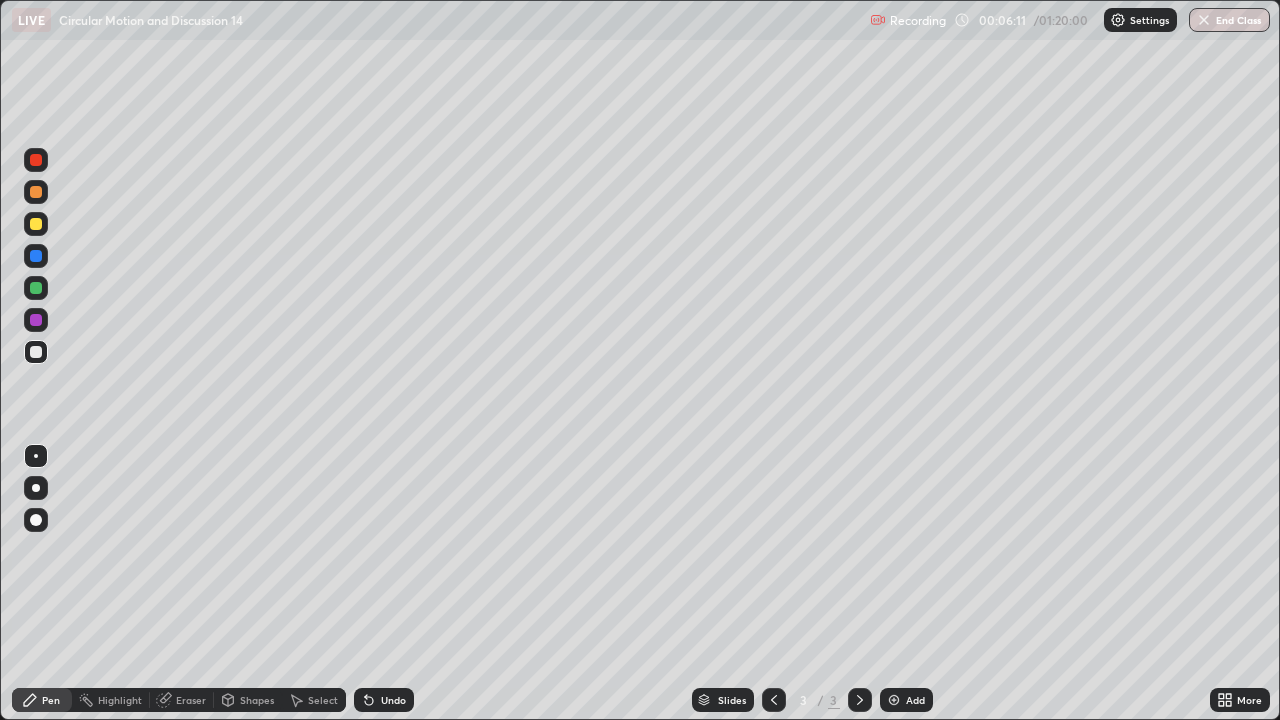 click at bounding box center [36, 224] 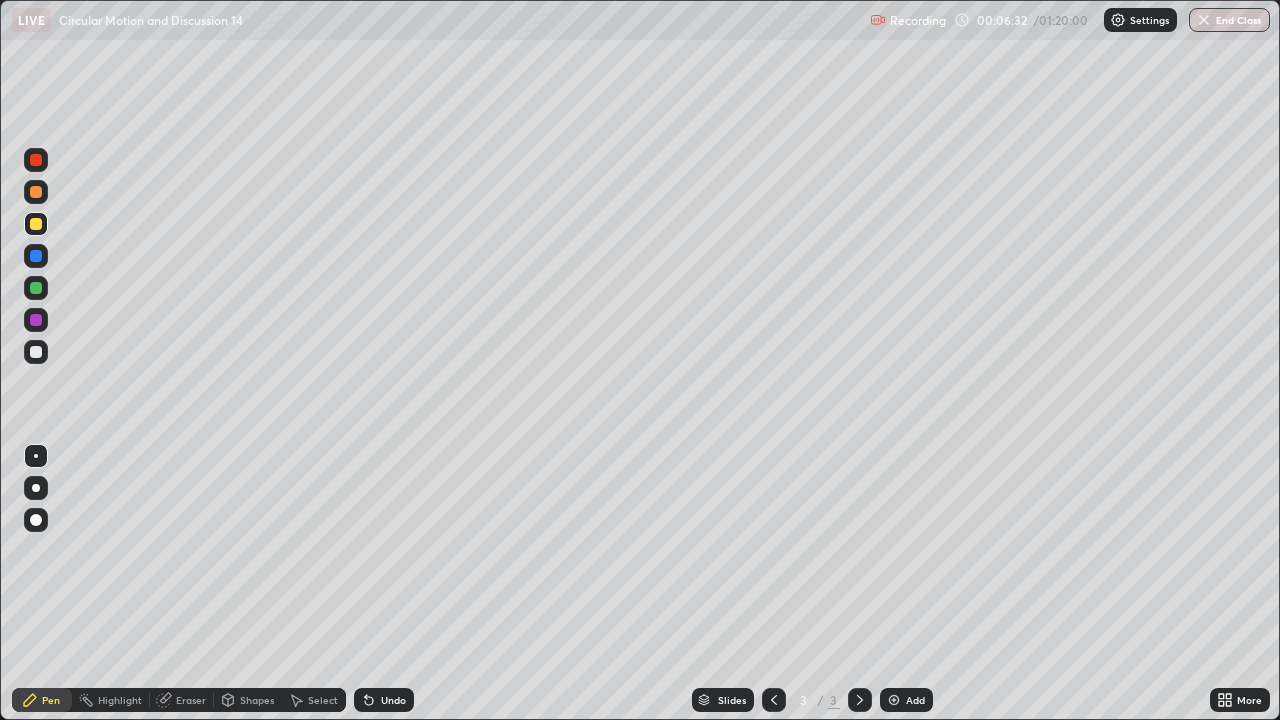 click at bounding box center [36, 288] 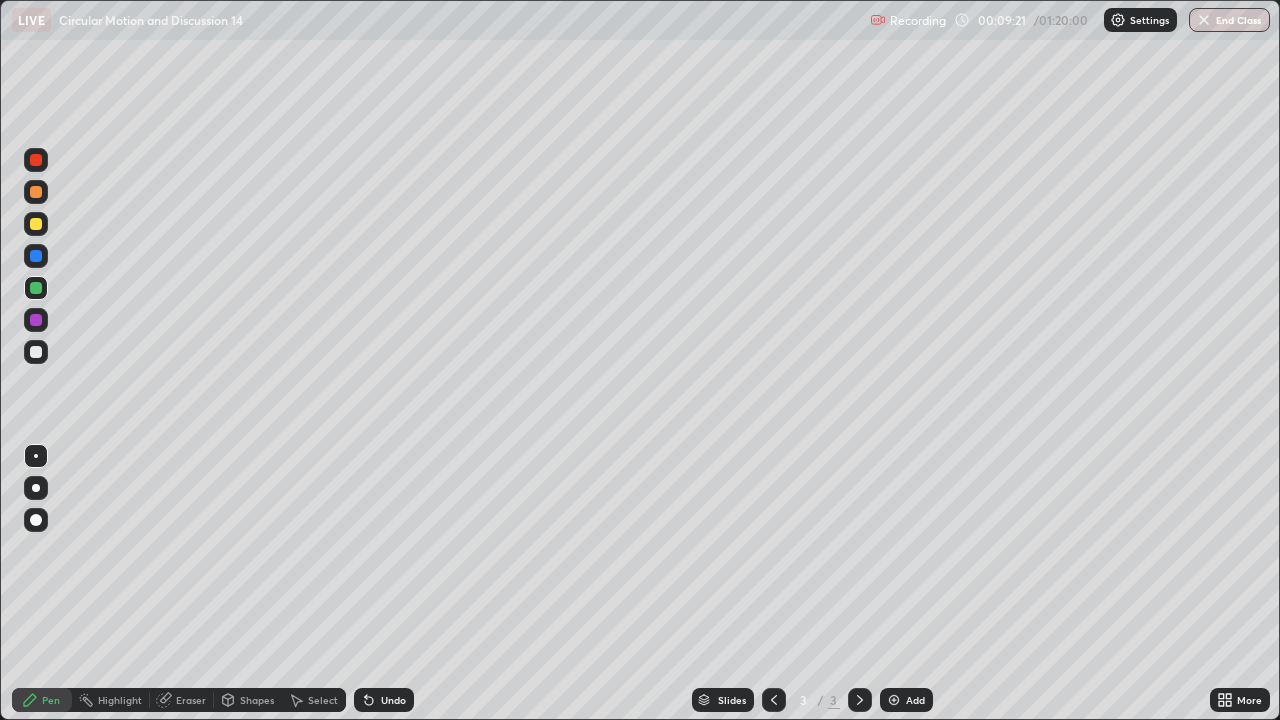 click at bounding box center (36, 352) 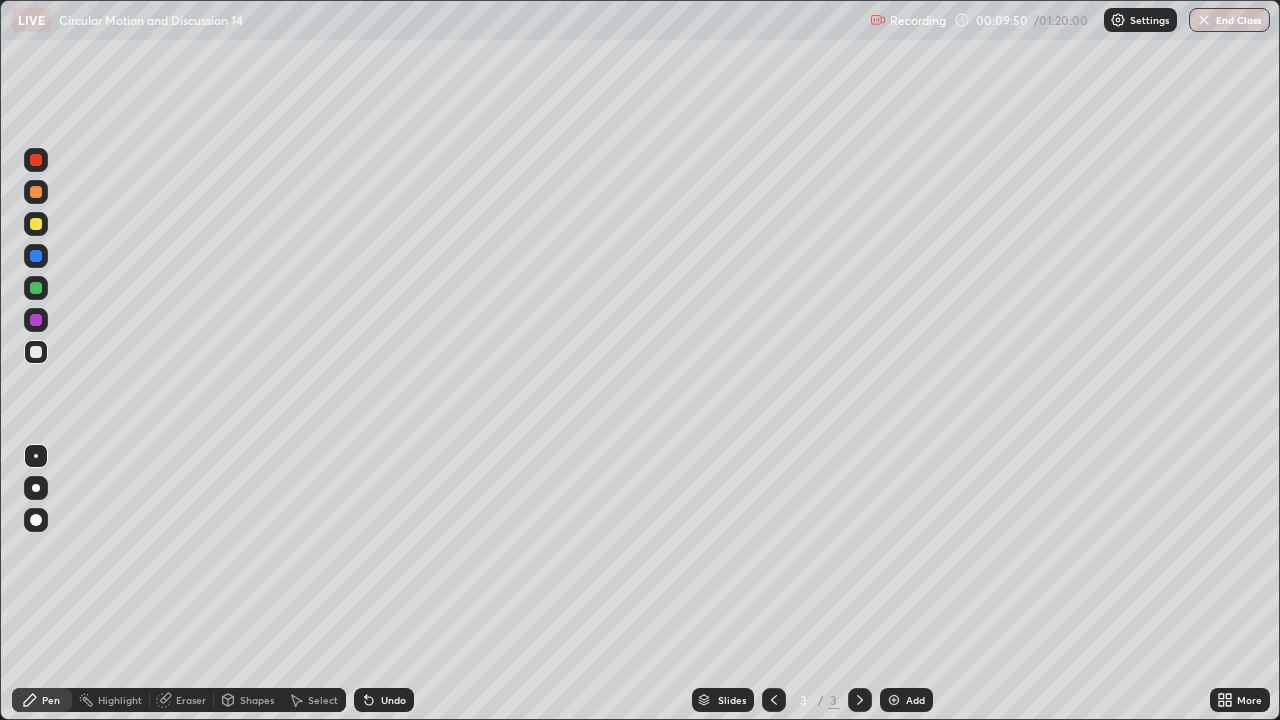 click on "Undo" at bounding box center [393, 700] 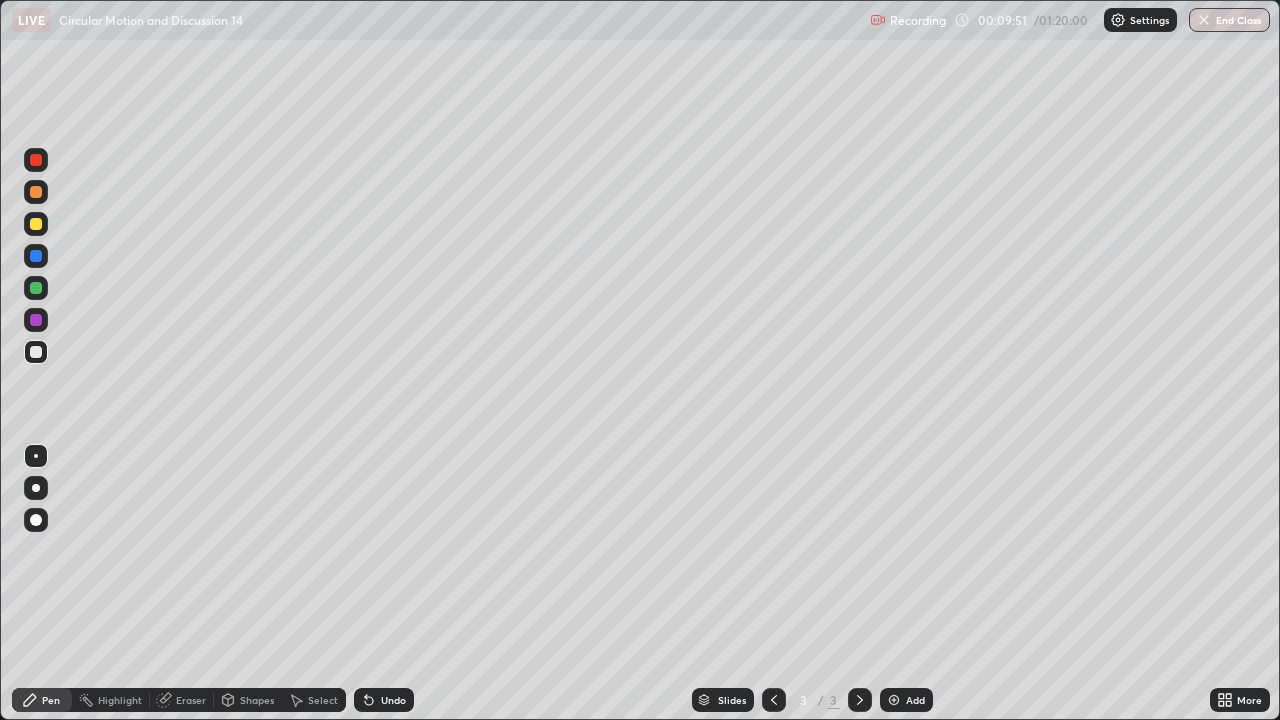 click on "Undo" at bounding box center (393, 700) 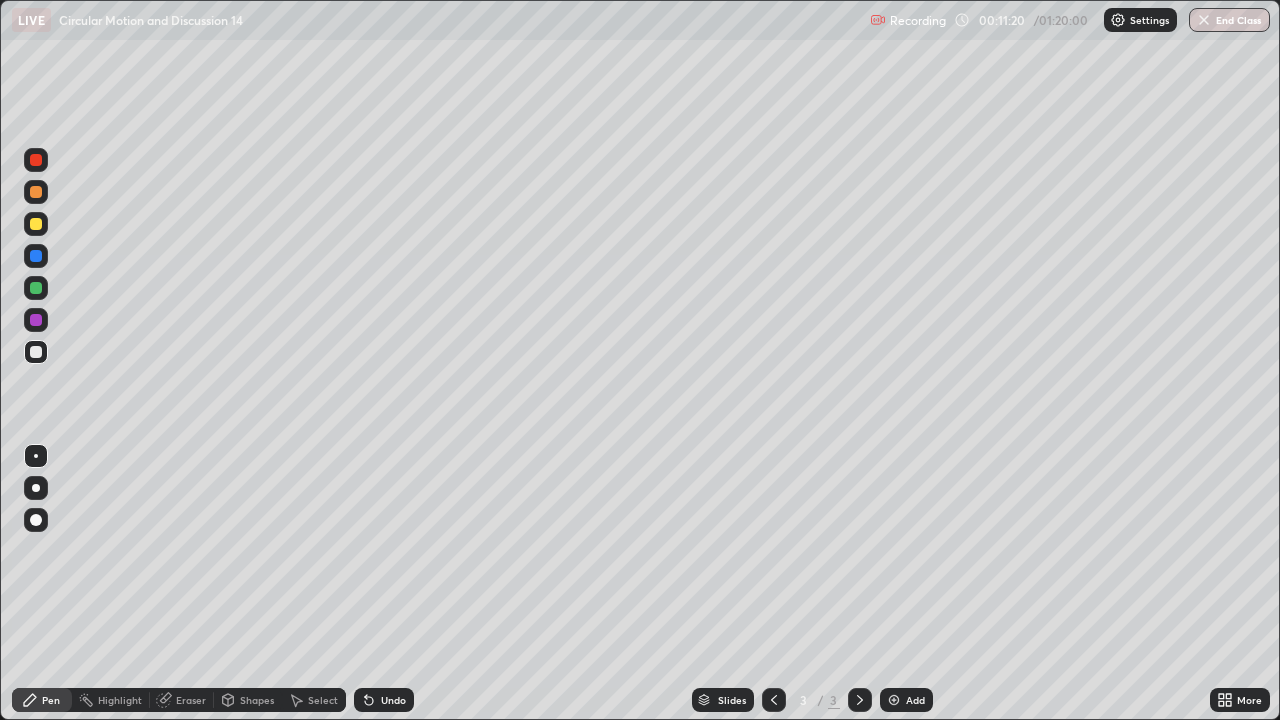 click on "Add" at bounding box center (906, 700) 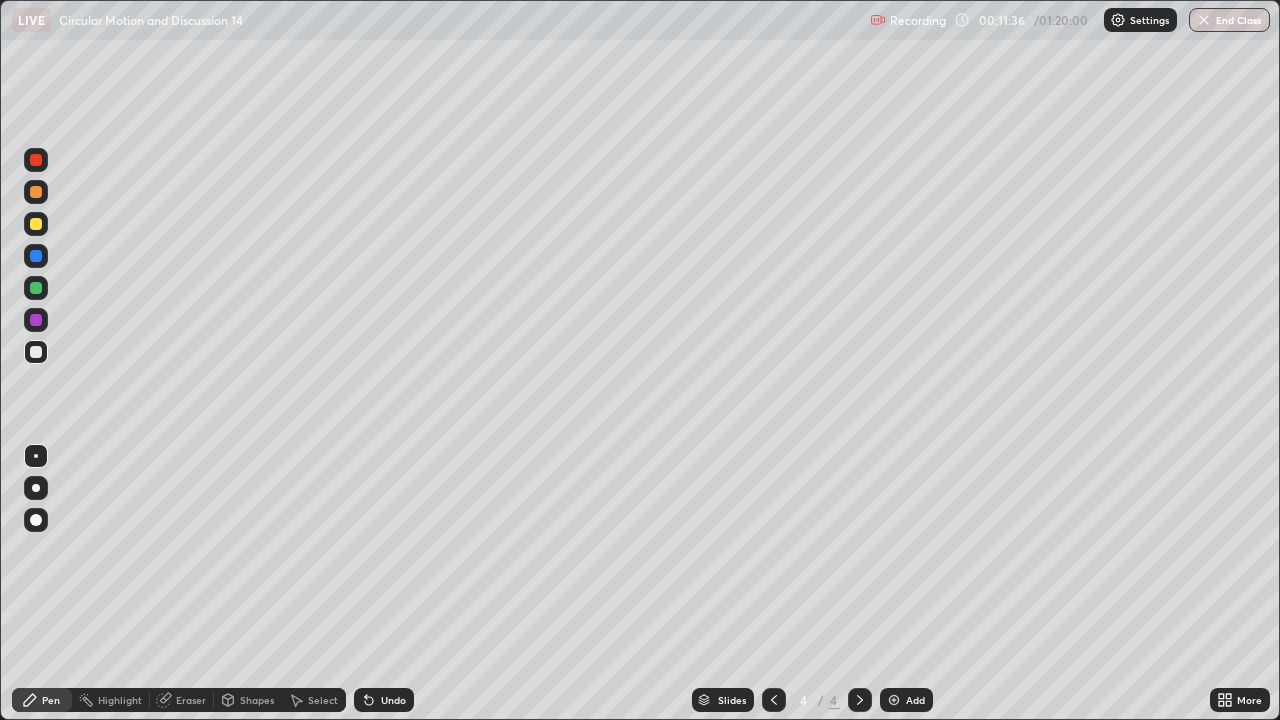 click at bounding box center (36, 288) 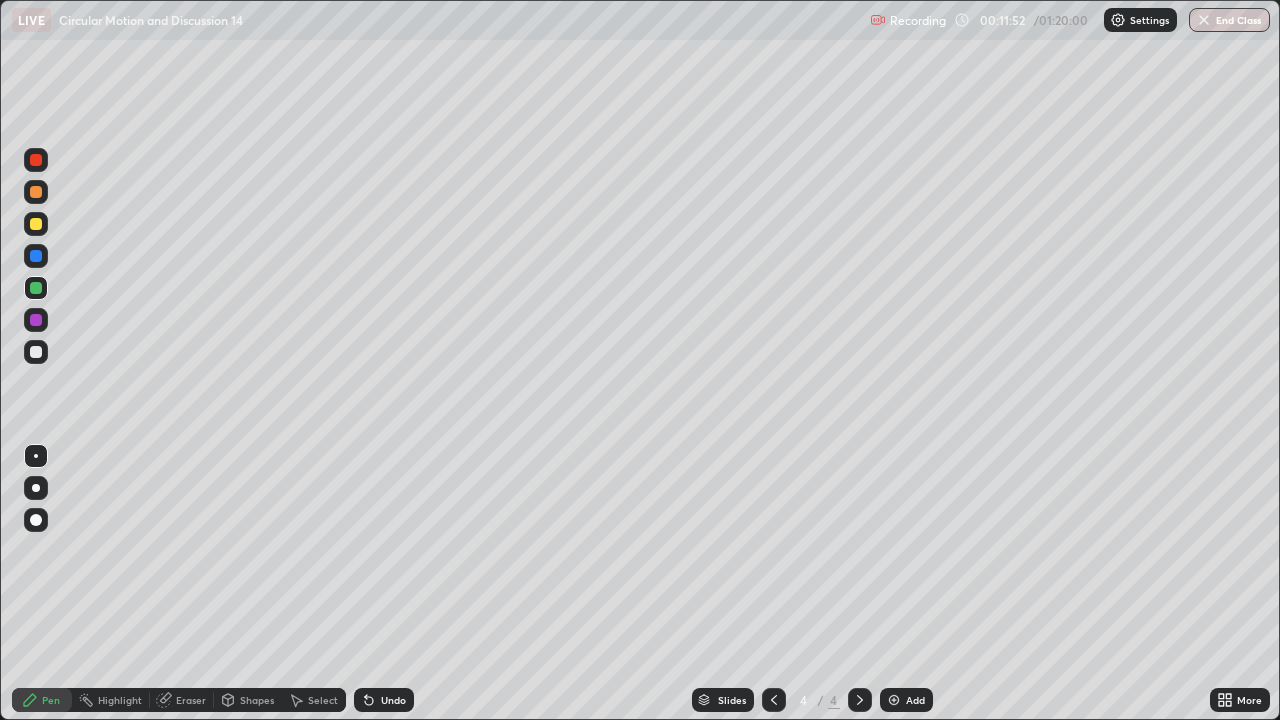 click on "Undo" at bounding box center [393, 700] 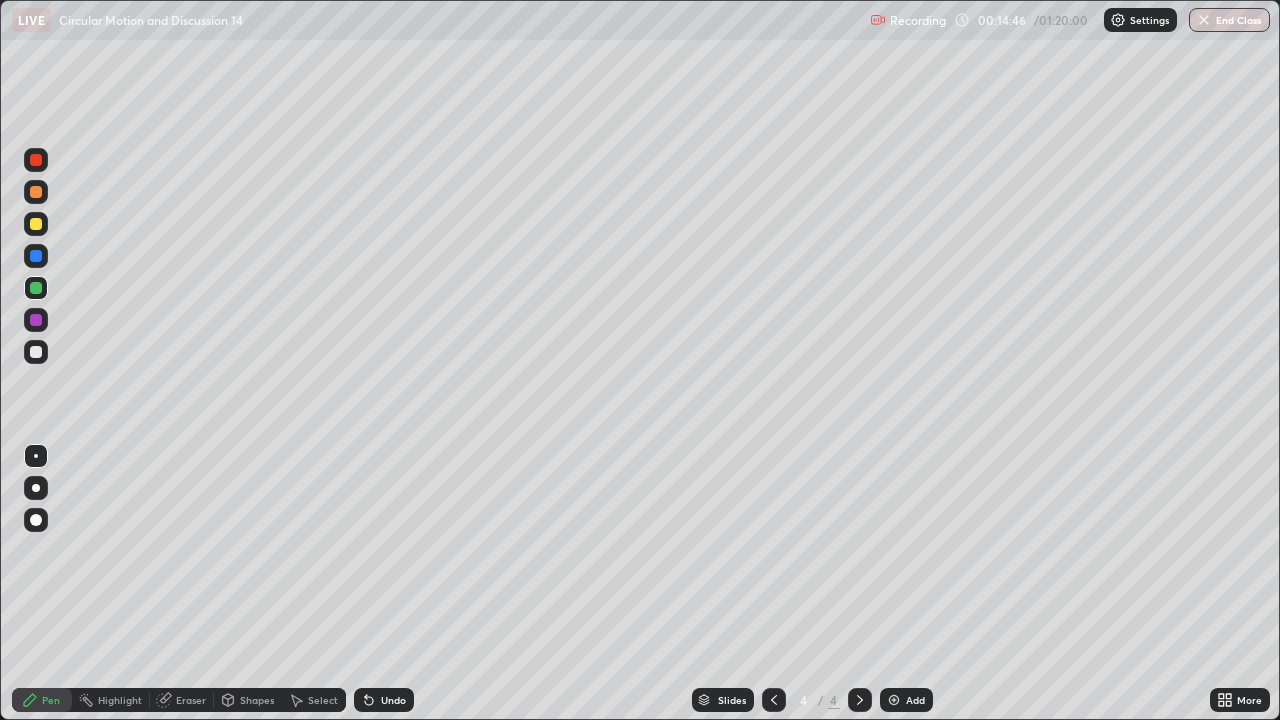 click on "Add" at bounding box center [915, 700] 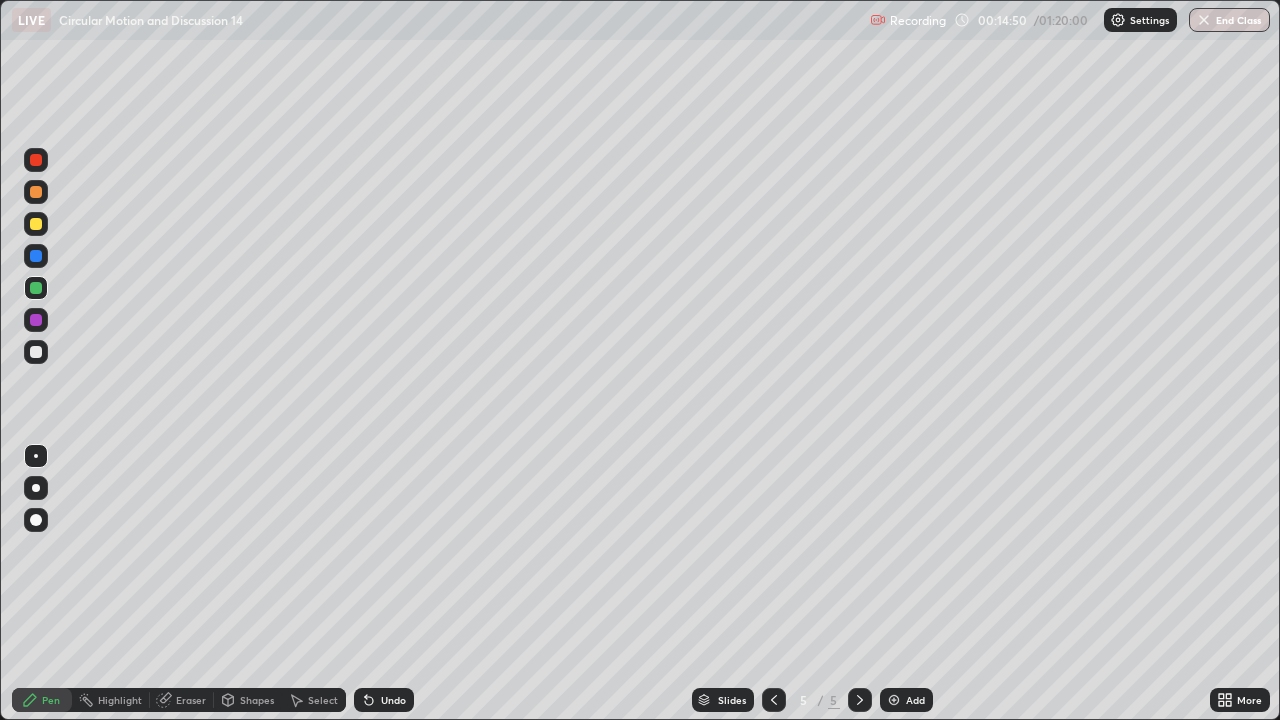 click on "Undo" at bounding box center (393, 700) 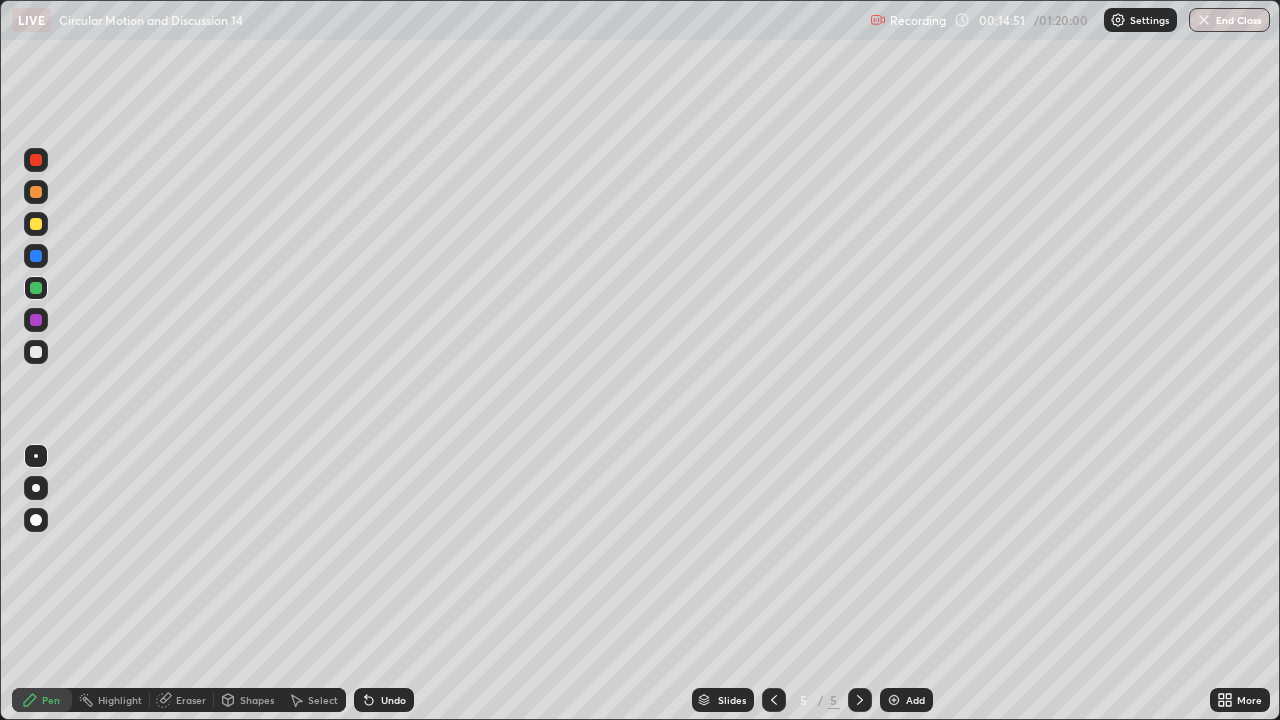 click on "Shapes" at bounding box center [257, 700] 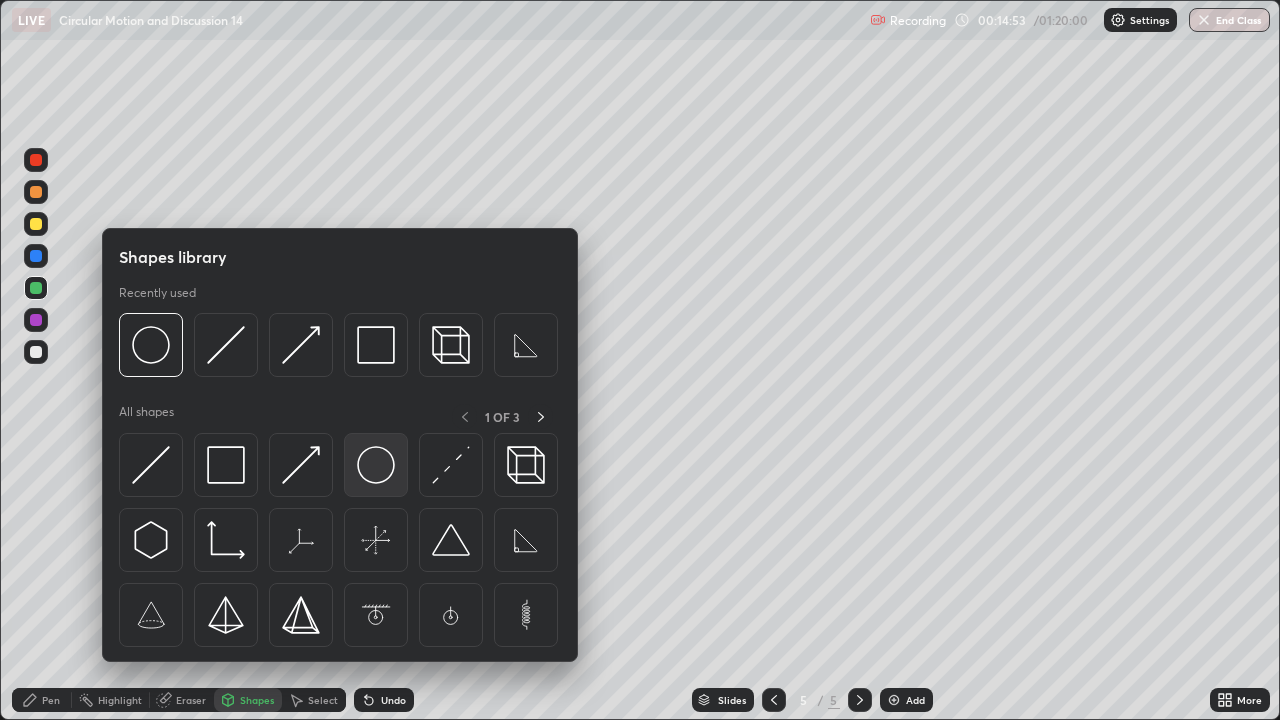 click at bounding box center [376, 465] 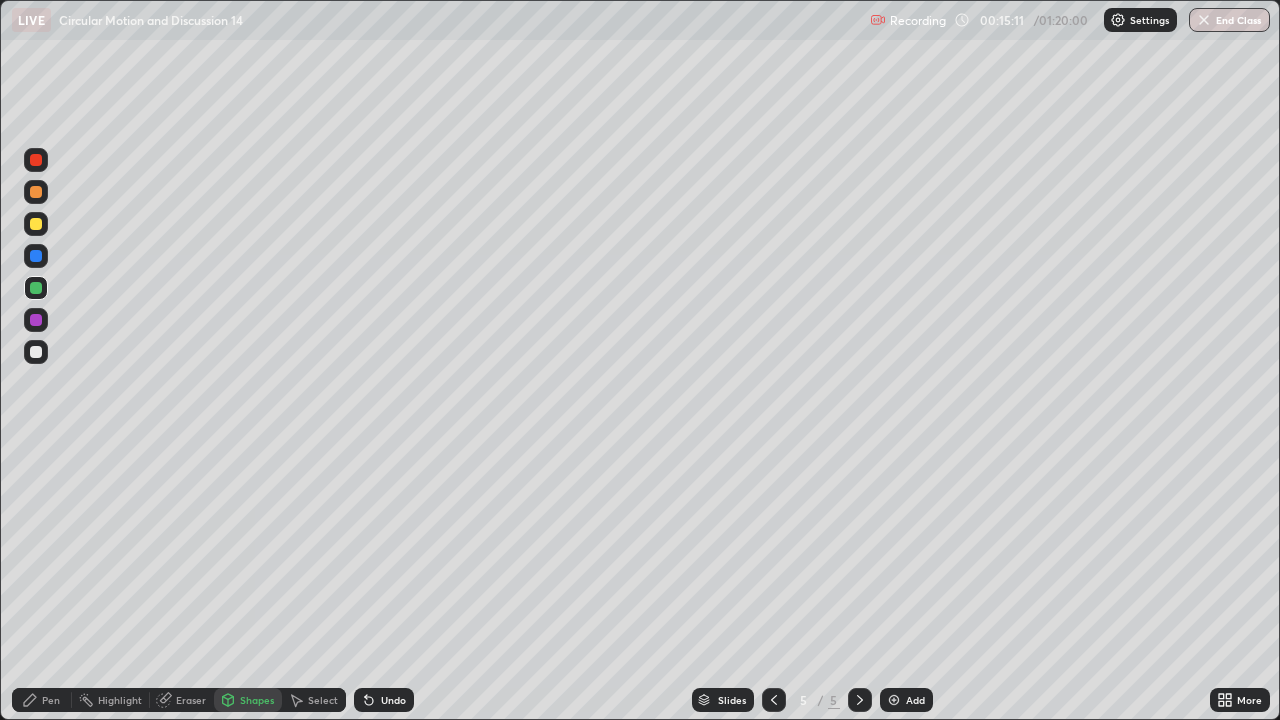 click on "Select" at bounding box center [323, 700] 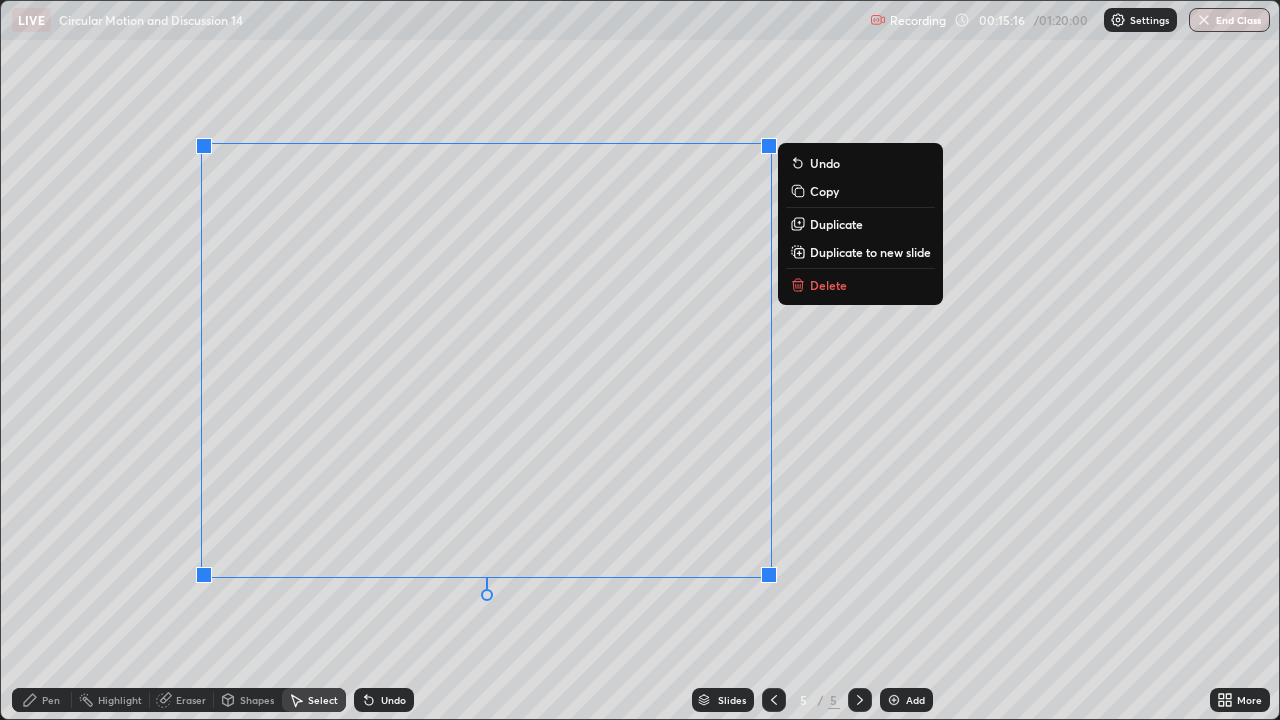 click on "Undo" at bounding box center (393, 700) 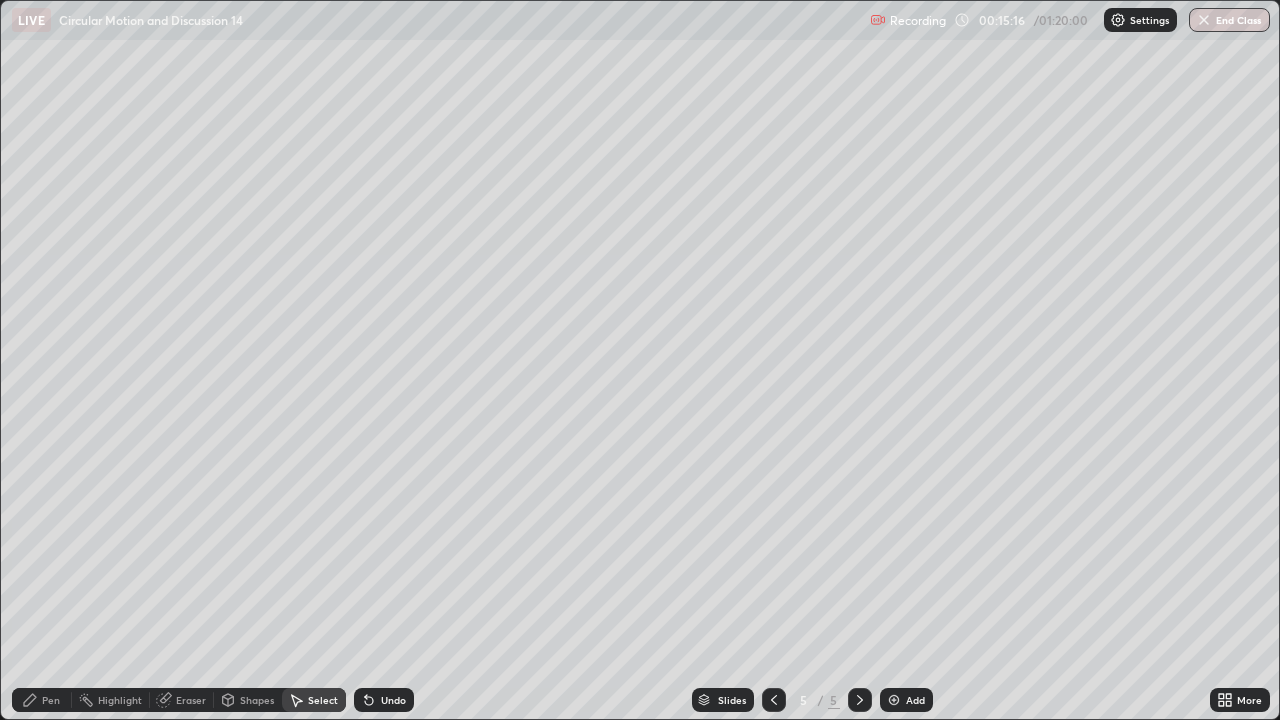 click on "Undo" at bounding box center [384, 700] 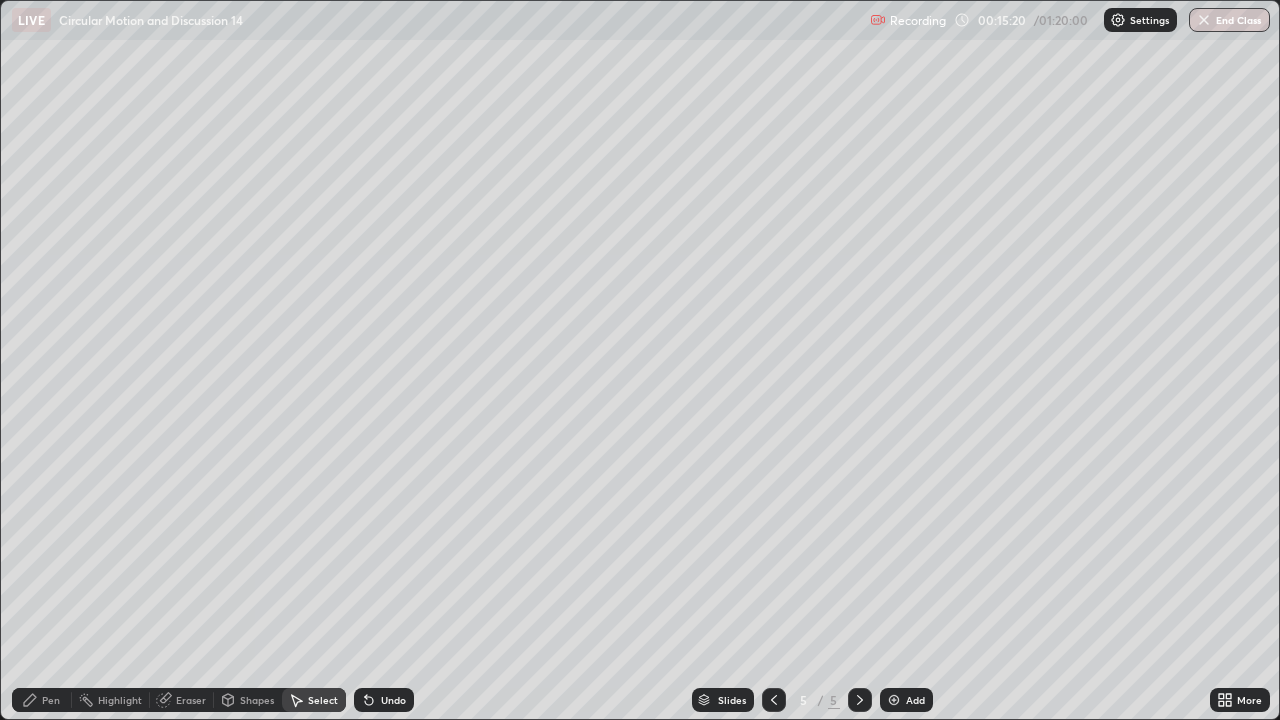 click on "Shapes" at bounding box center [257, 700] 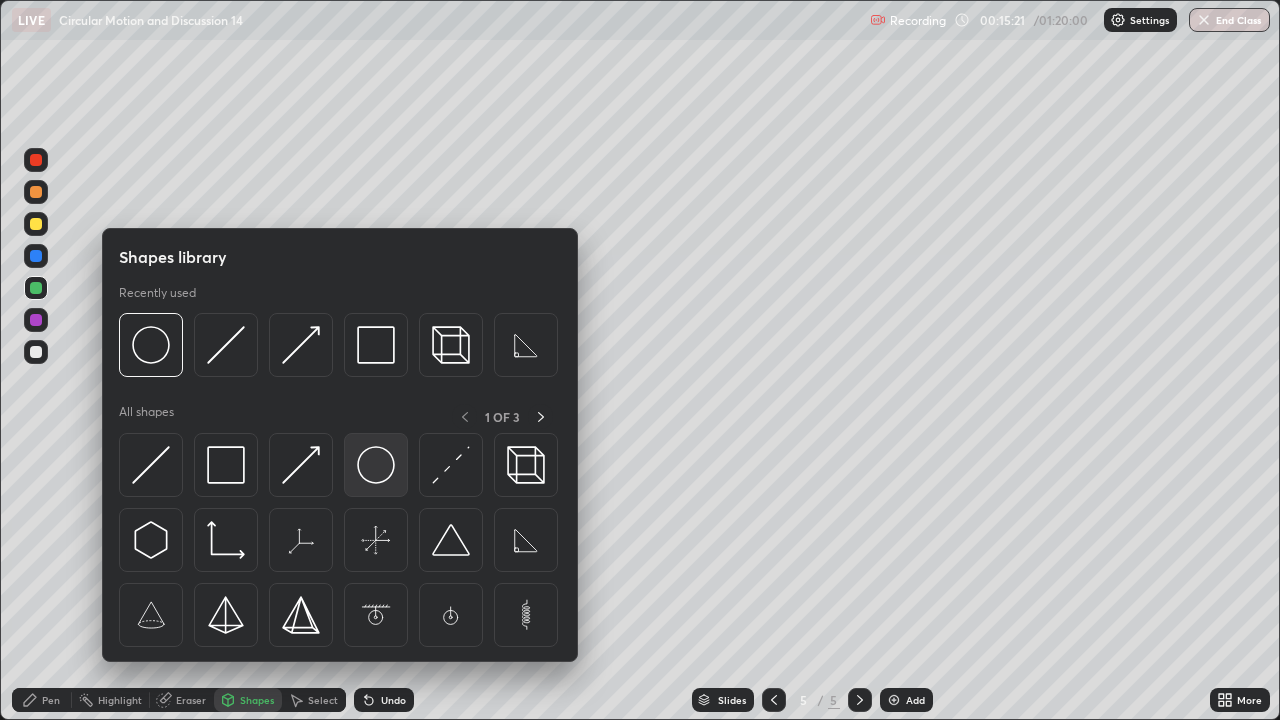click at bounding box center (376, 465) 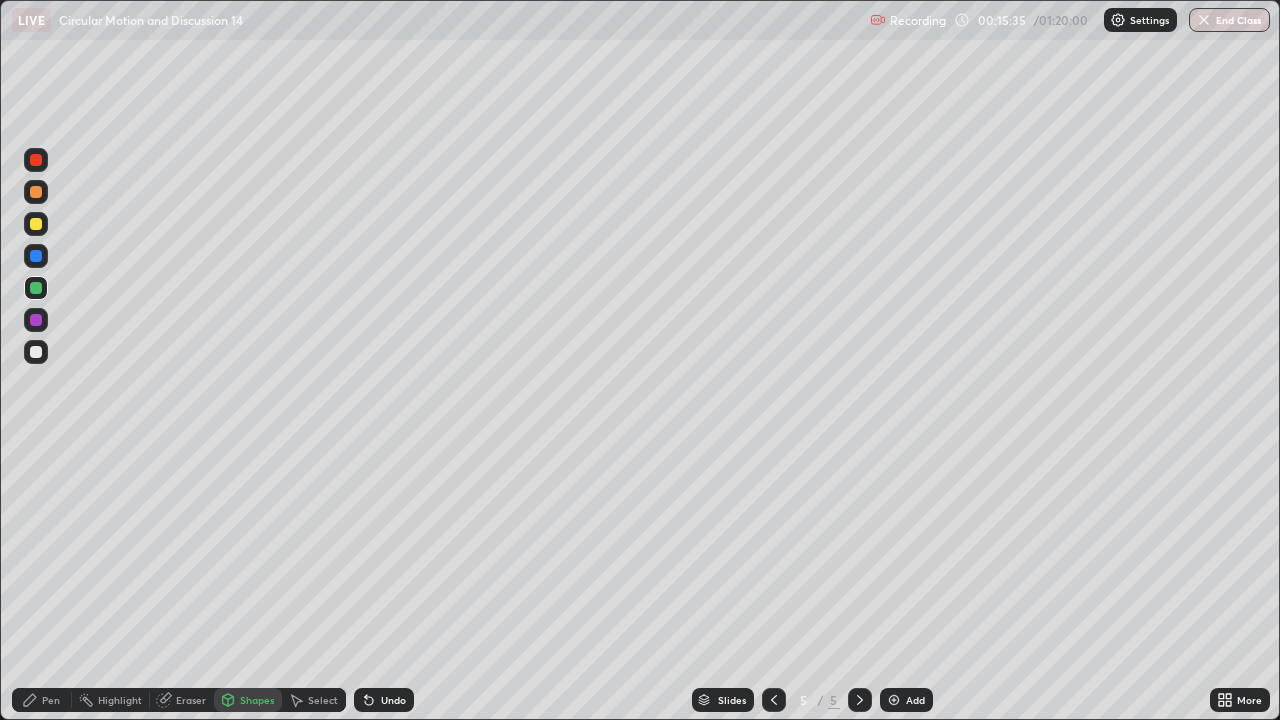 click on "Undo" at bounding box center (393, 700) 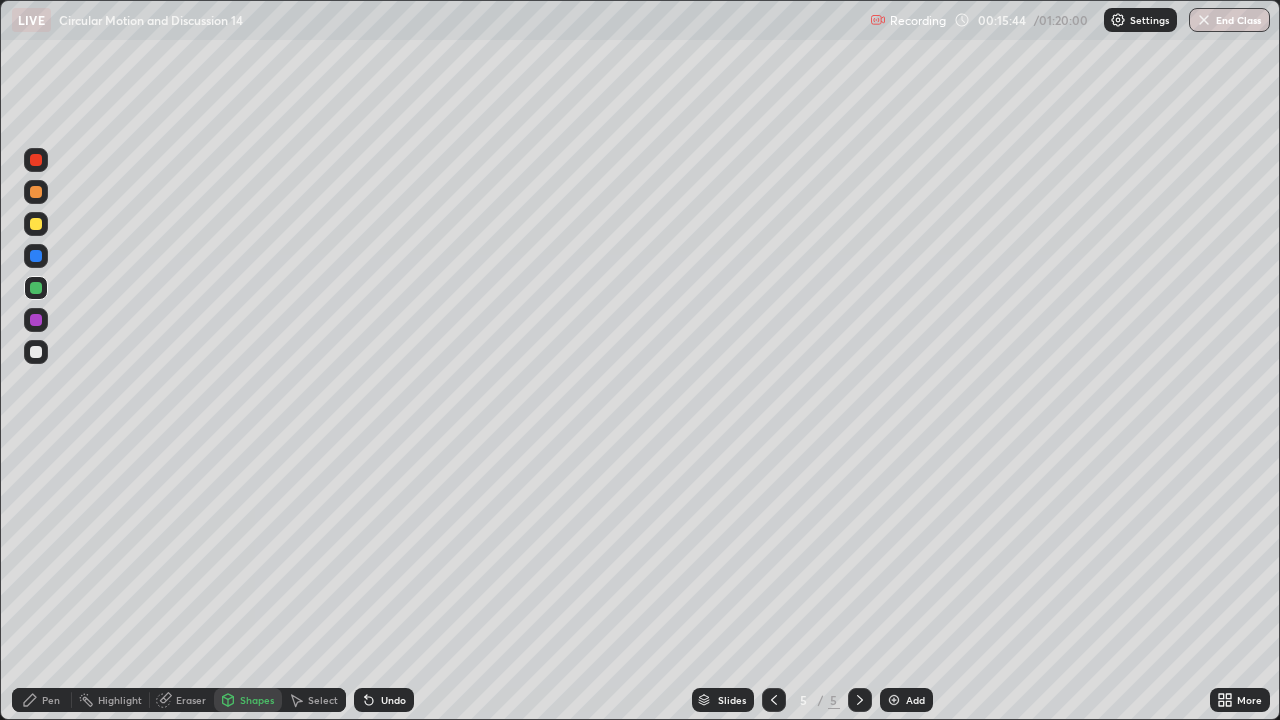 click on "Select" at bounding box center (323, 700) 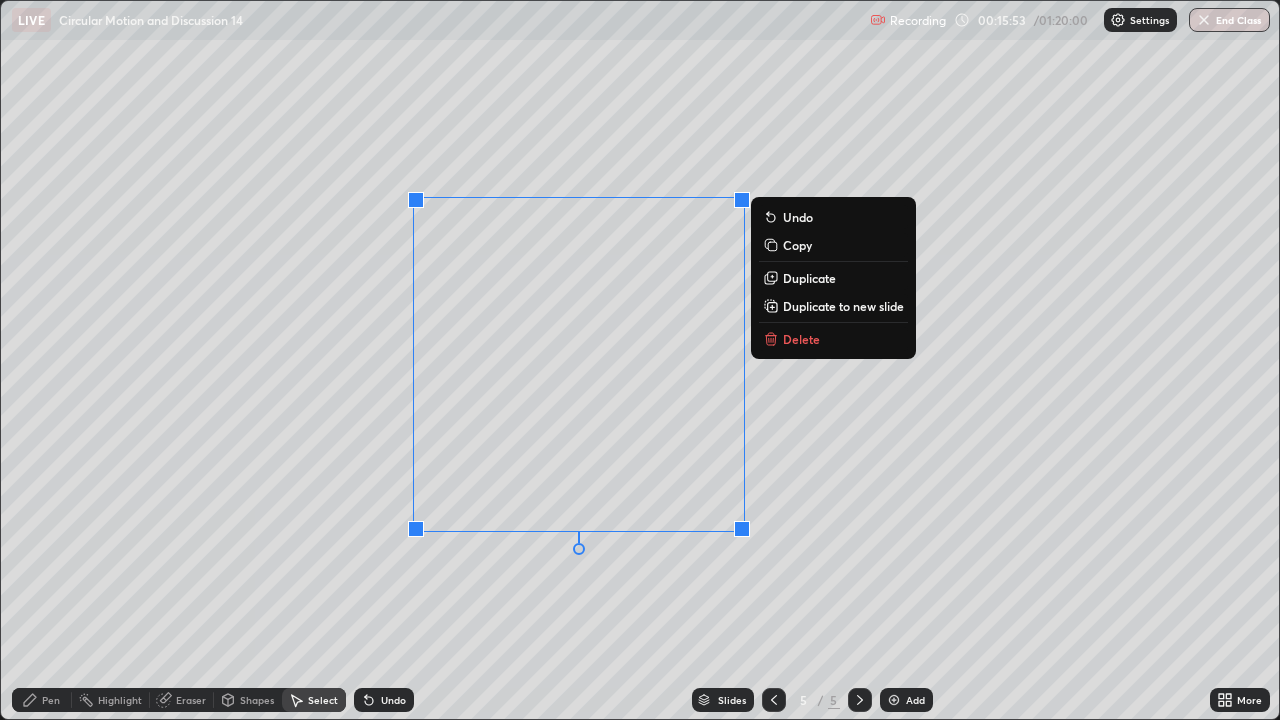 click on "0 ° Undo Copy Duplicate Duplicate to new slide Delete" at bounding box center (640, 360) 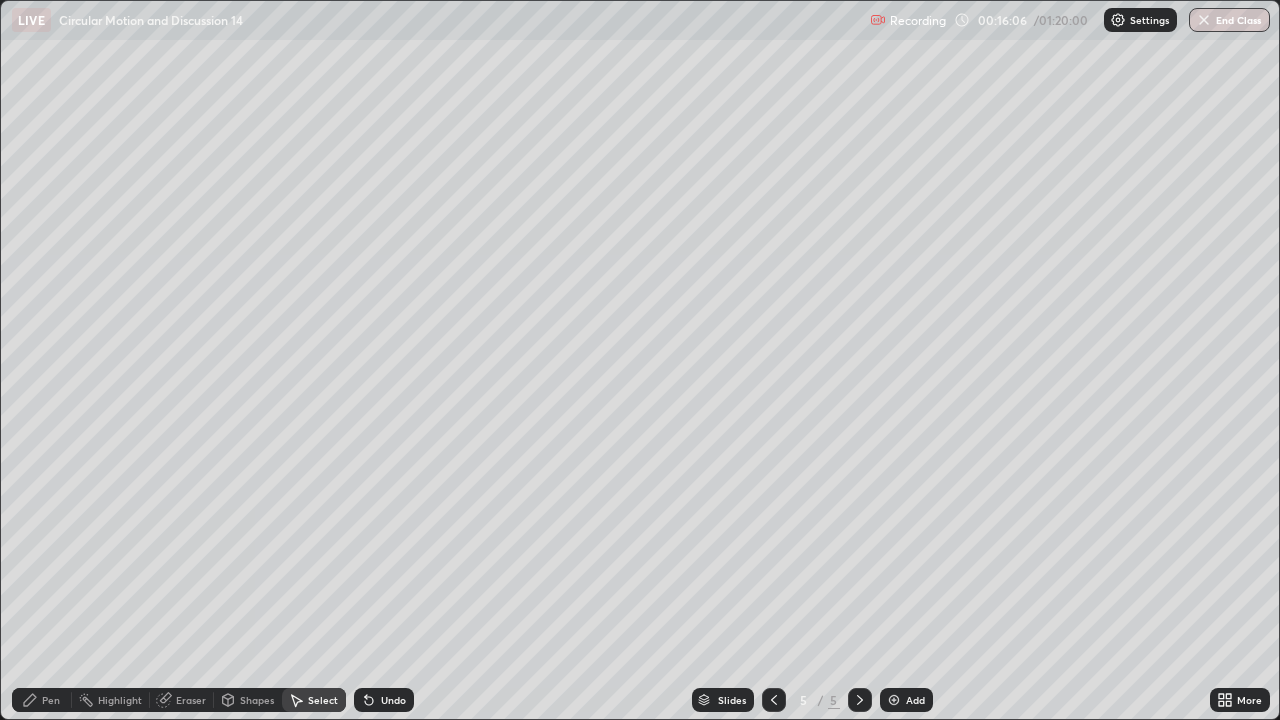 click on "Shapes" at bounding box center (257, 700) 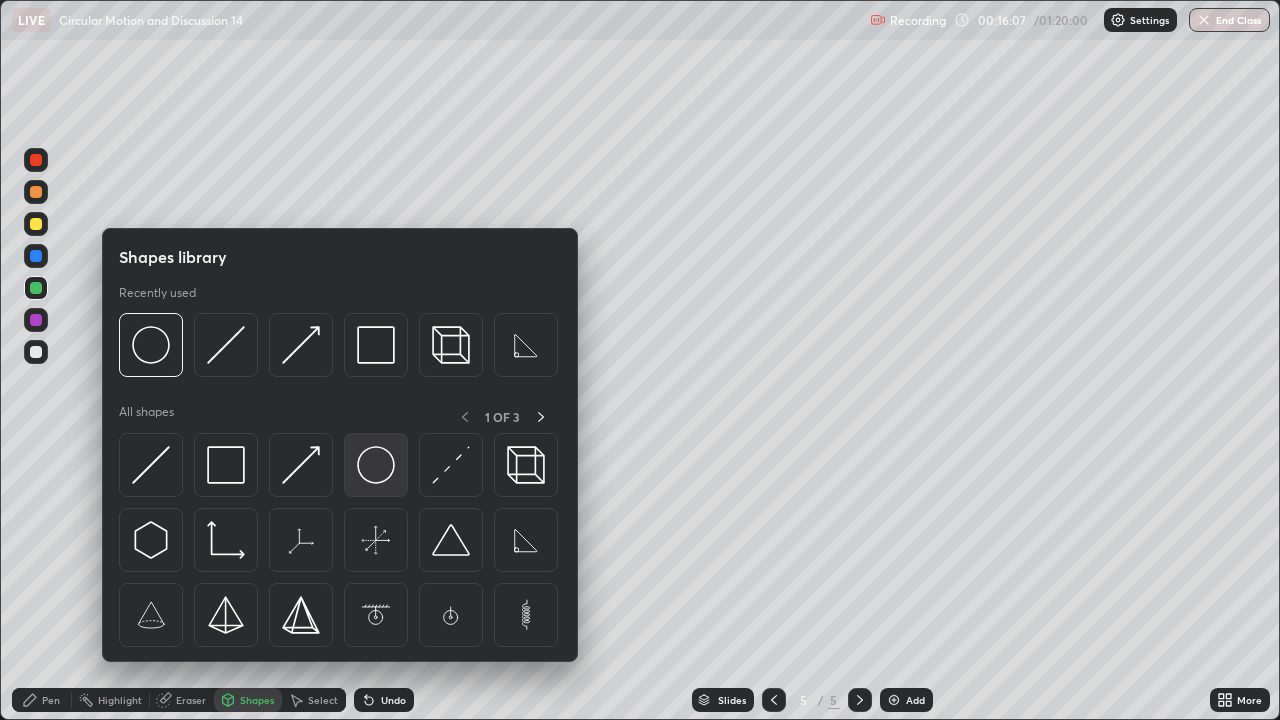 click at bounding box center [376, 465] 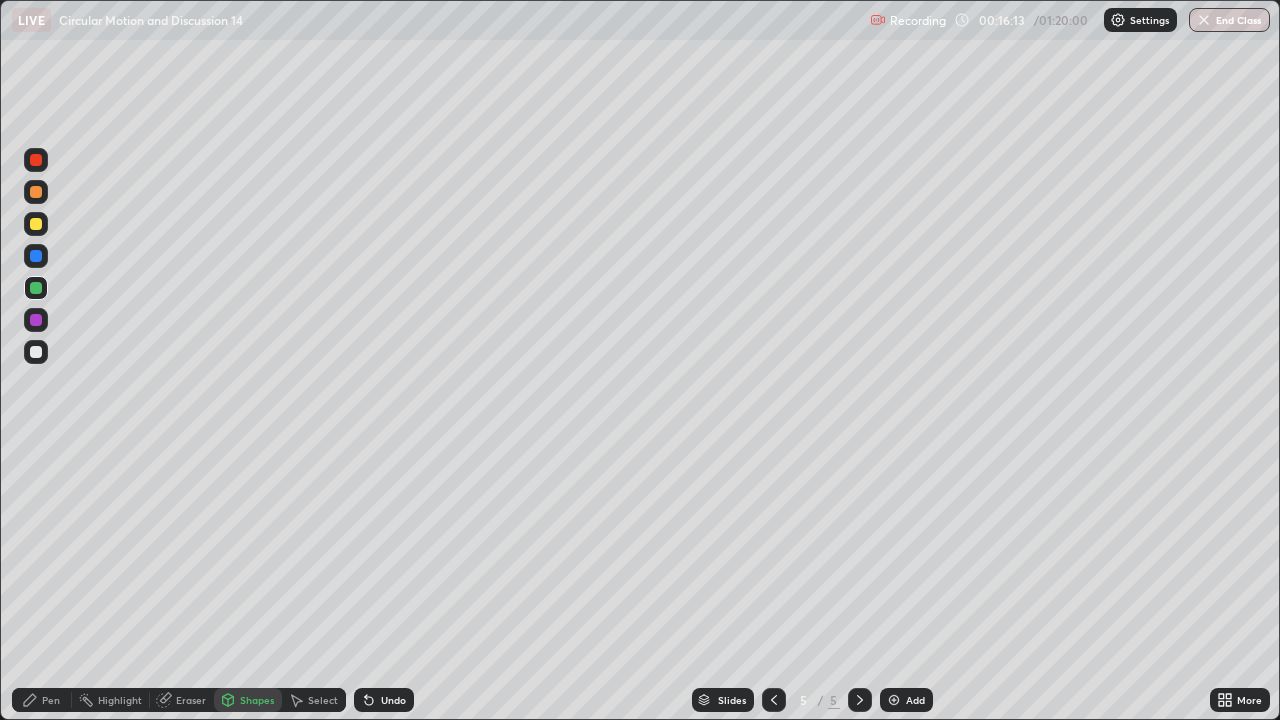 click on "Select" at bounding box center [323, 700] 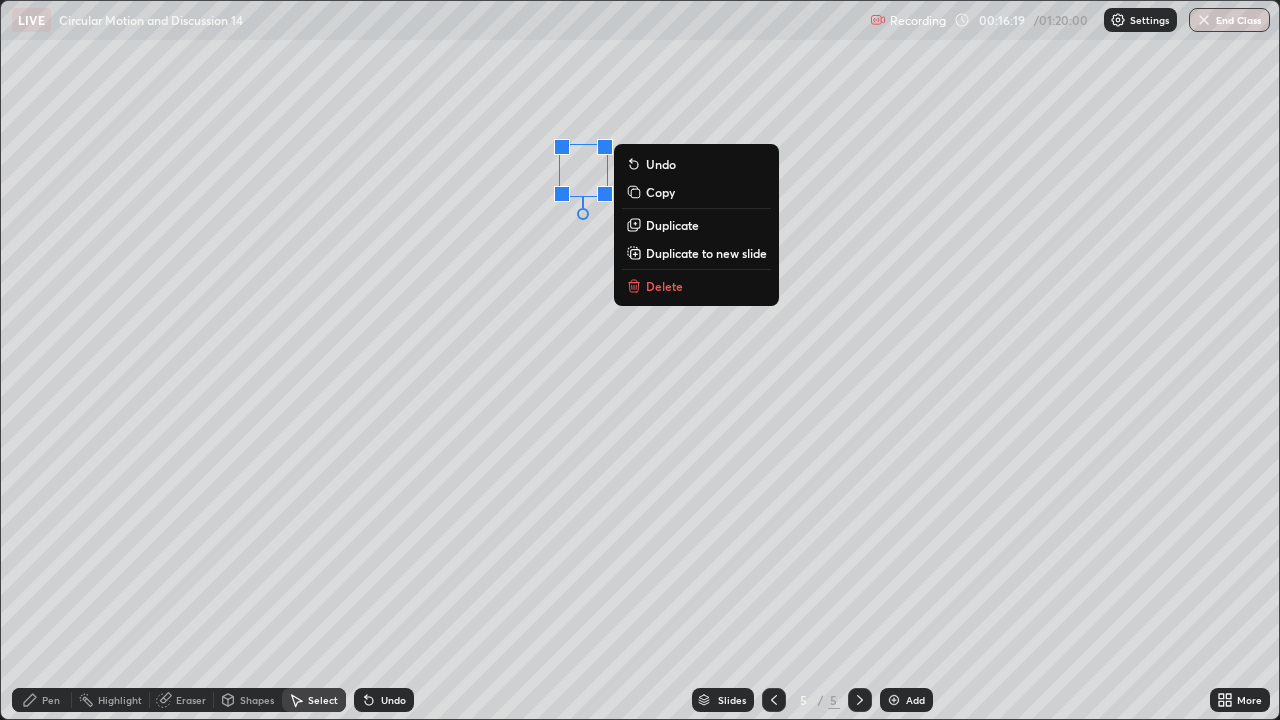 click on "0 ° Undo Copy Duplicate Duplicate to new slide Delete" at bounding box center [640, 360] 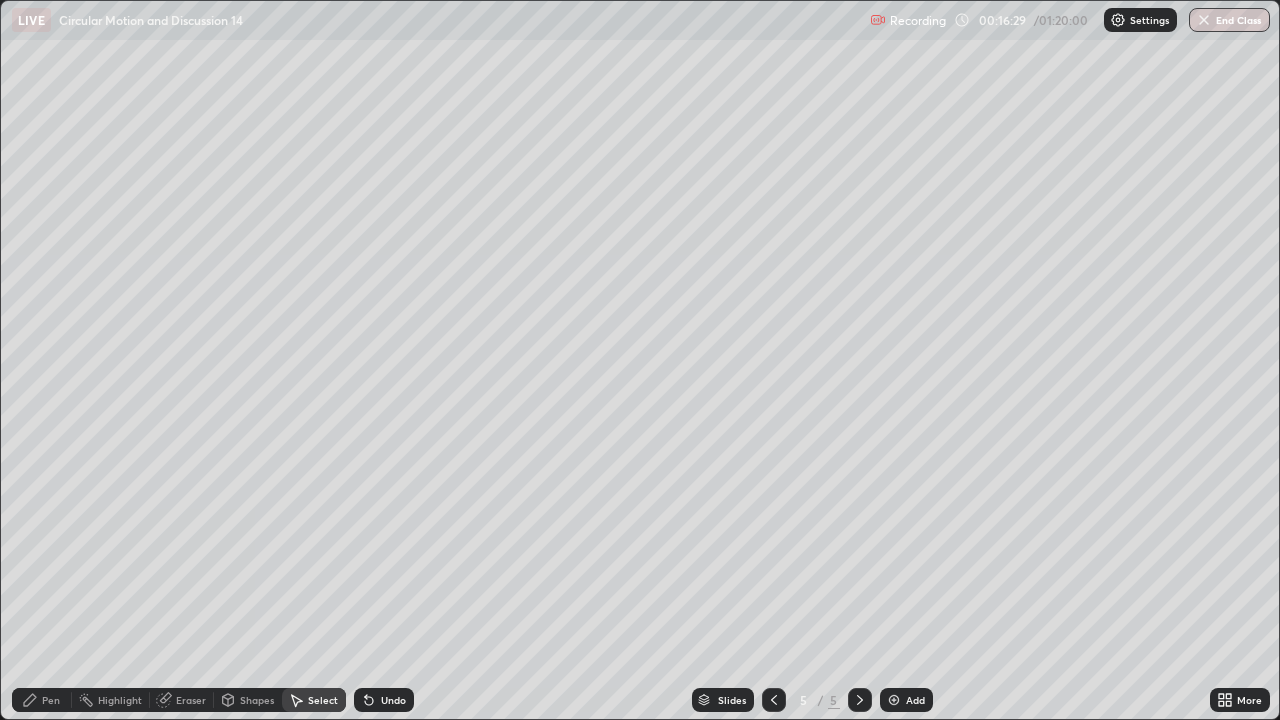 click on "Pen" at bounding box center [51, 700] 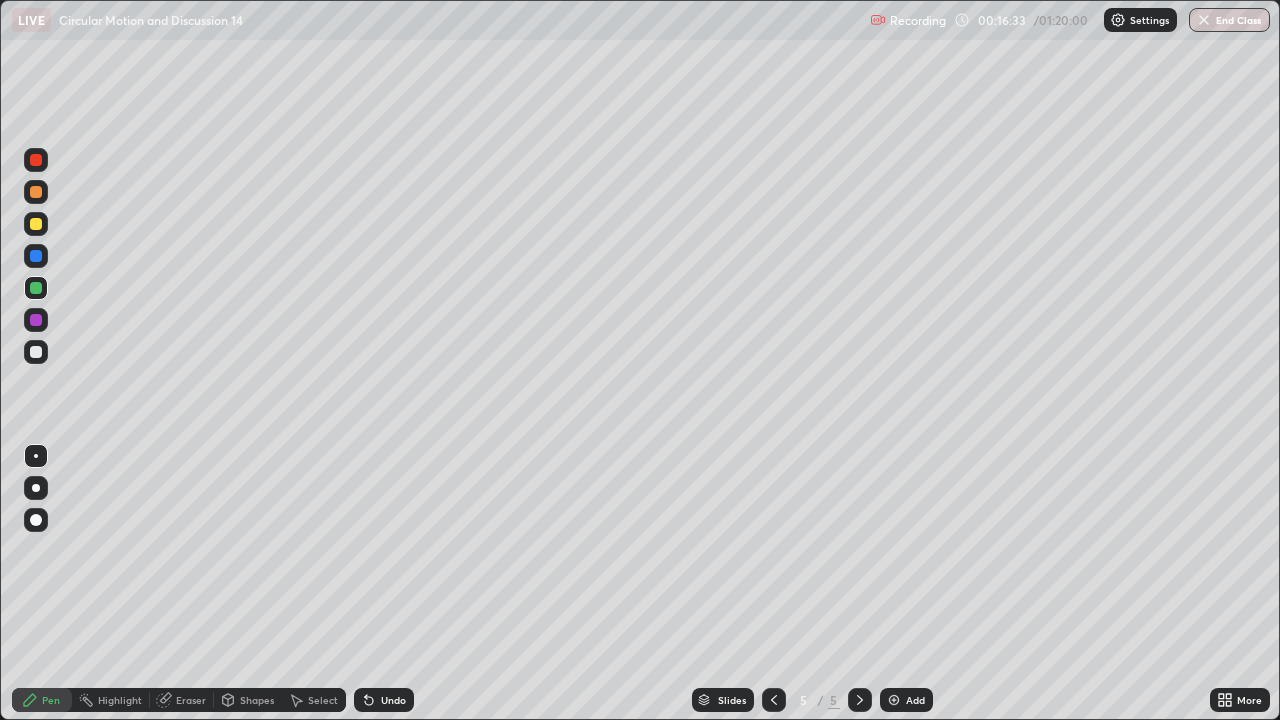click at bounding box center (36, 352) 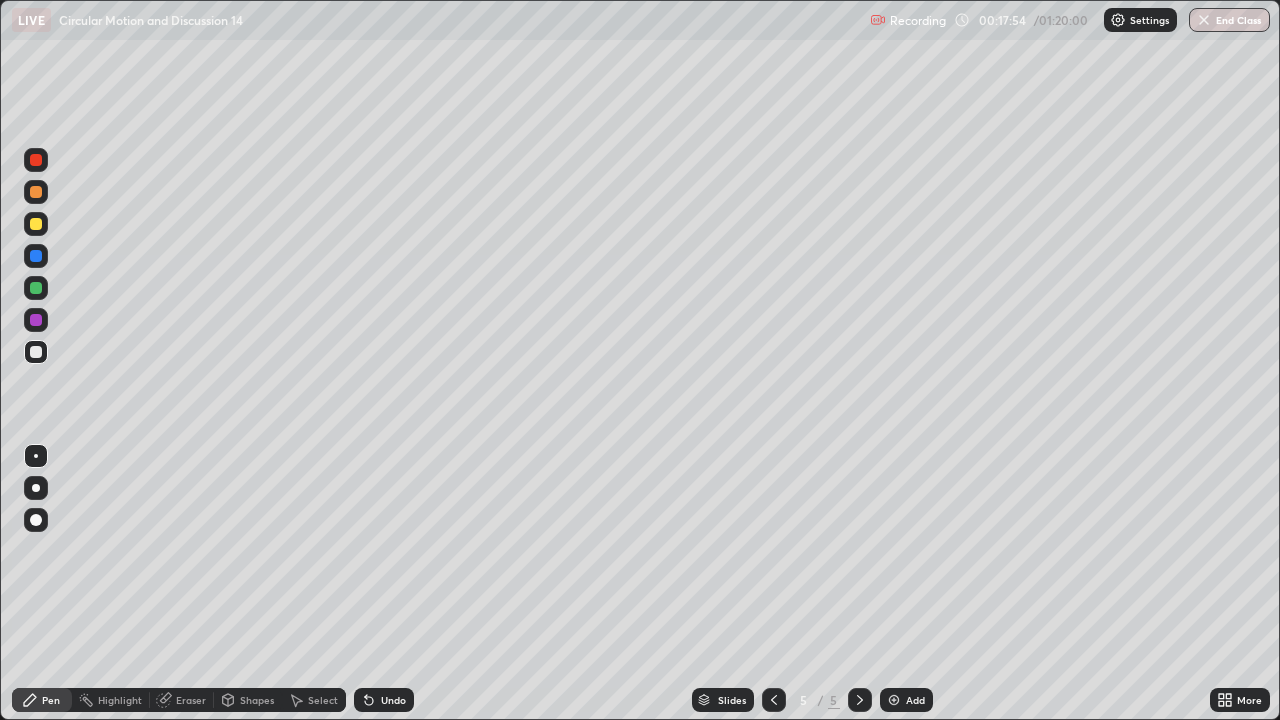 click at bounding box center [36, 288] 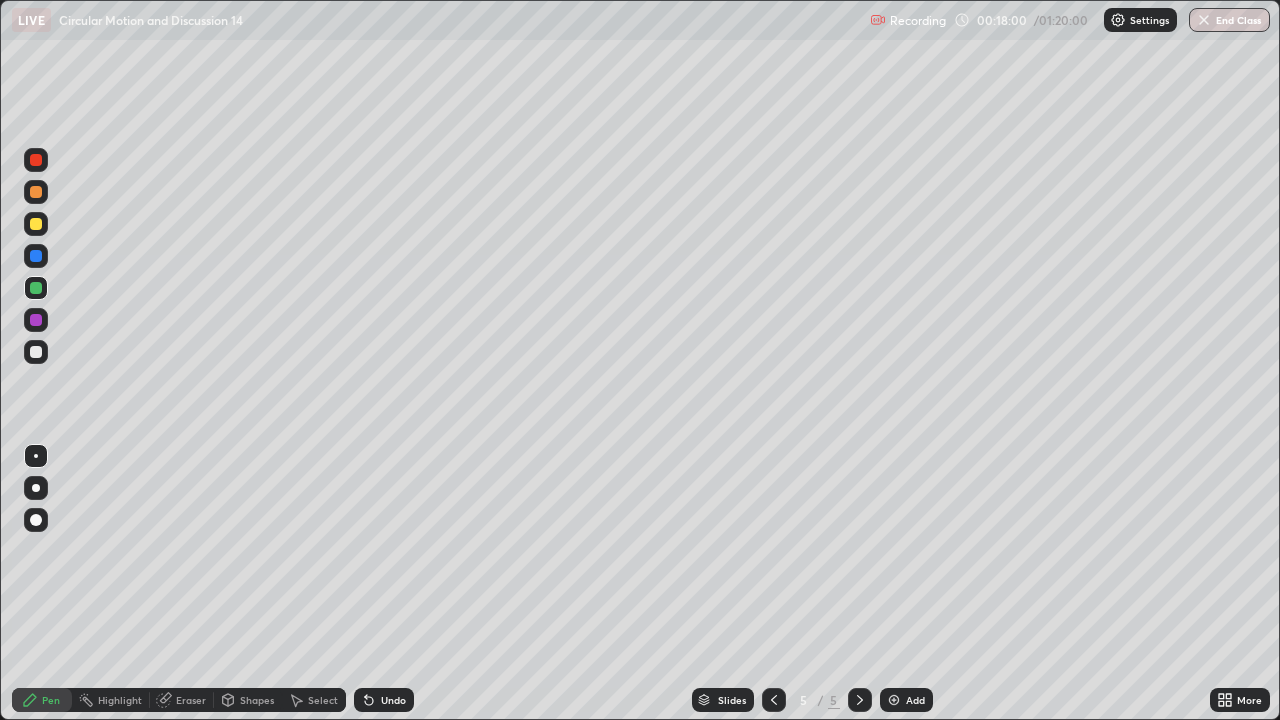 click at bounding box center (36, 192) 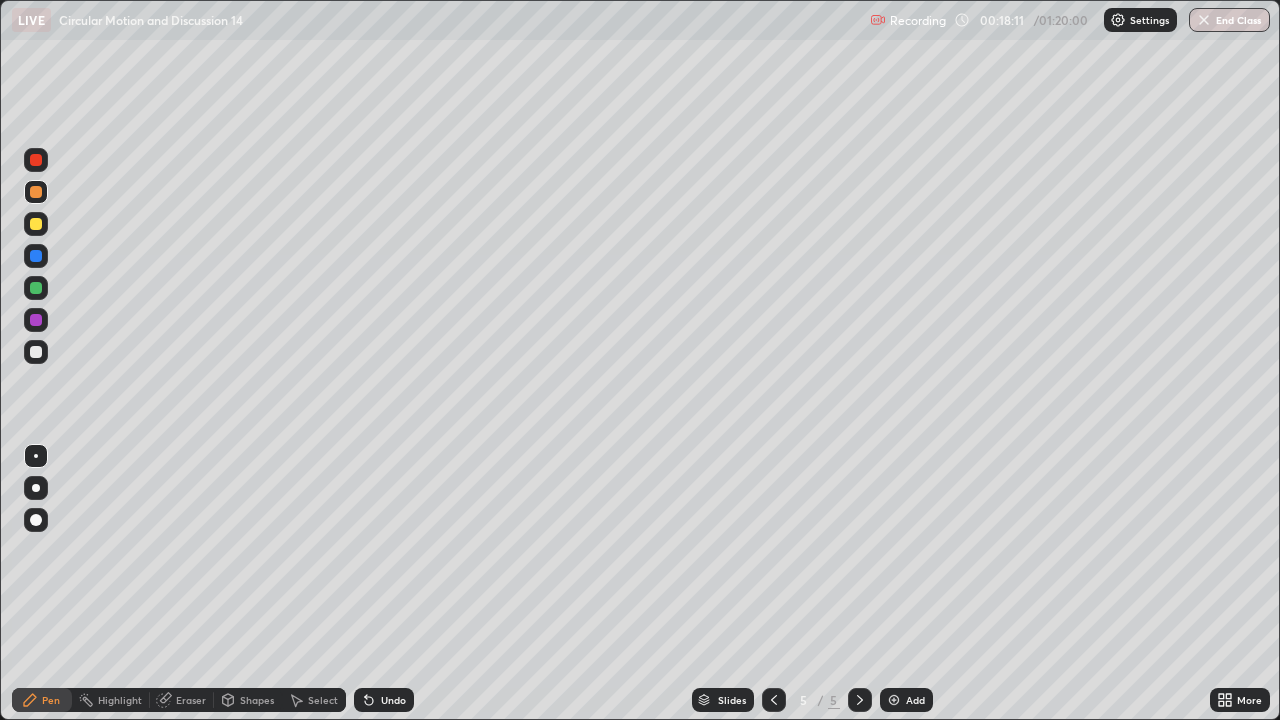 click on "Undo" at bounding box center [393, 700] 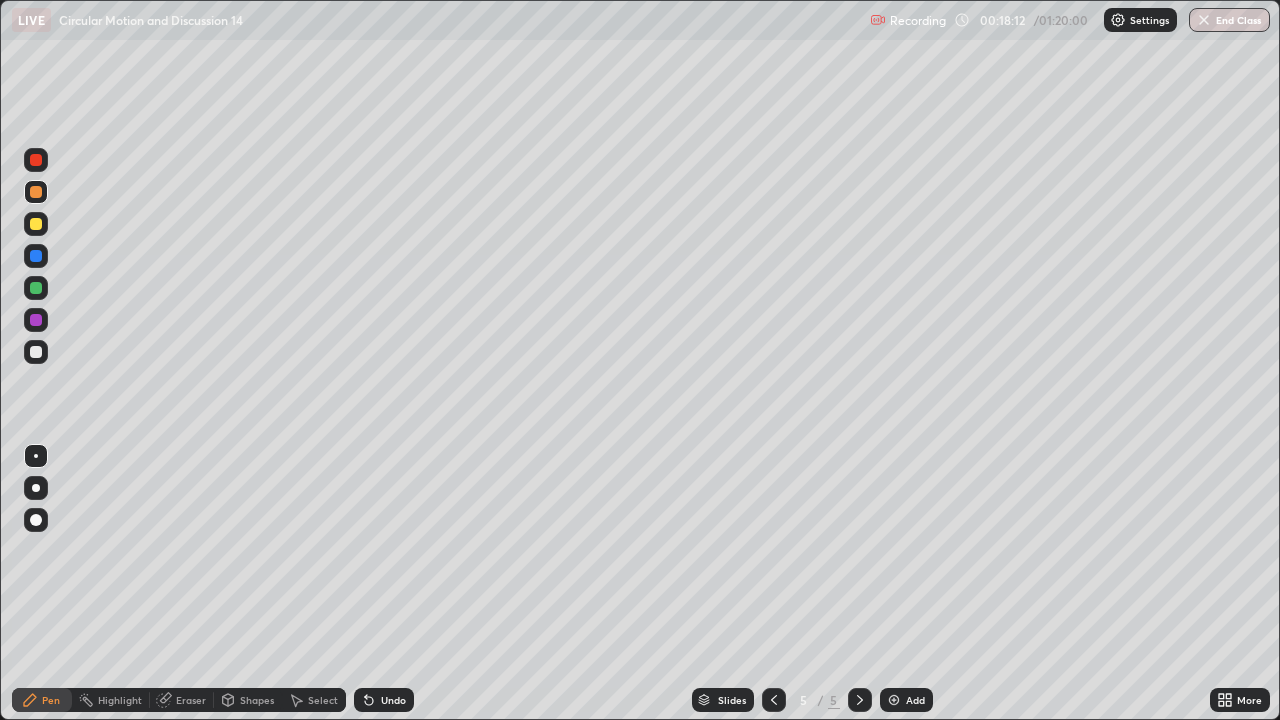 click on "Undo" at bounding box center (384, 700) 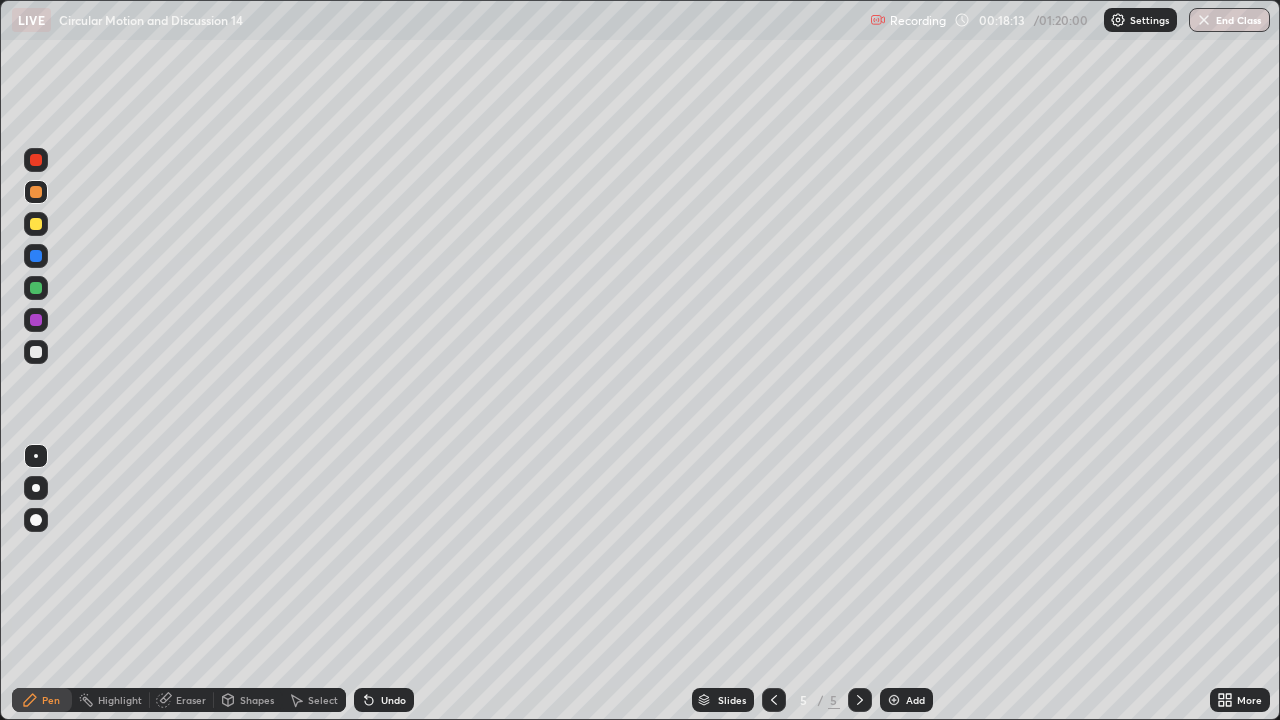 click on "Undo" at bounding box center [393, 700] 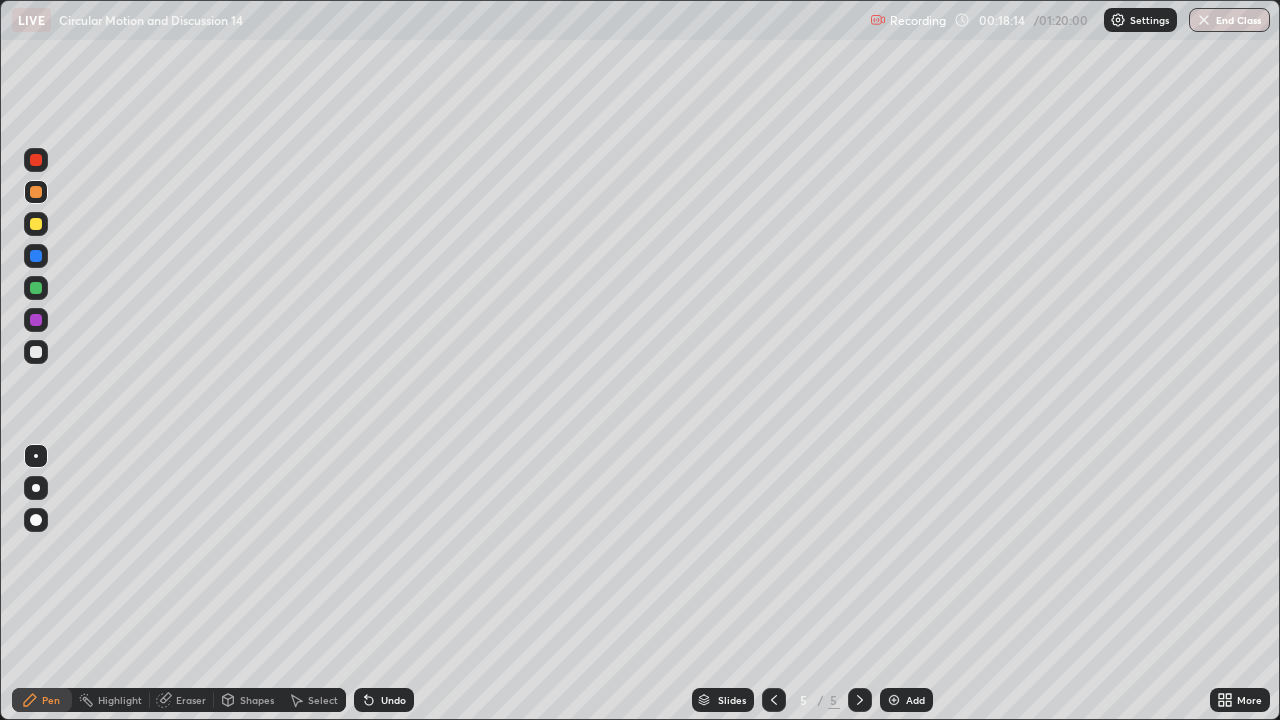 click at bounding box center (36, 288) 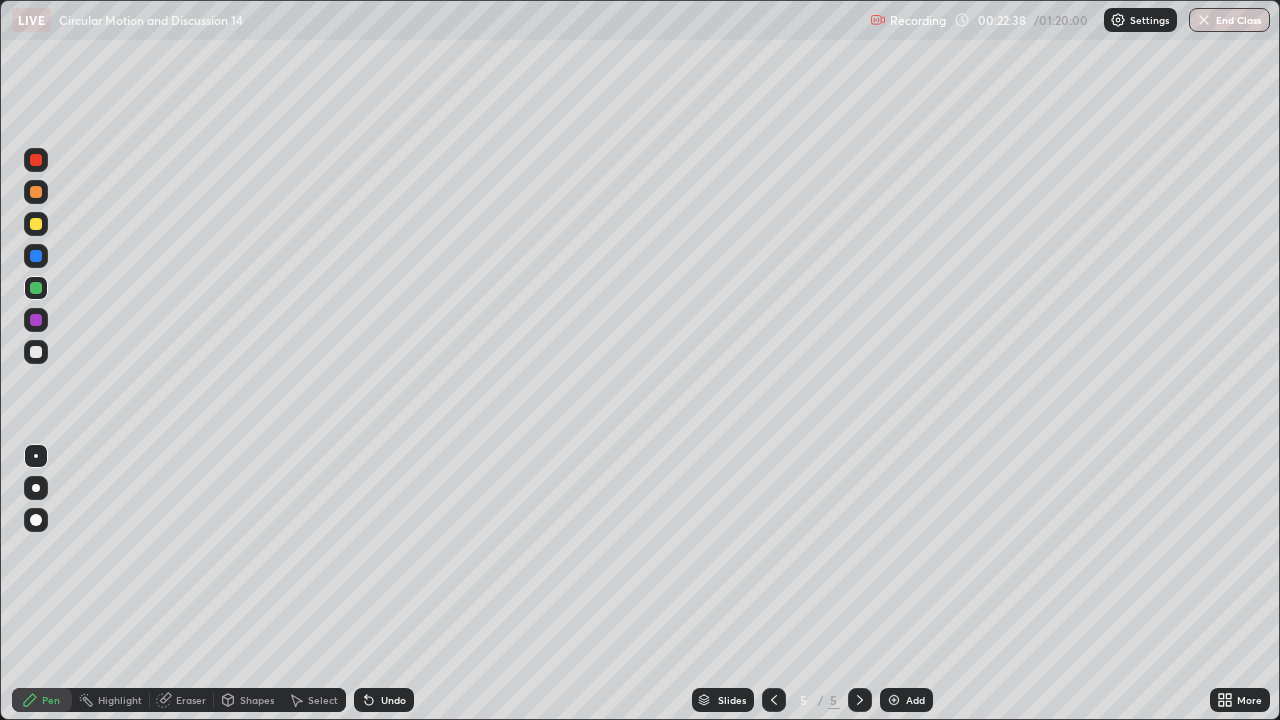 click on "Add" at bounding box center (915, 700) 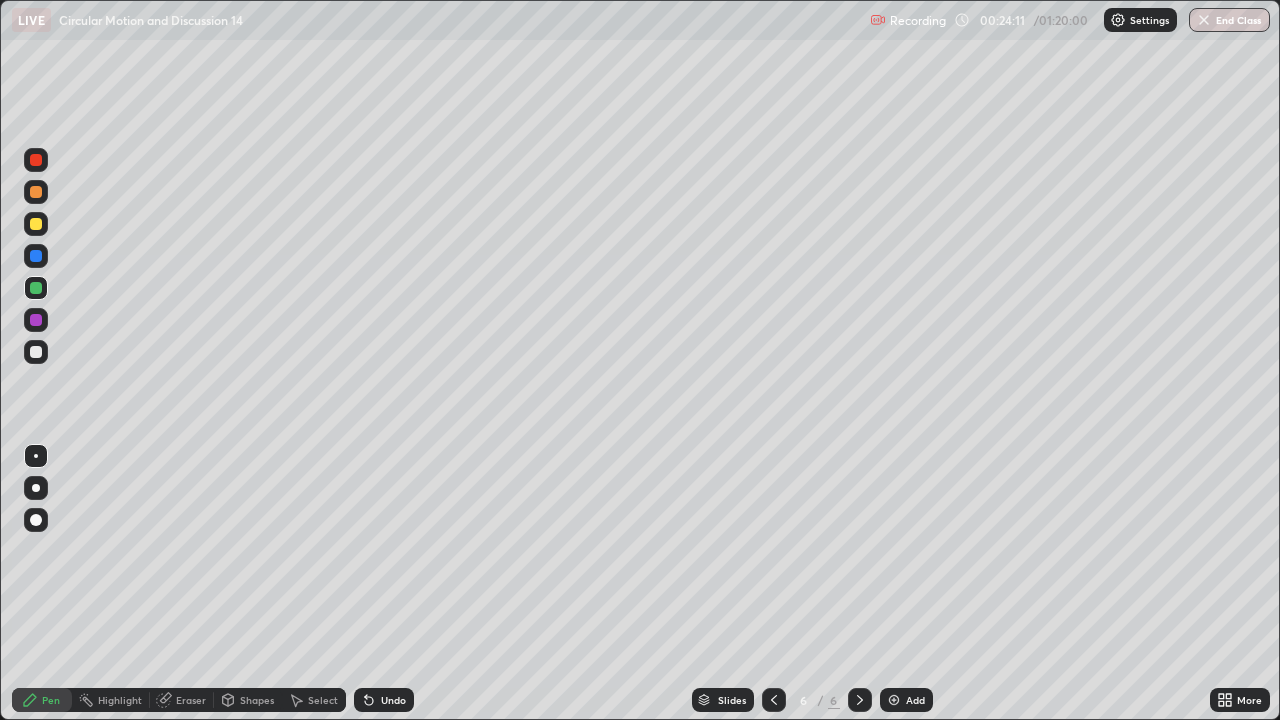 click at bounding box center (36, 192) 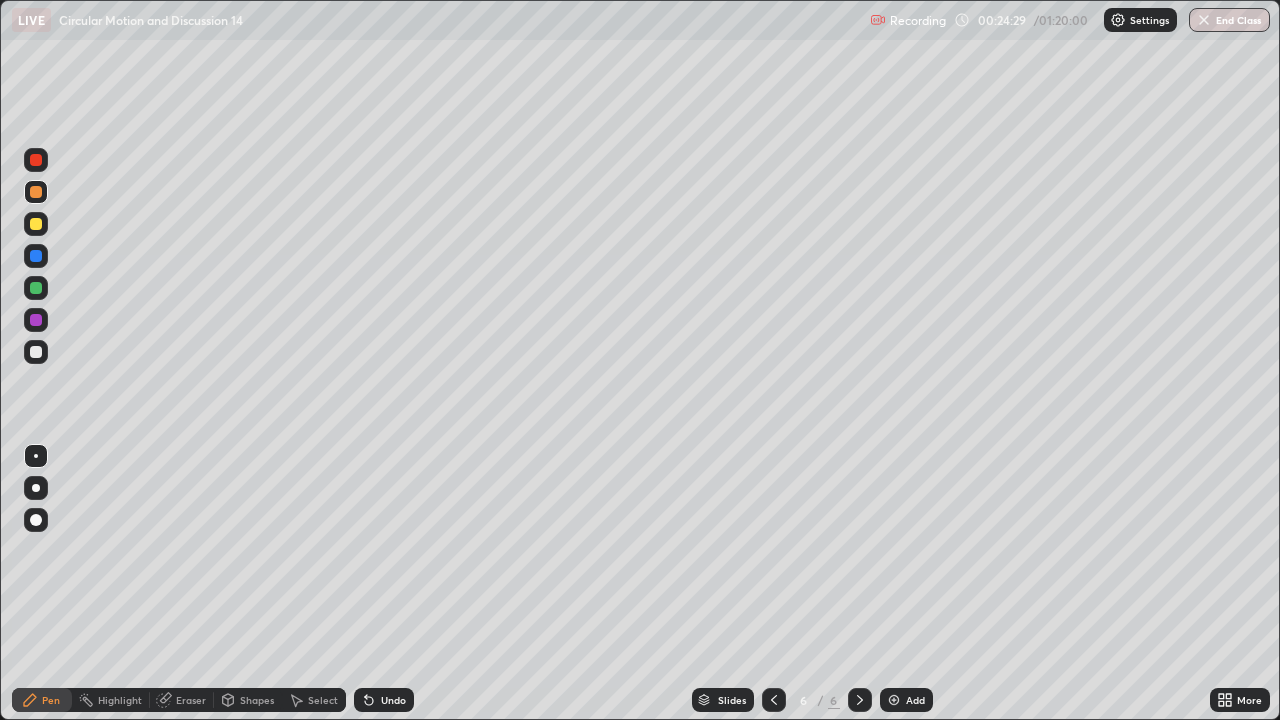 click at bounding box center (36, 352) 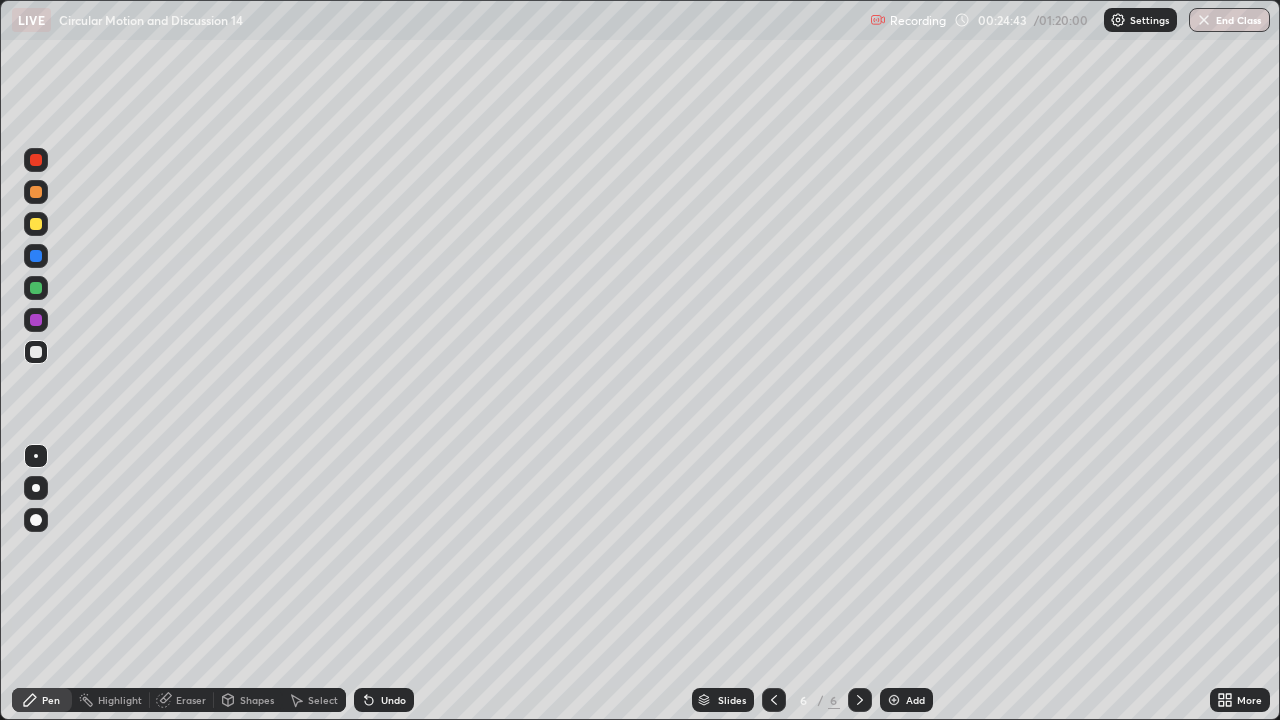 click at bounding box center [36, 224] 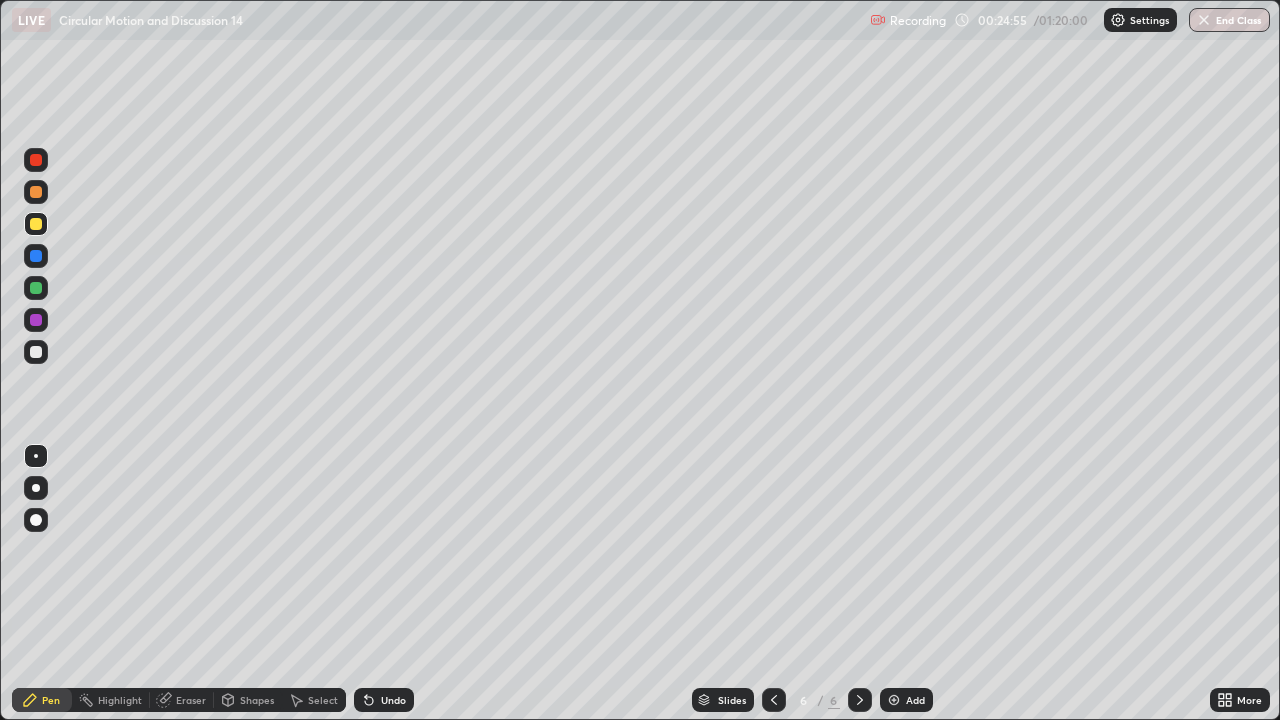 click at bounding box center [36, 352] 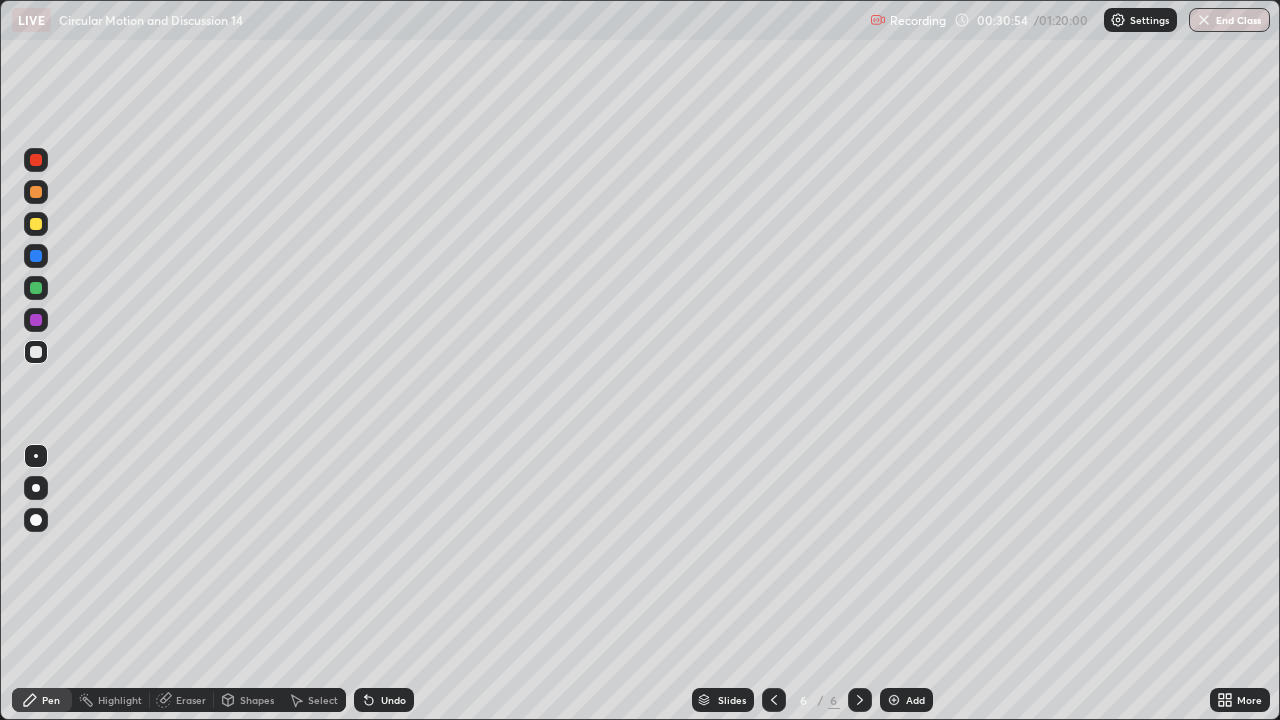 click on "Eraser" at bounding box center [191, 700] 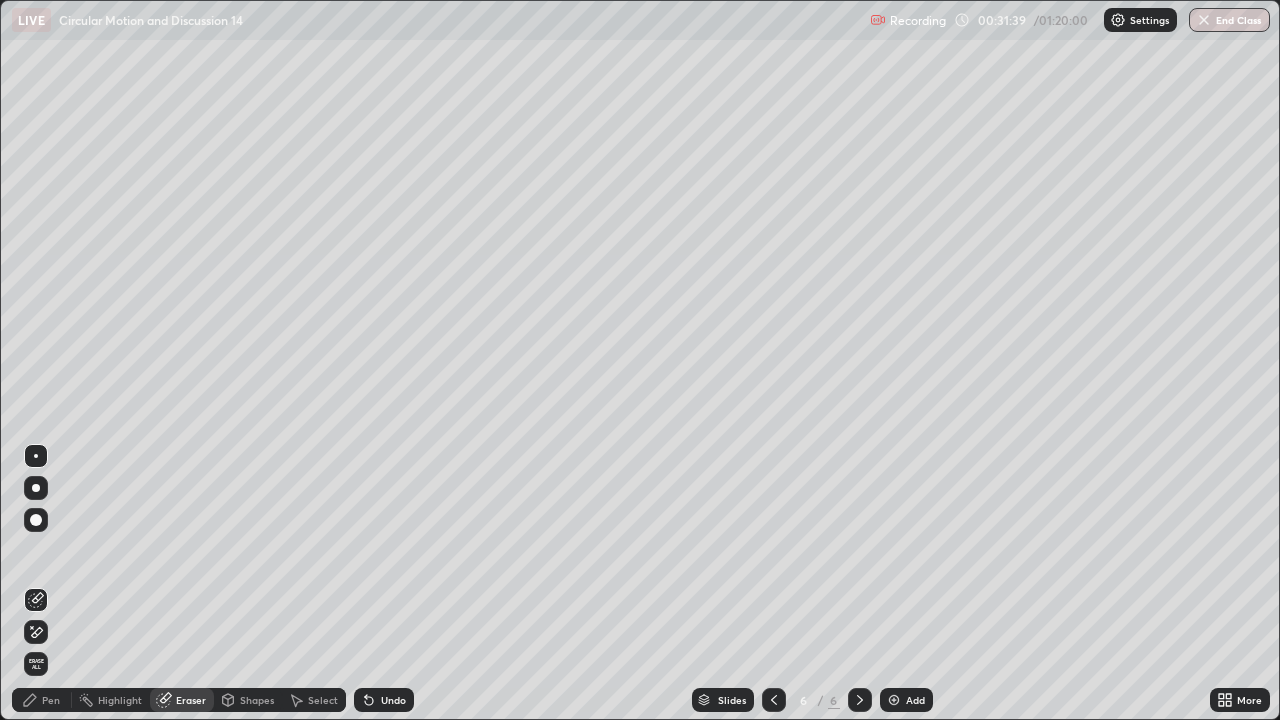 click on "Pen" at bounding box center [51, 700] 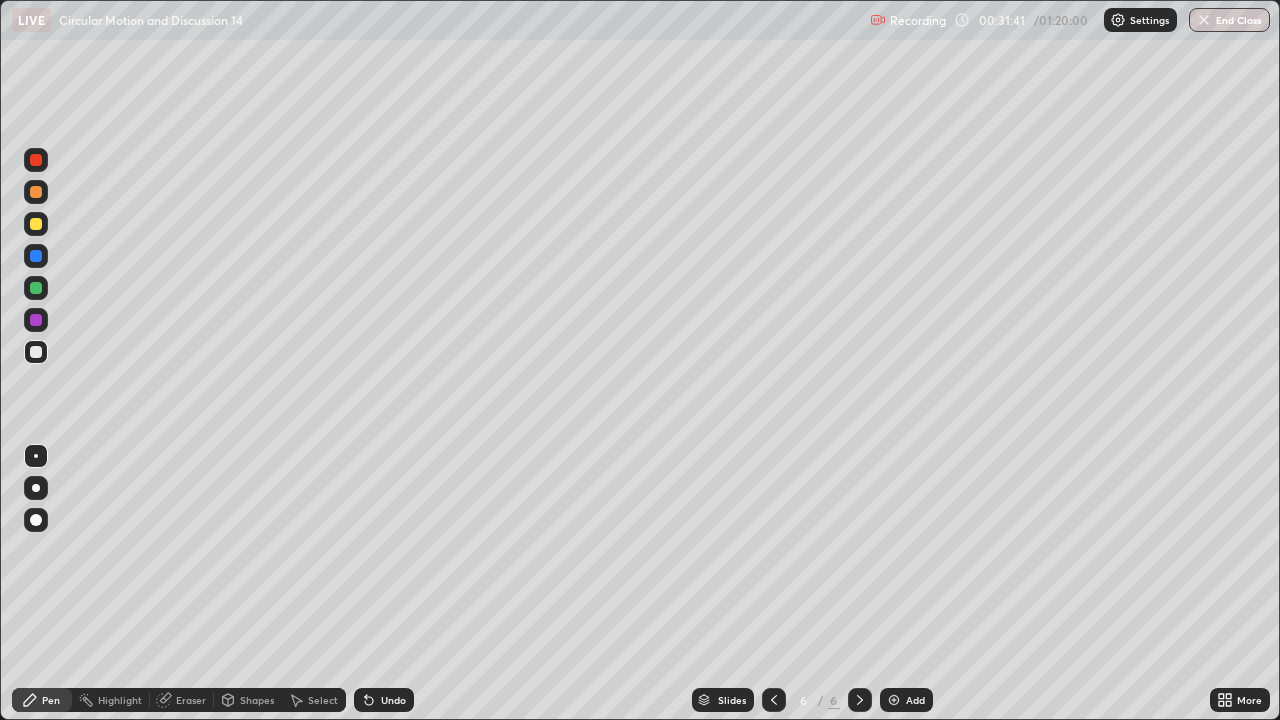 click at bounding box center (36, 224) 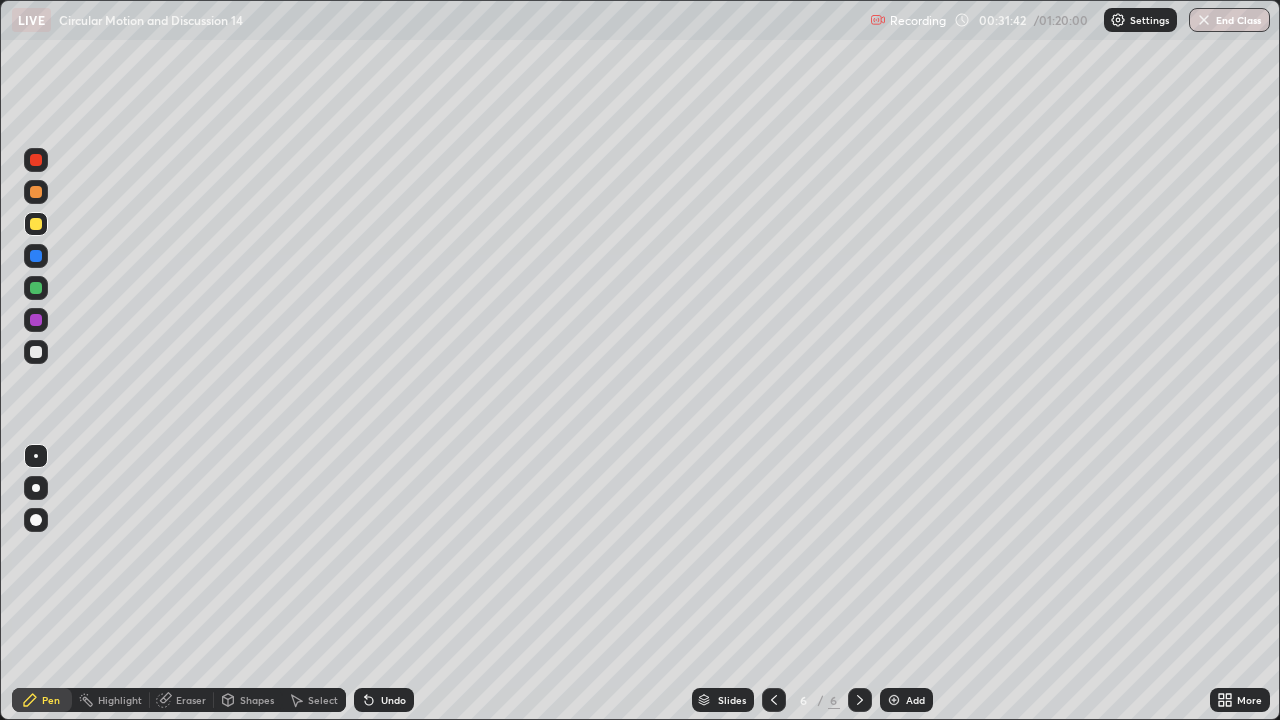 click at bounding box center [36, 192] 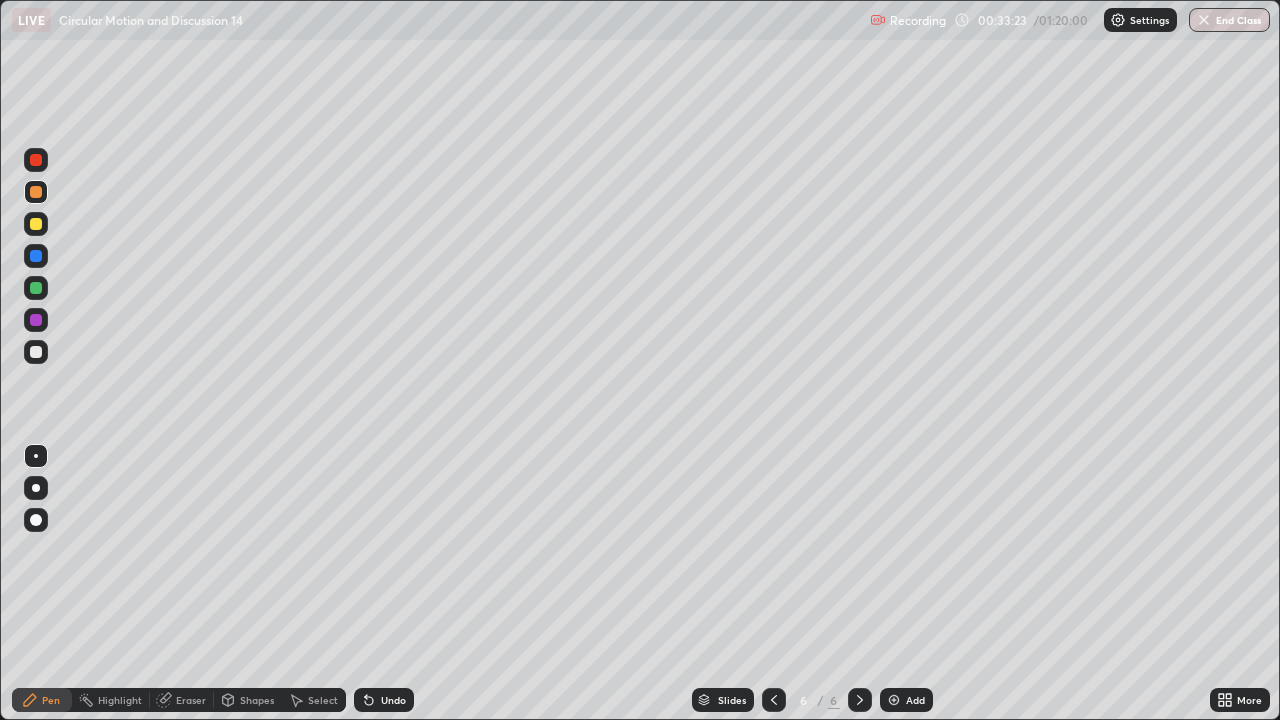 click at bounding box center (36, 288) 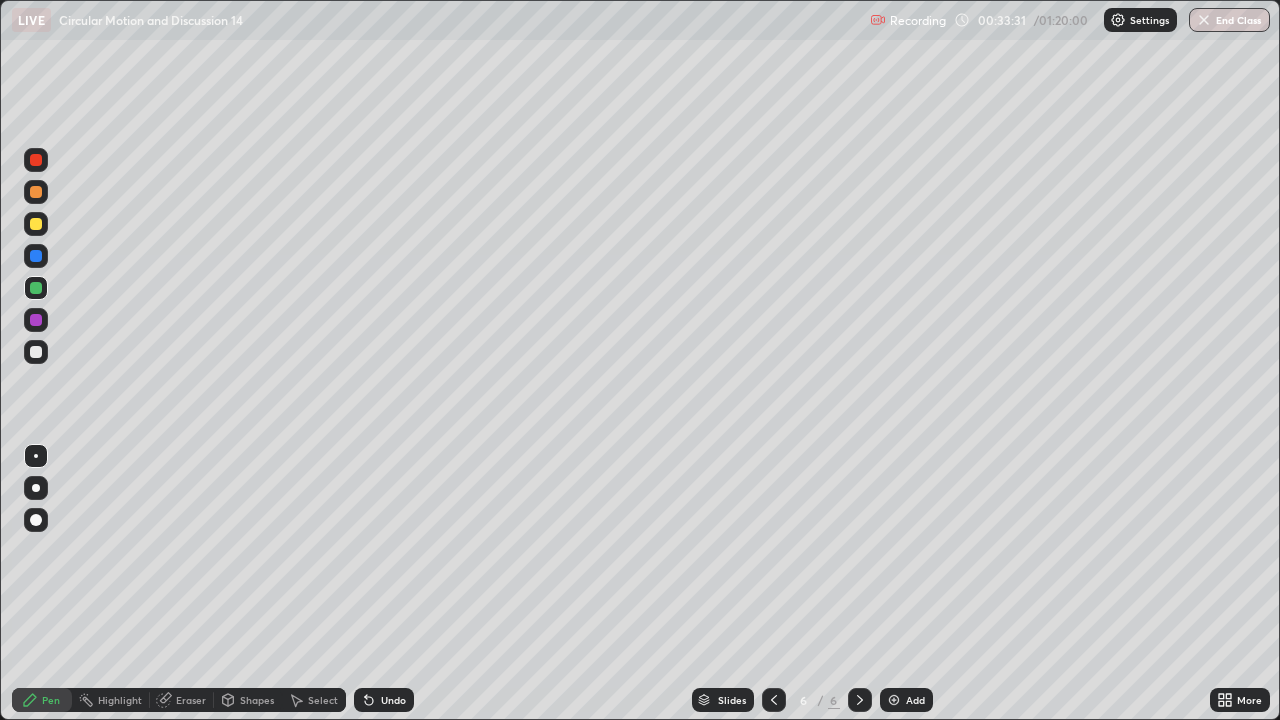 click on "Undo" at bounding box center [393, 700] 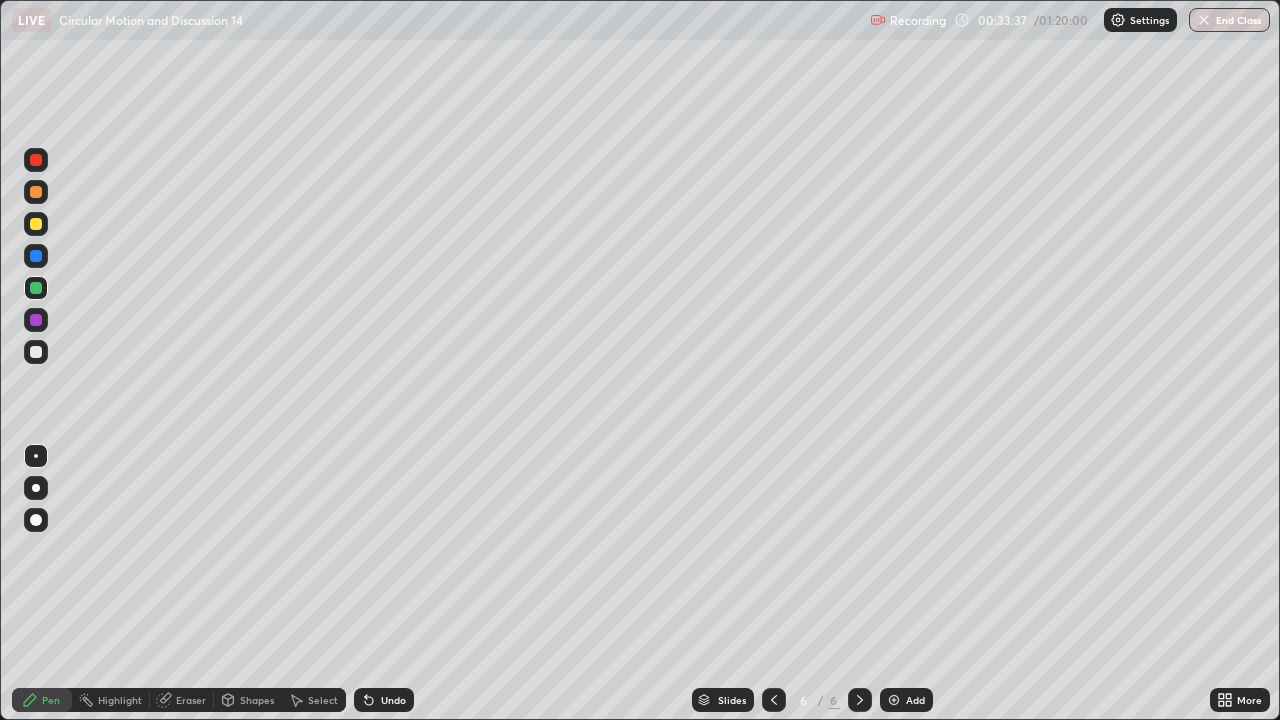 click at bounding box center (36, 192) 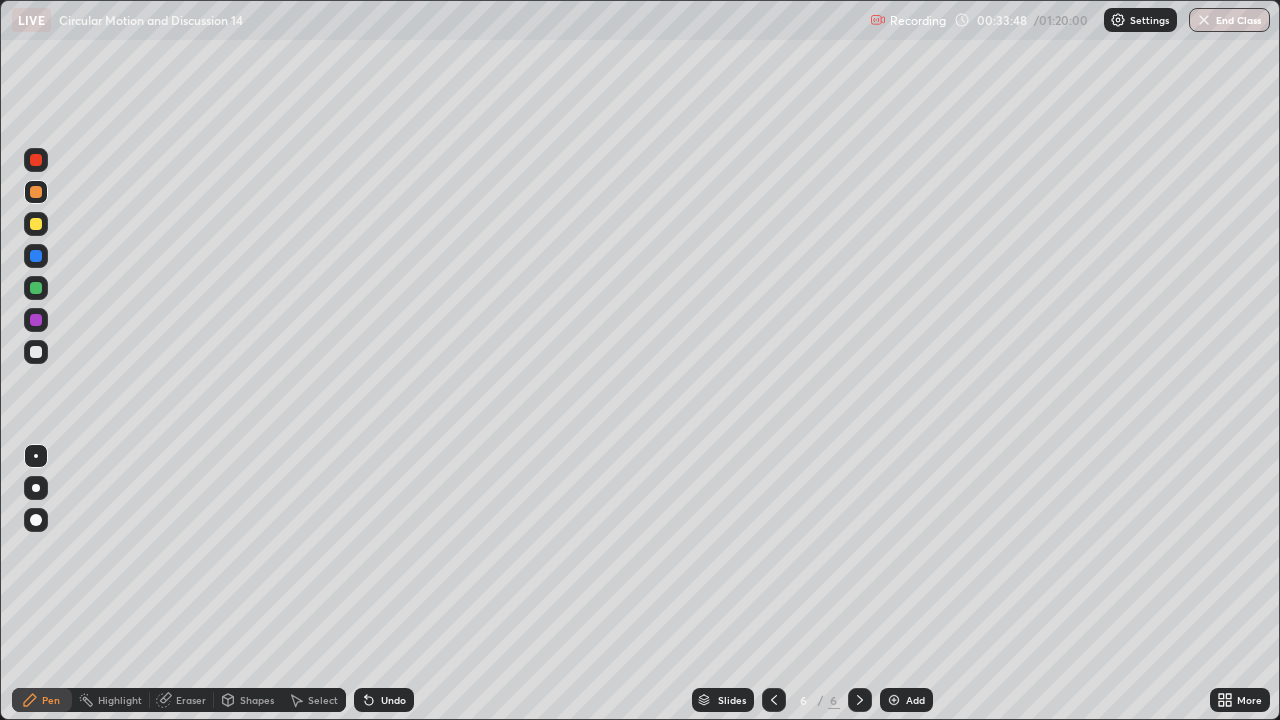 click on "Eraser" at bounding box center (191, 700) 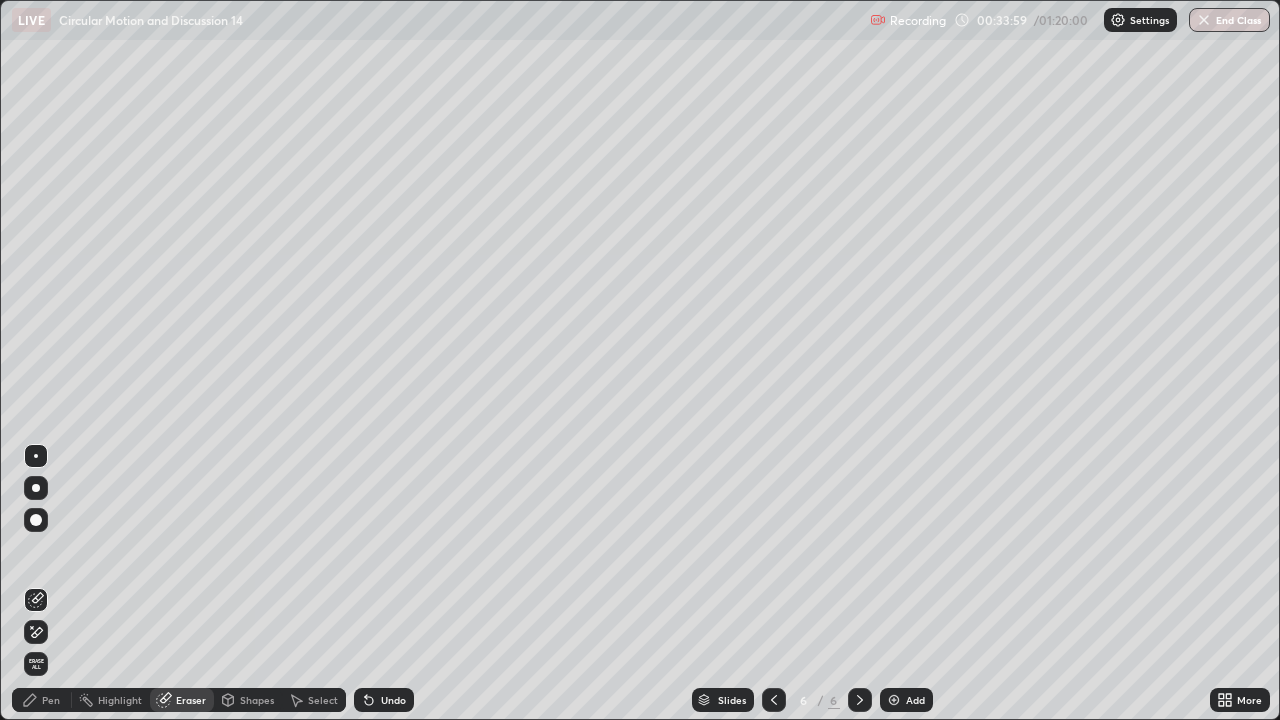 click on "Pen" at bounding box center (51, 700) 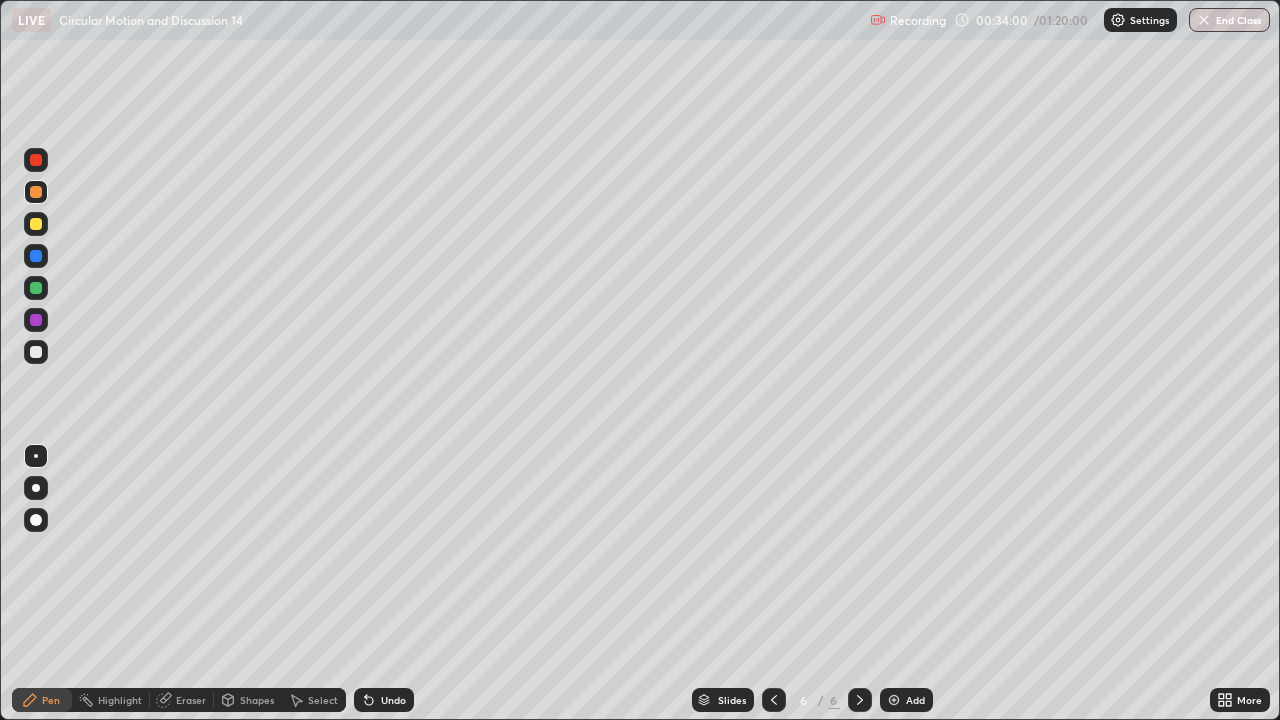 click at bounding box center [36, 288] 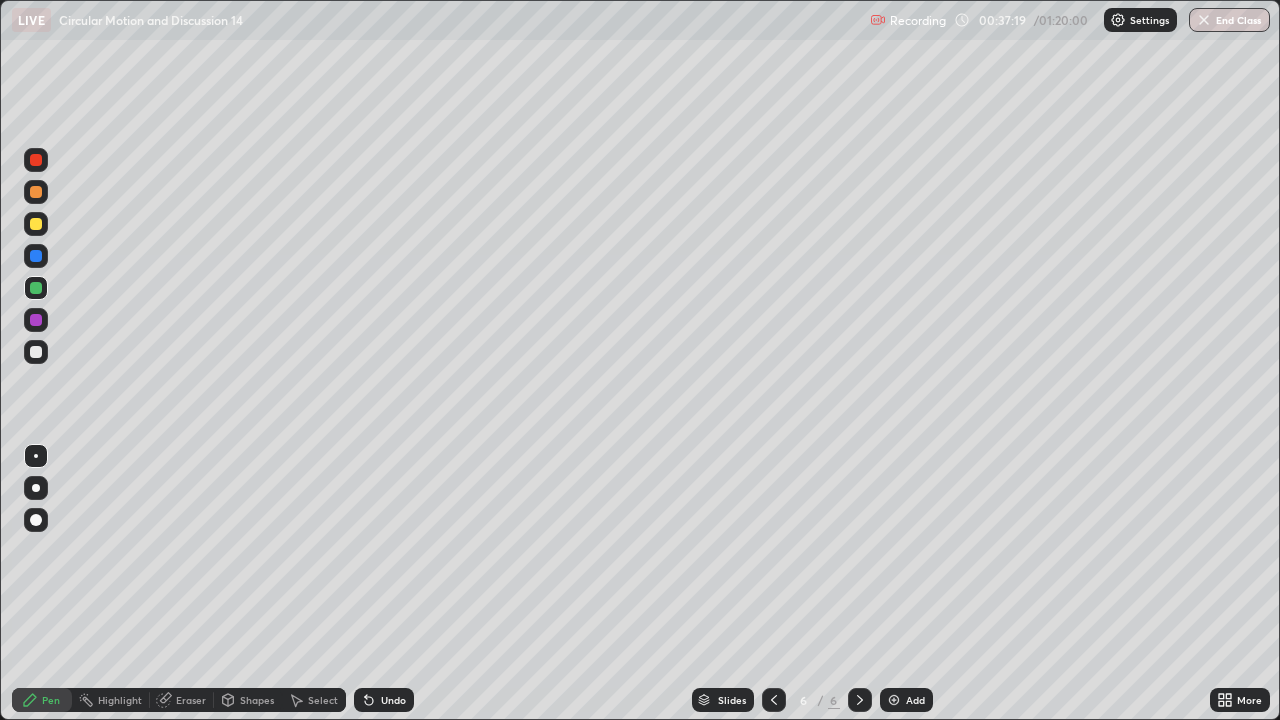 click on "Add" at bounding box center [915, 700] 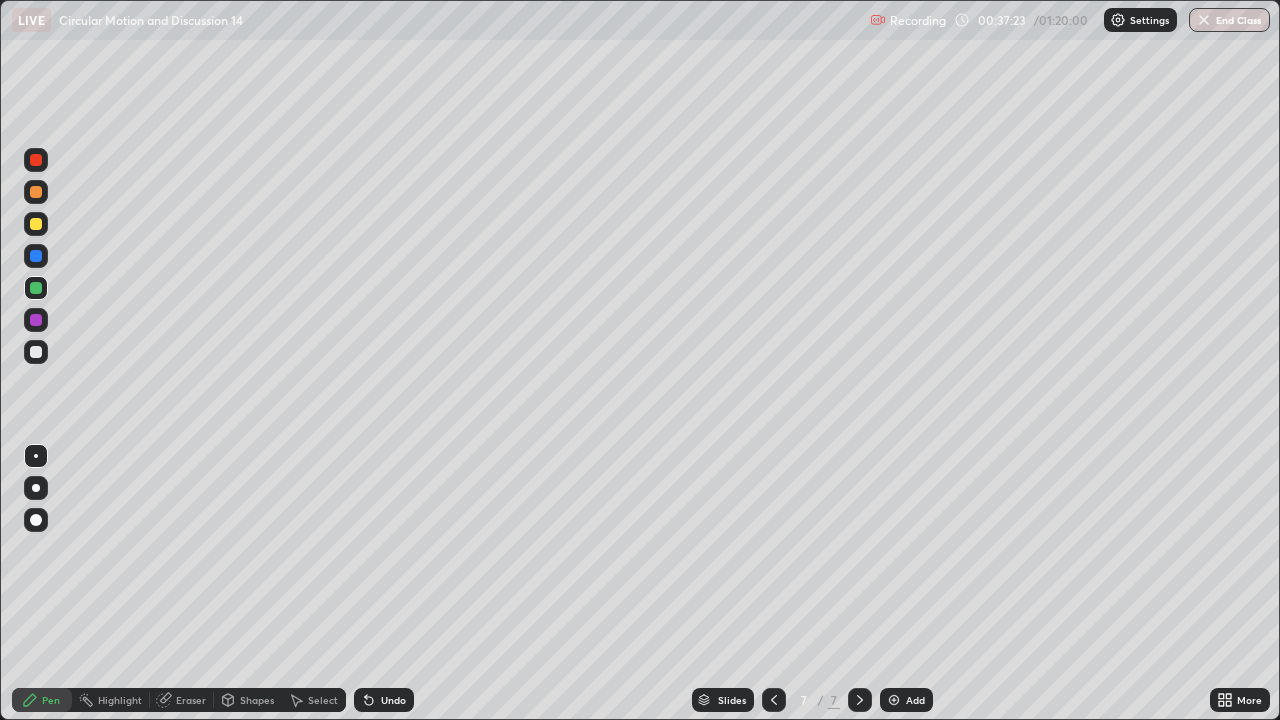 click at bounding box center [36, 224] 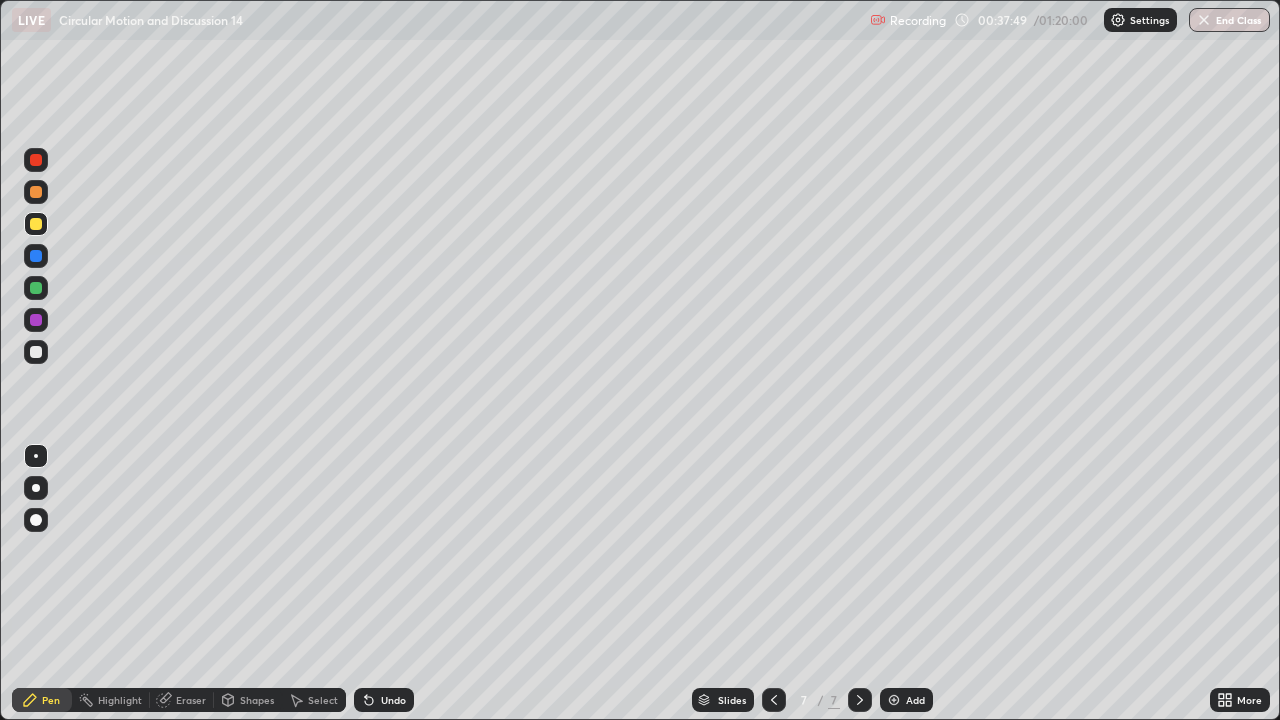 click at bounding box center (36, 192) 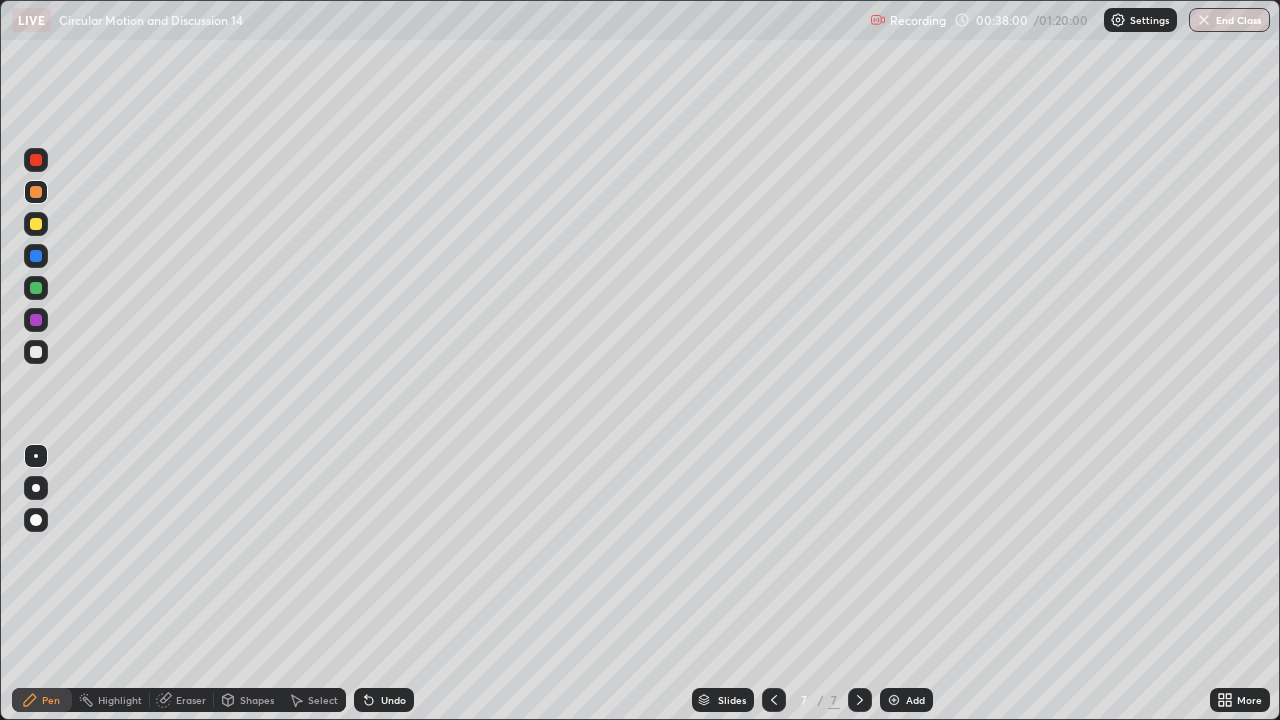 click at bounding box center (36, 288) 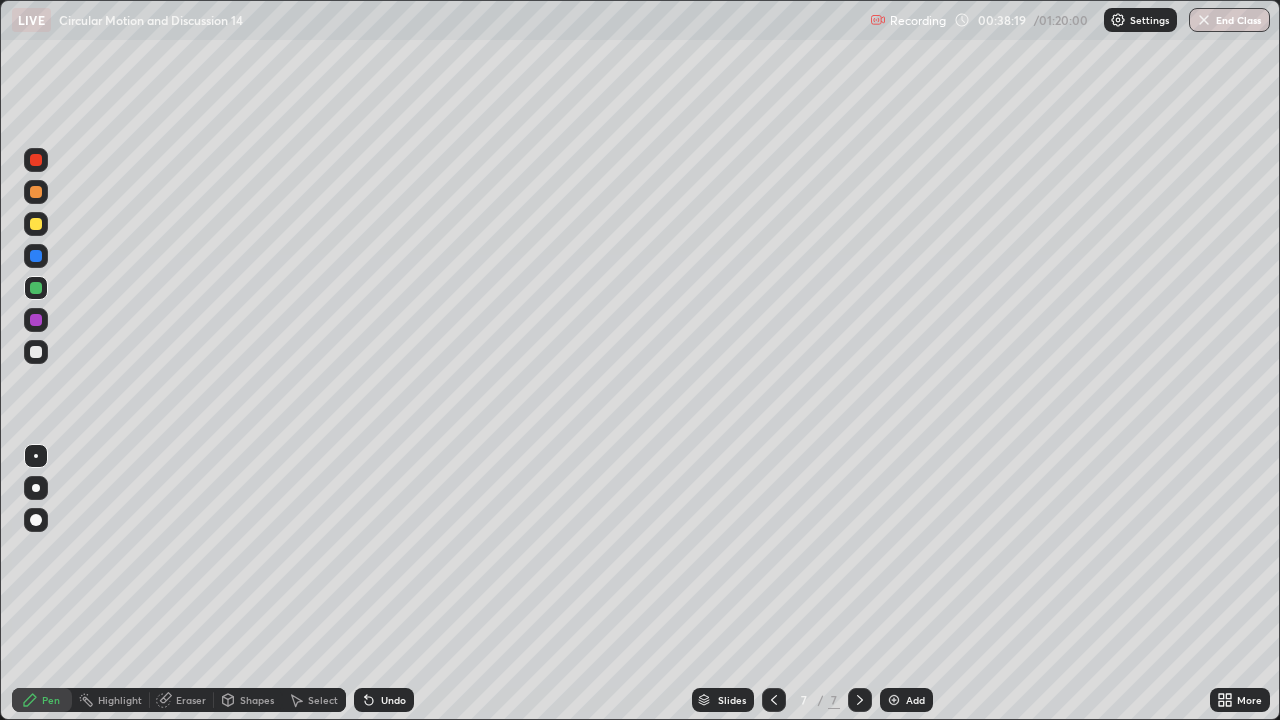 click at bounding box center [36, 352] 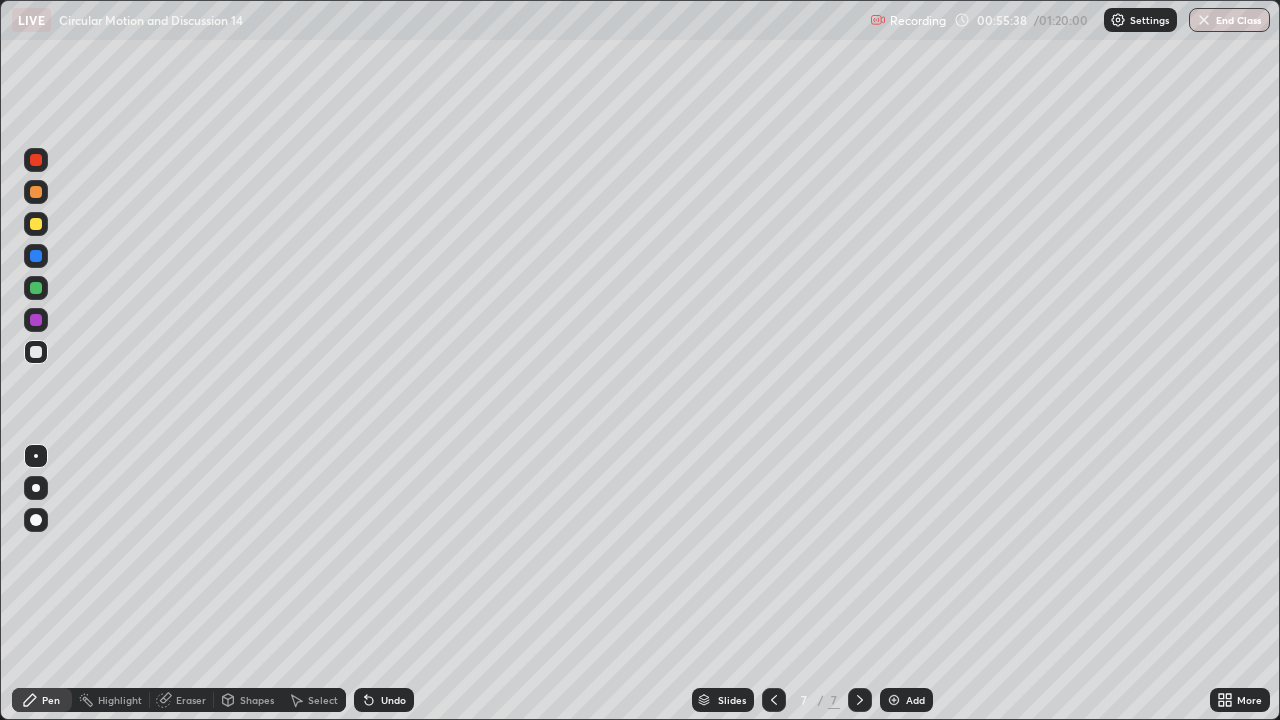click on "Add" at bounding box center (915, 700) 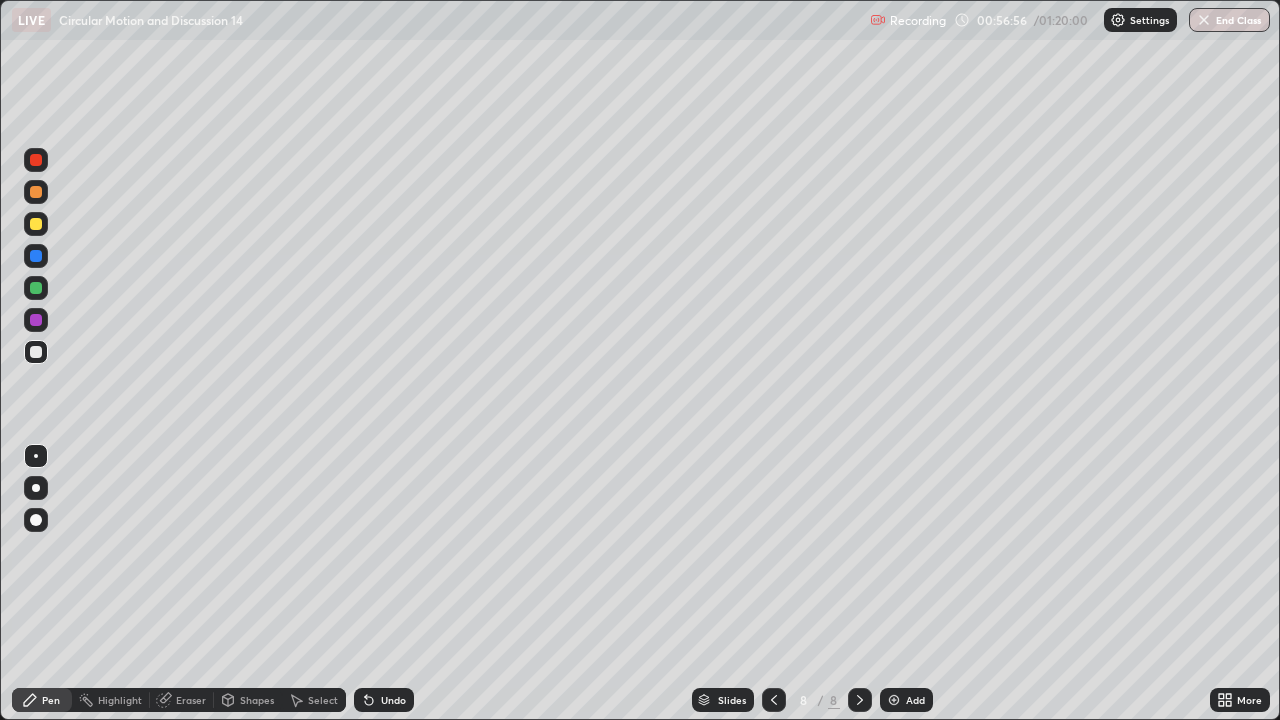 click on "Select" at bounding box center (323, 700) 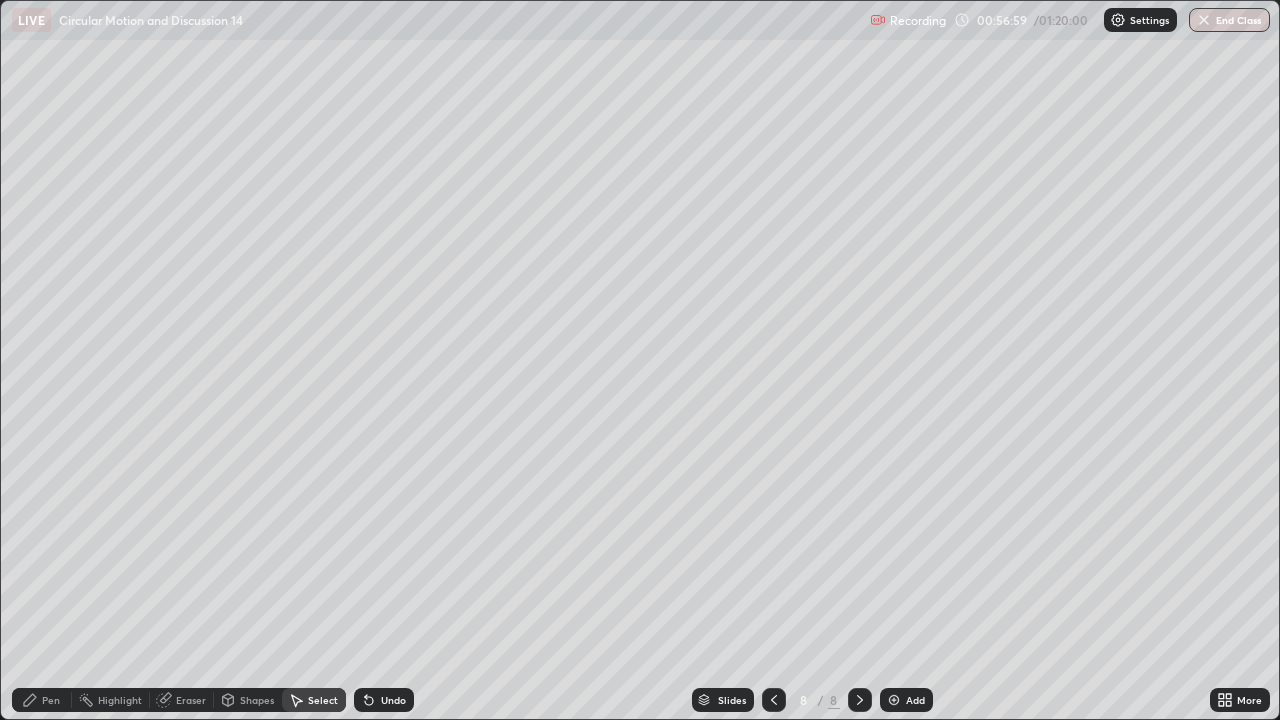 click on "0 ° Undo Copy Duplicate Duplicate to new slide Delete" at bounding box center [640, 360] 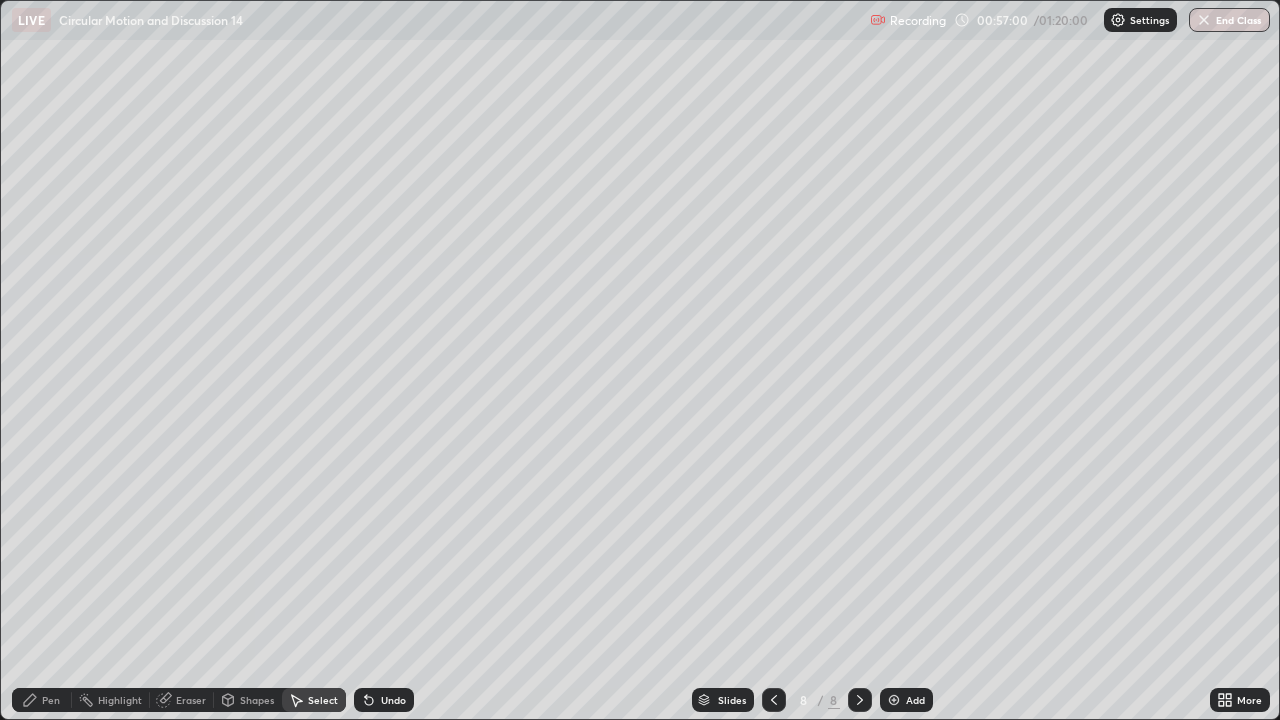 click on "Undo" at bounding box center (384, 700) 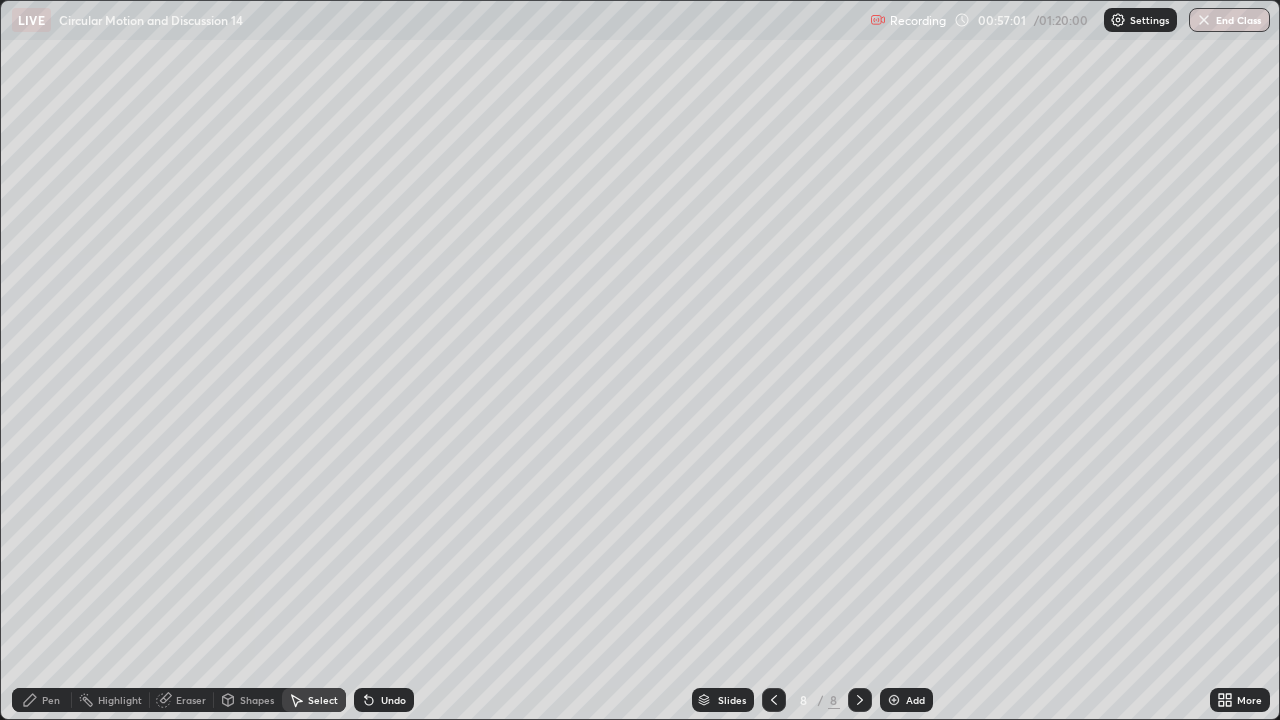 click on "Undo" at bounding box center (384, 700) 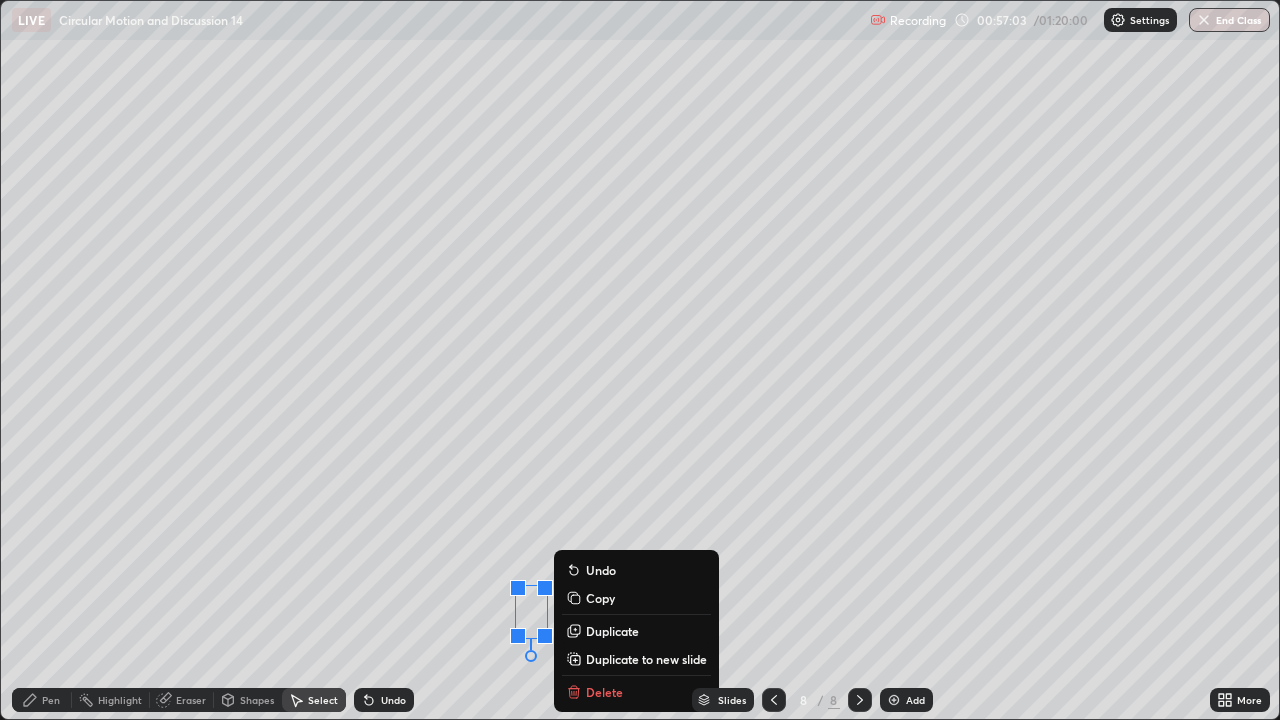 click on "Pen" at bounding box center (51, 700) 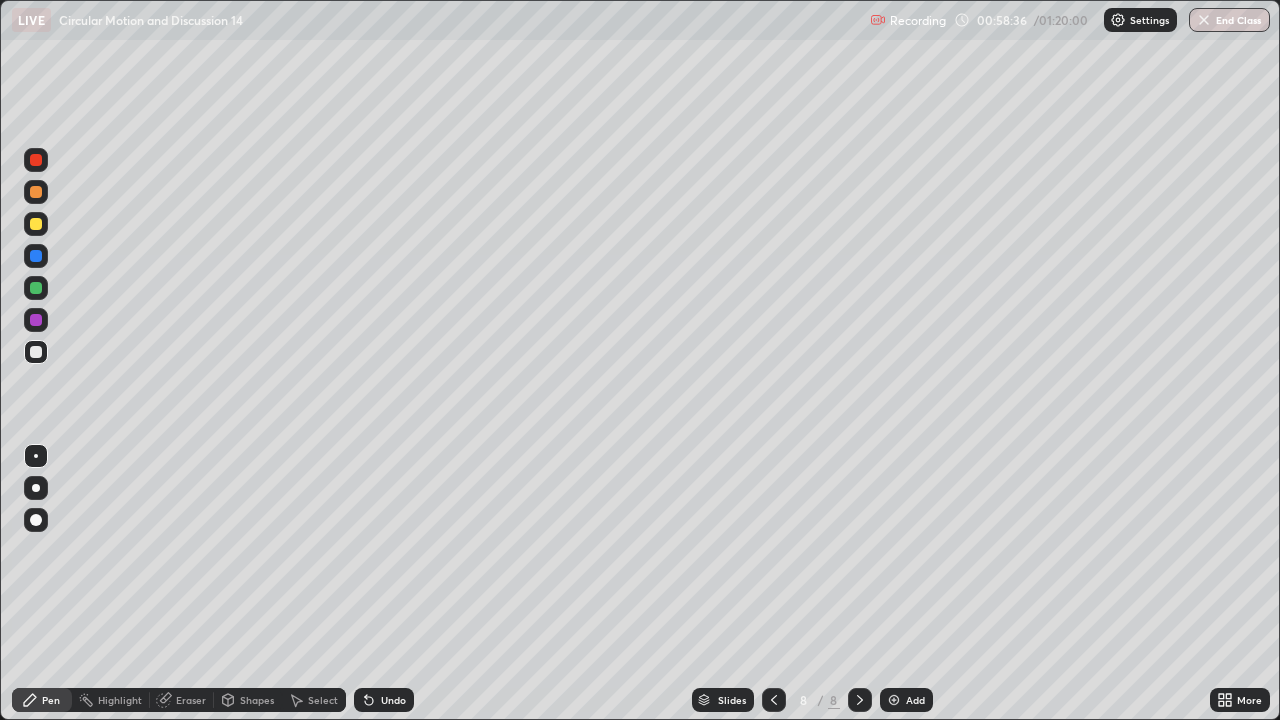 click at bounding box center [36, 288] 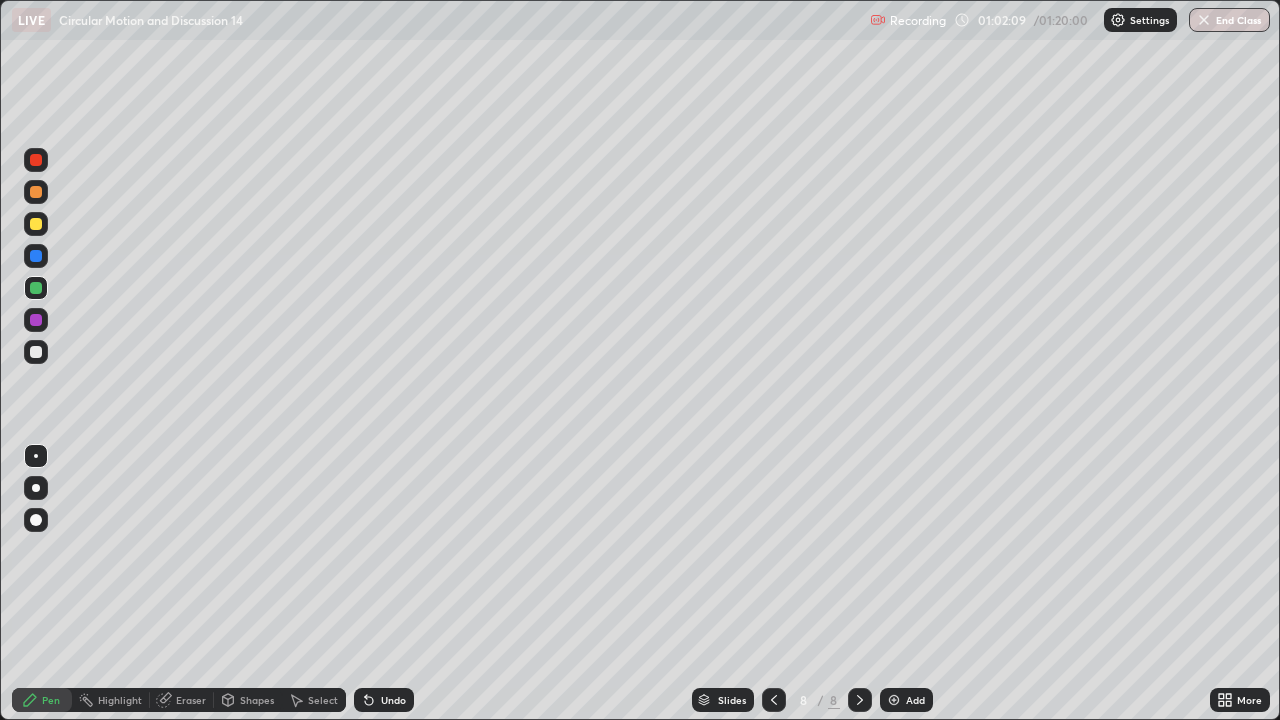 click at bounding box center [36, 224] 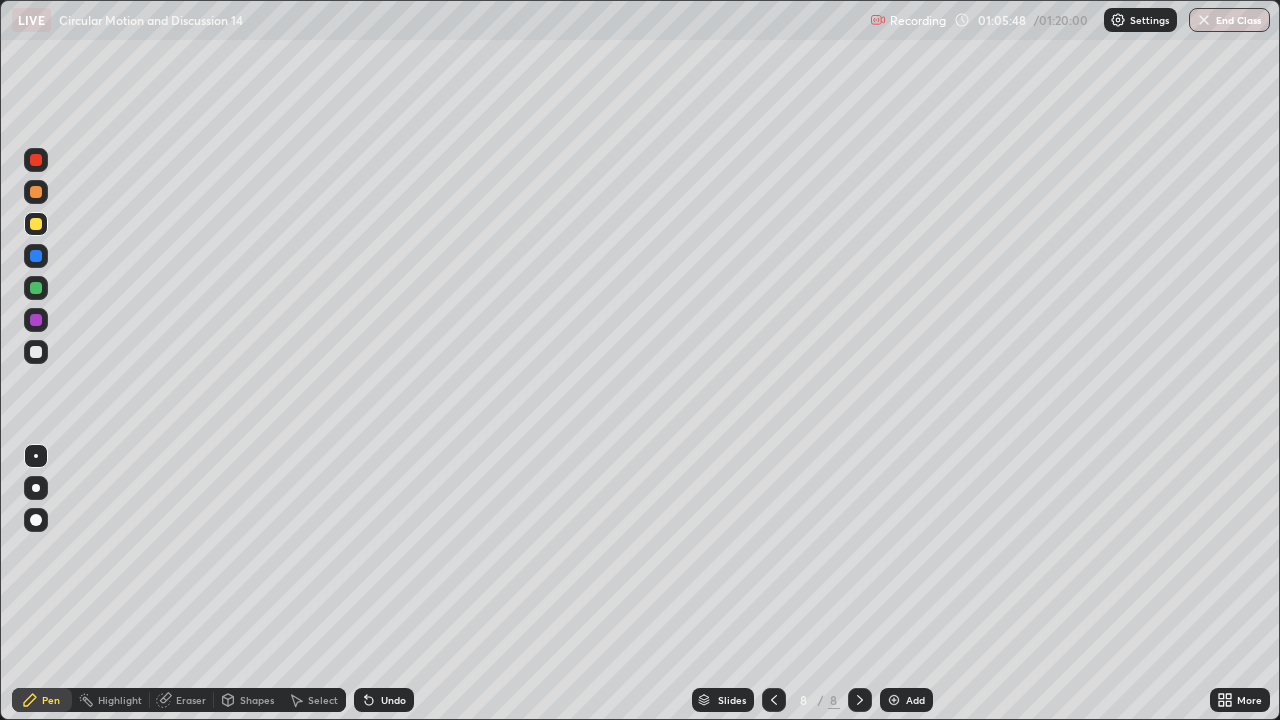 click on "Add" at bounding box center (906, 700) 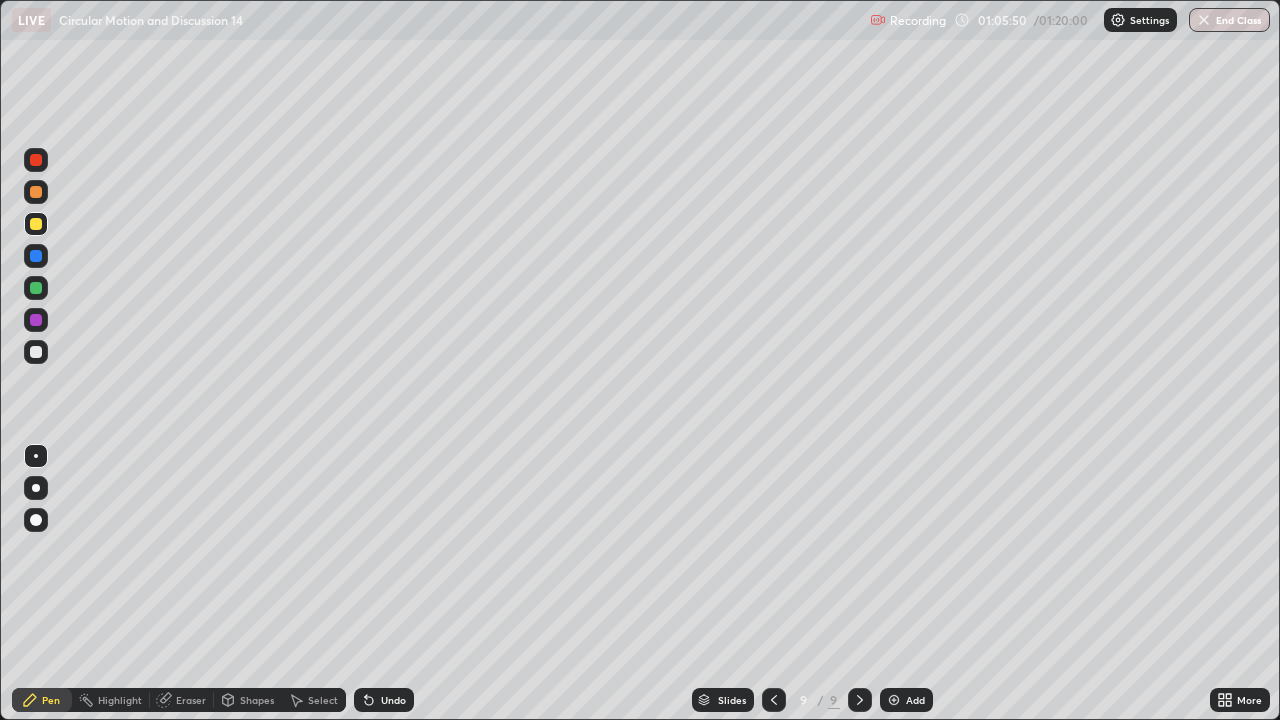 click at bounding box center [36, 352] 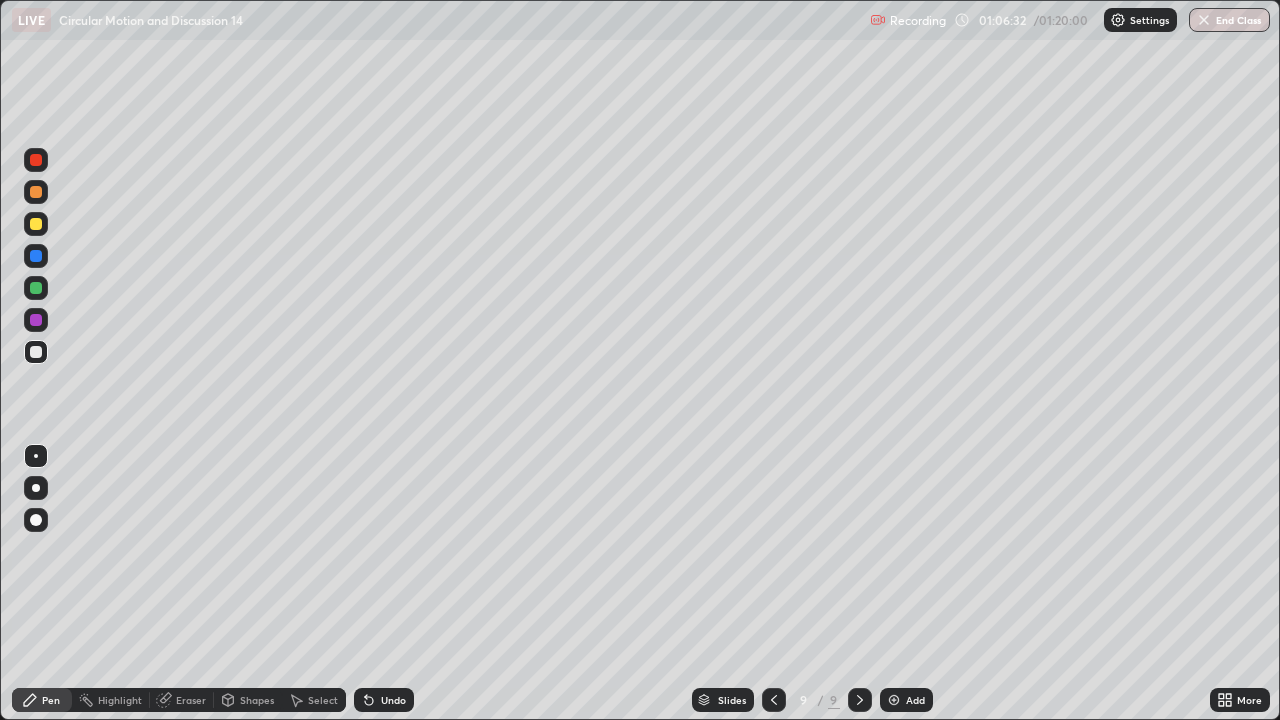 click at bounding box center (36, 224) 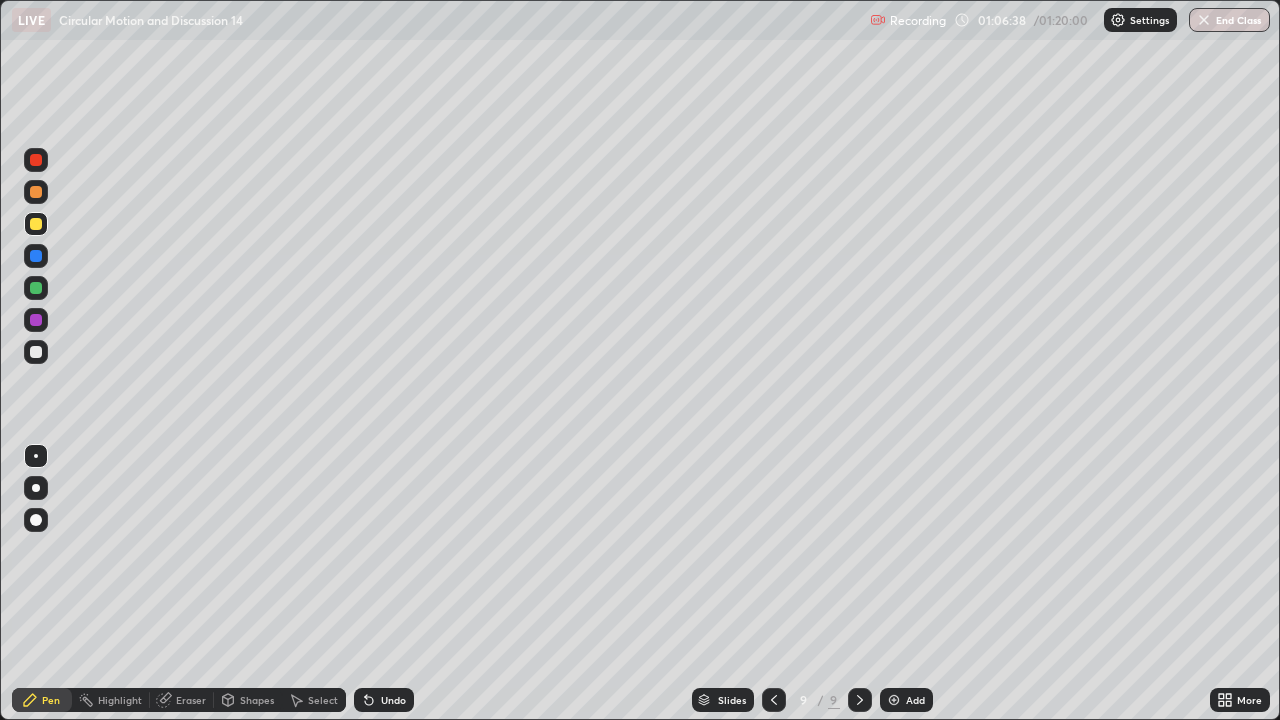 click on "Undo" at bounding box center [393, 700] 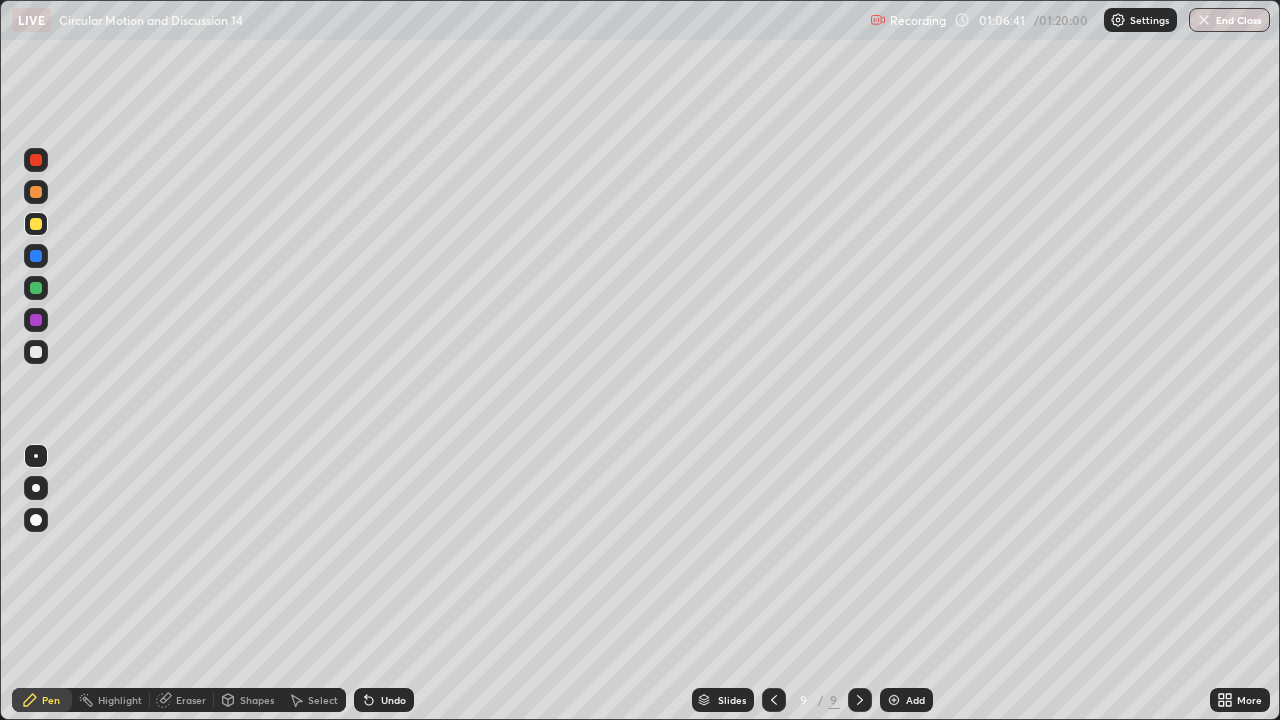 click on "Eraser" at bounding box center (191, 700) 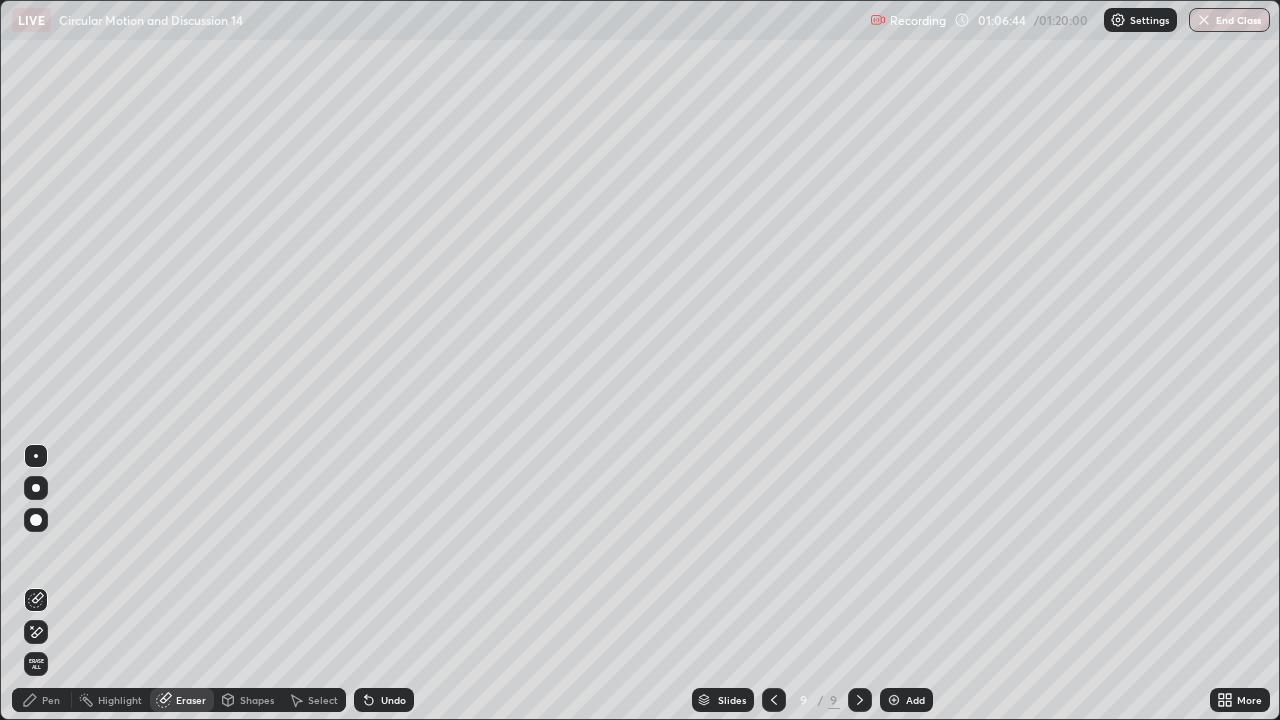 click on "Pen" at bounding box center (51, 700) 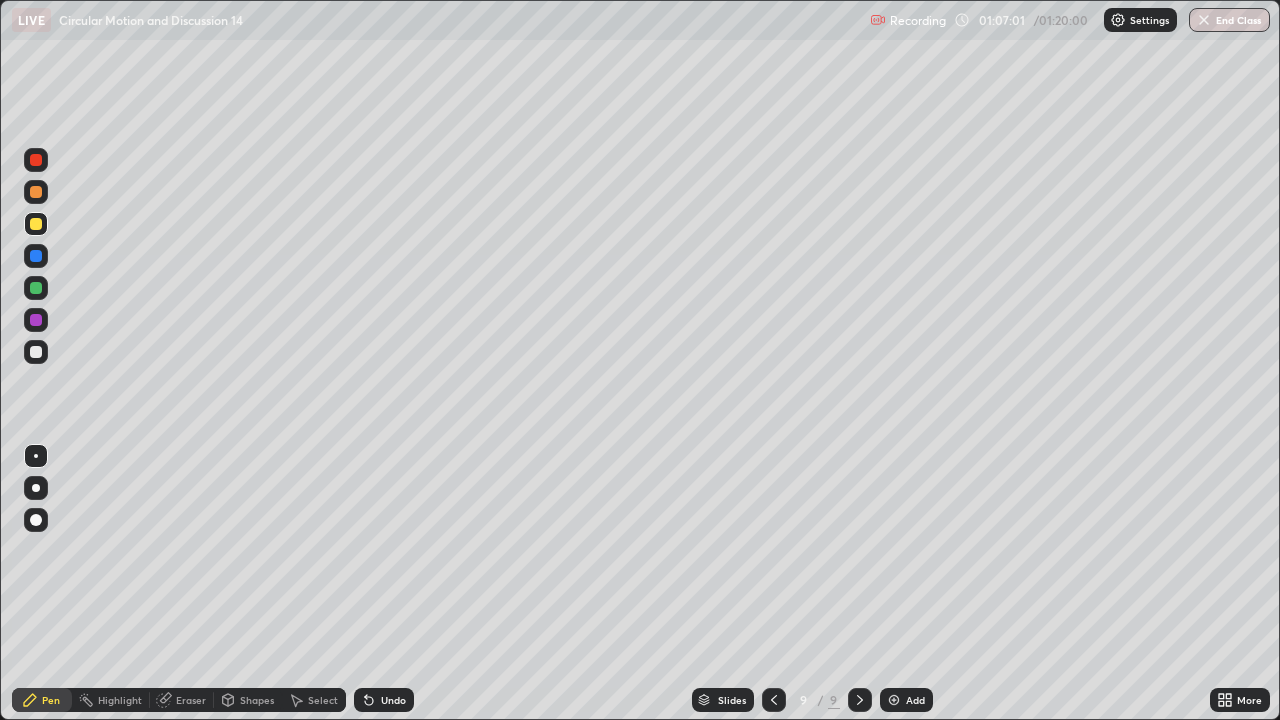 click at bounding box center (36, 352) 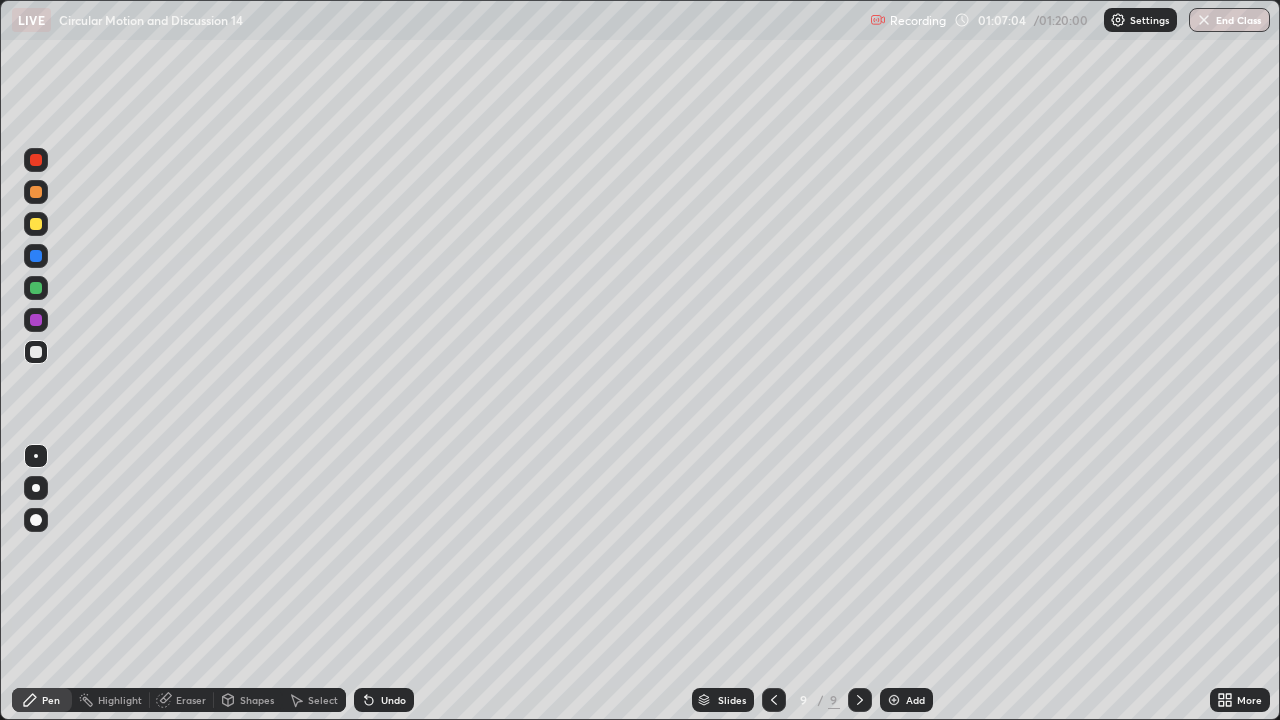 click on "Pen" at bounding box center (51, 700) 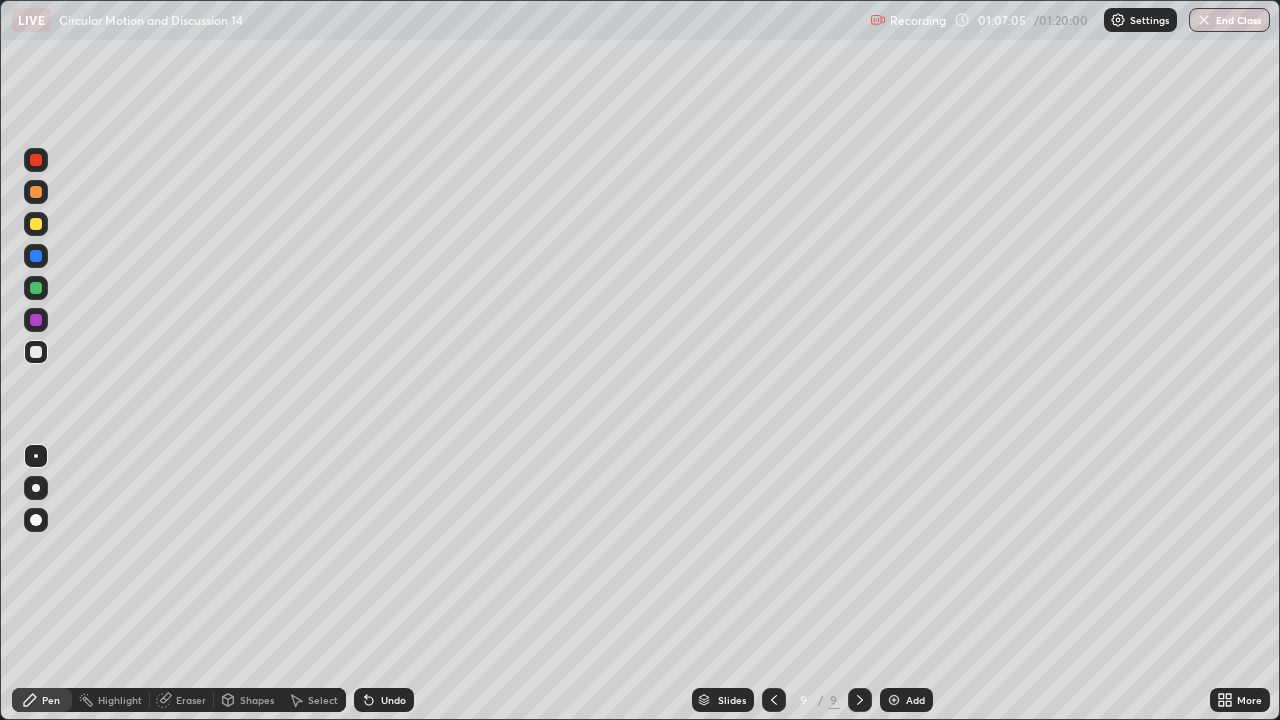 click at bounding box center [36, 224] 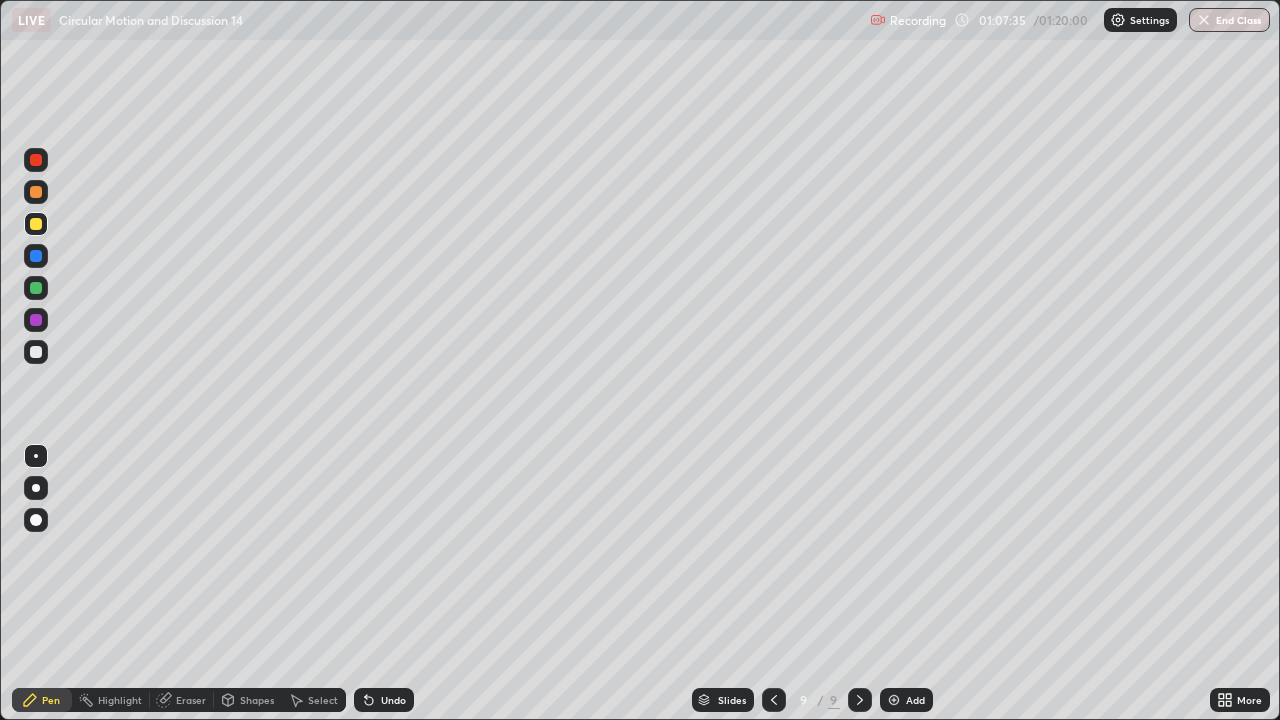 click at bounding box center [36, 288] 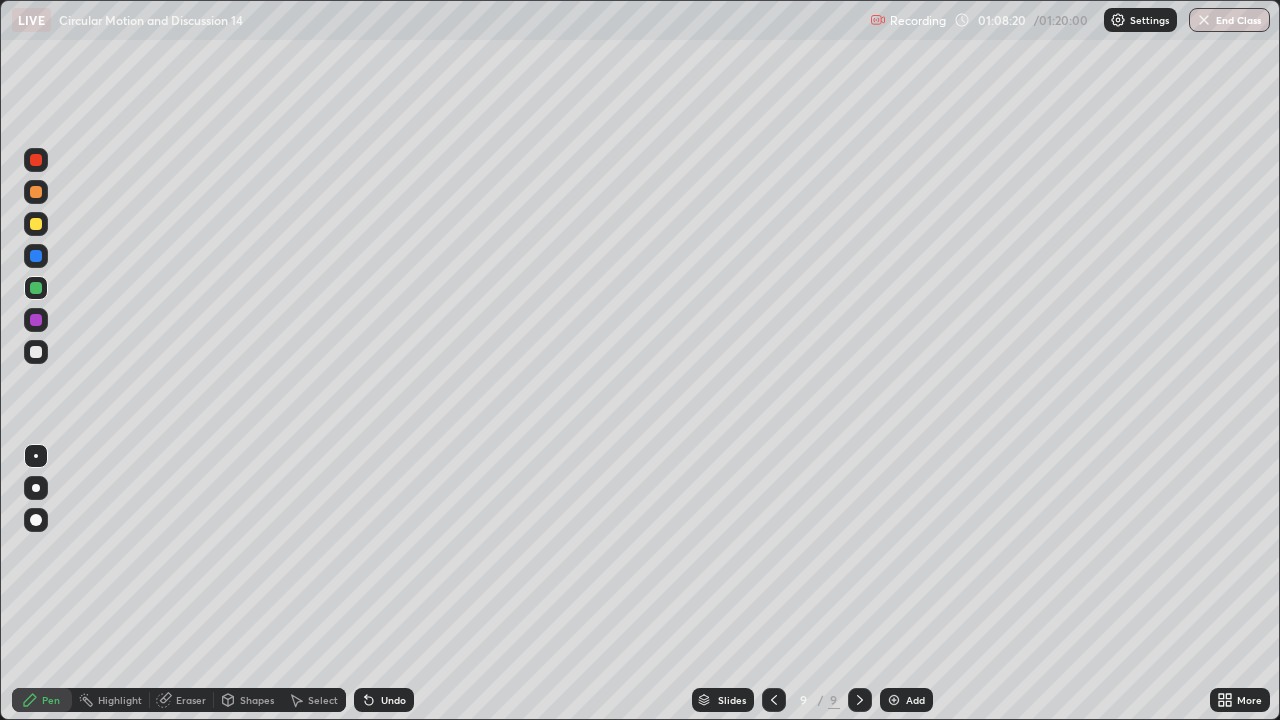 click at bounding box center (36, 224) 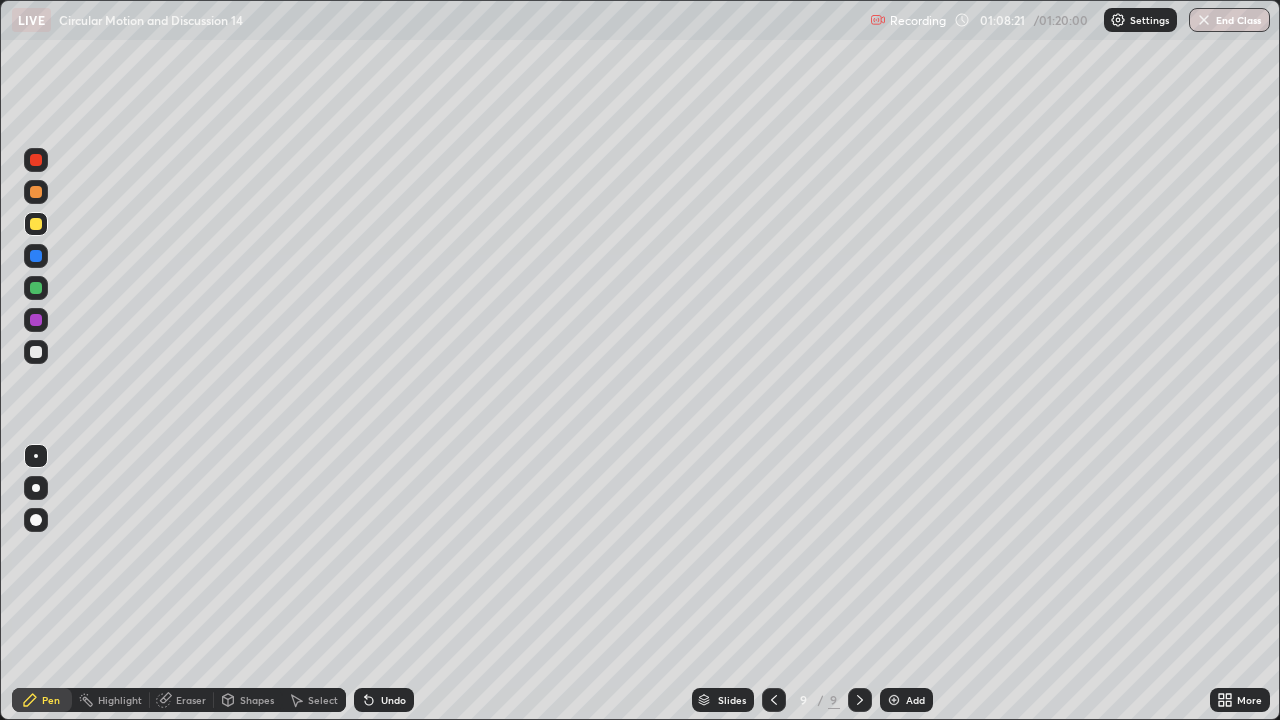 click at bounding box center (36, 288) 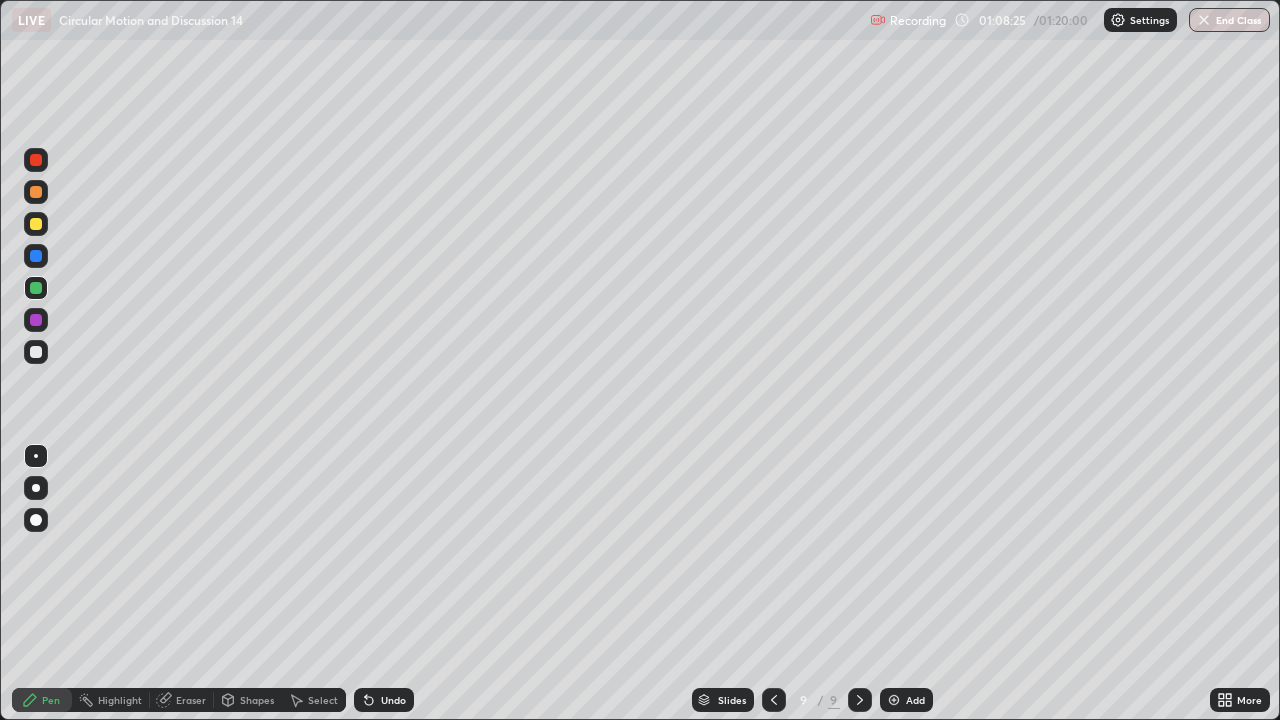 click on "Undo" at bounding box center (393, 700) 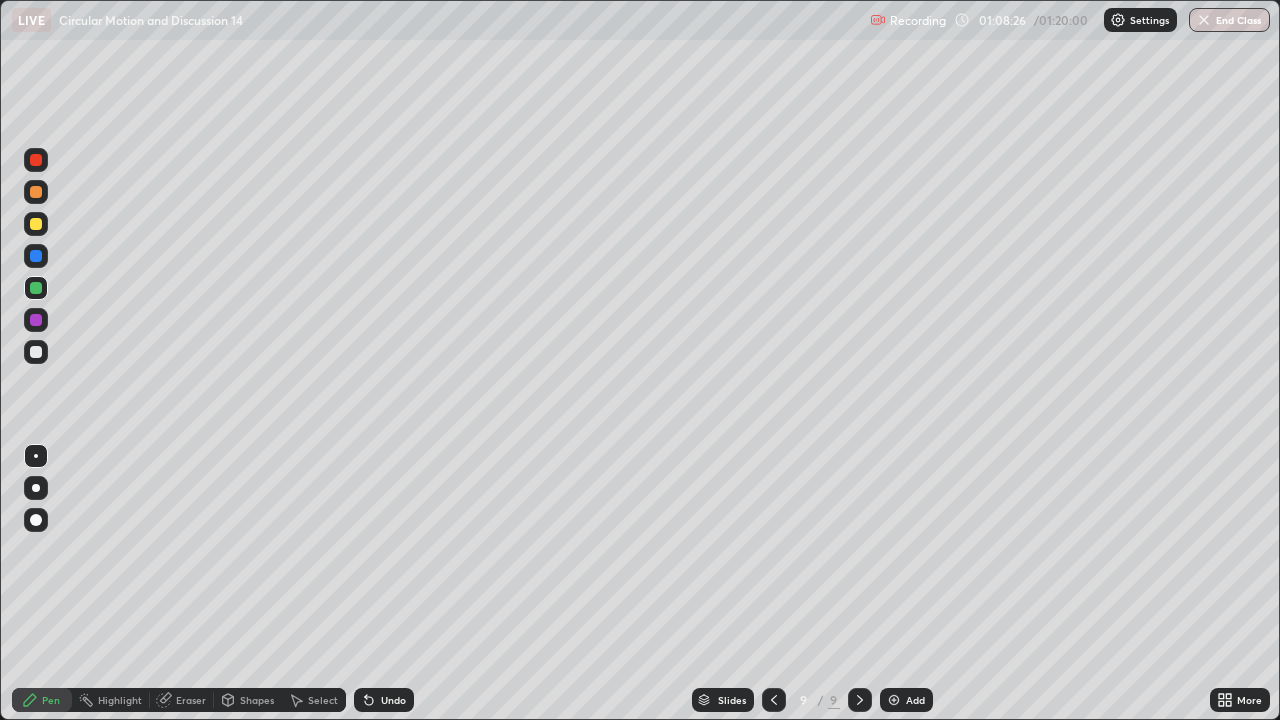 click on "Undo" at bounding box center (384, 700) 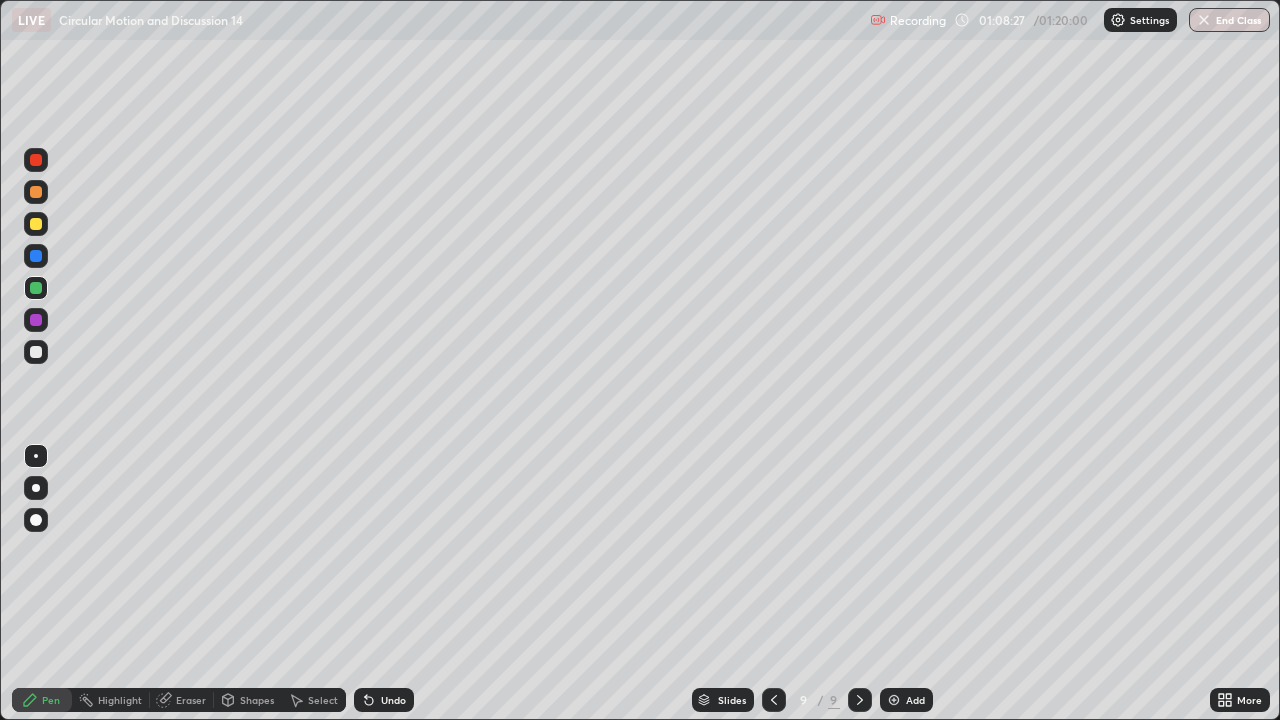 click on "Undo" at bounding box center (384, 700) 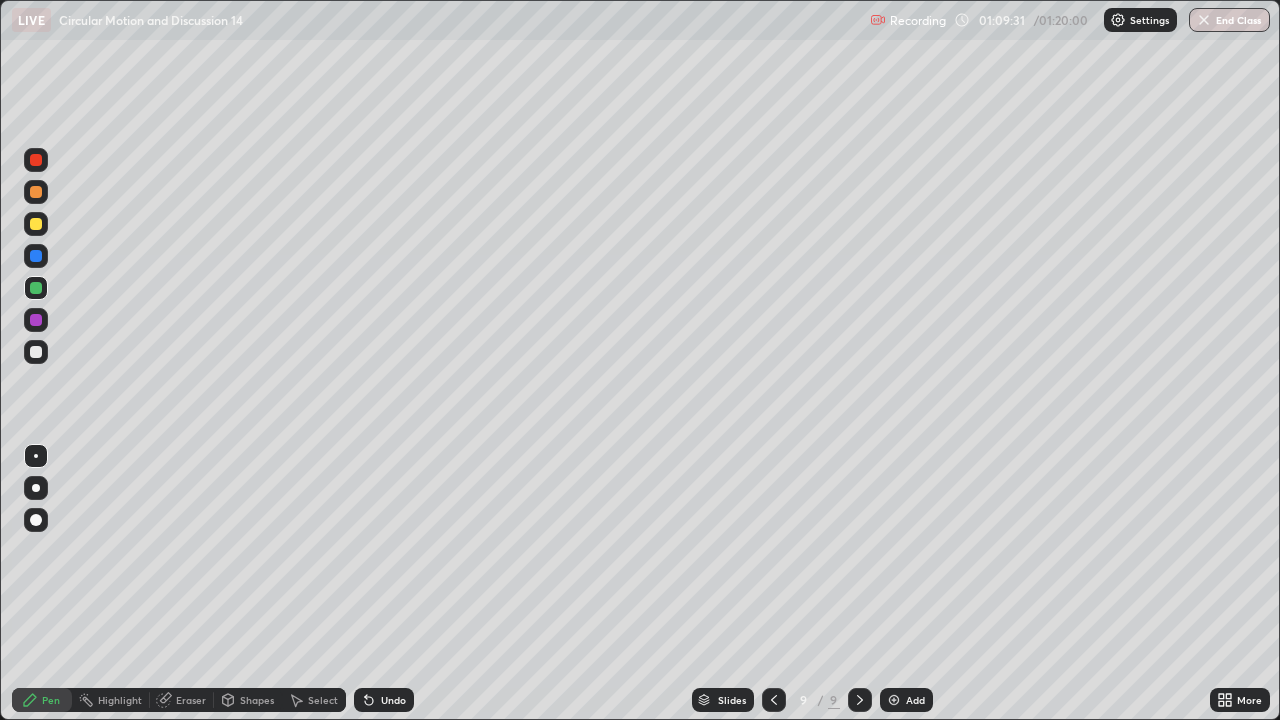 click at bounding box center [36, 352] 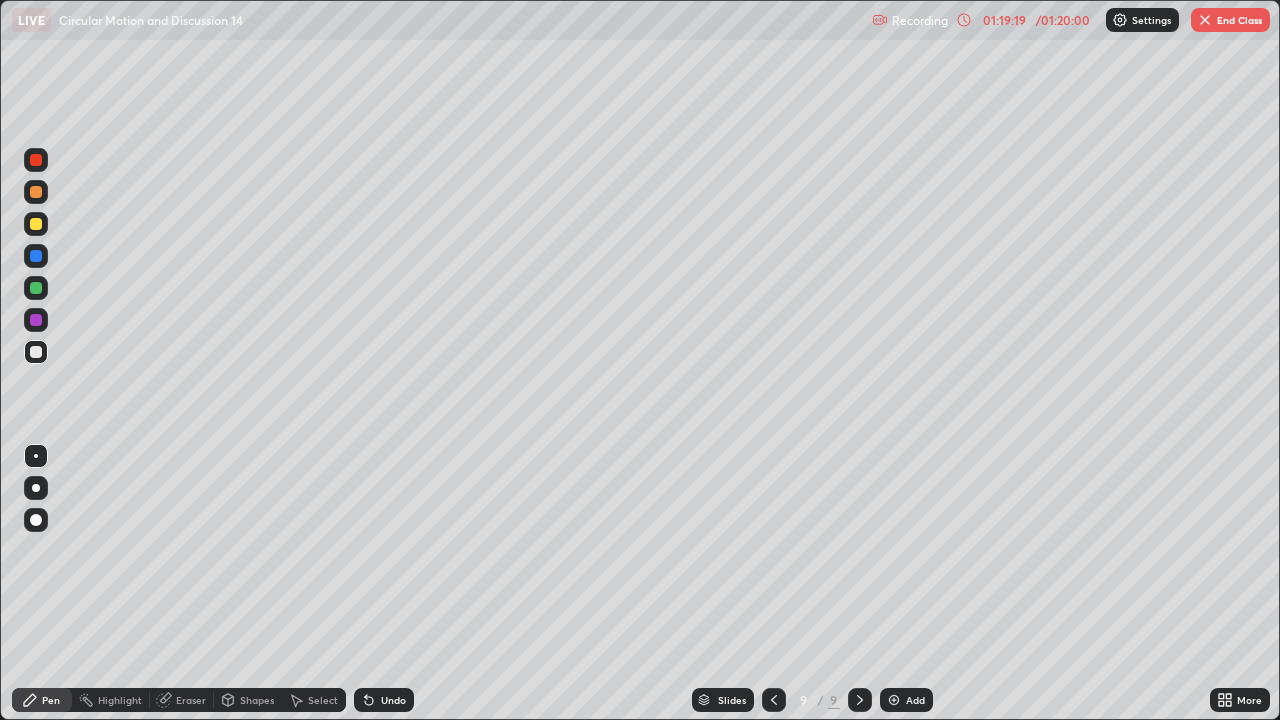click at bounding box center [36, 288] 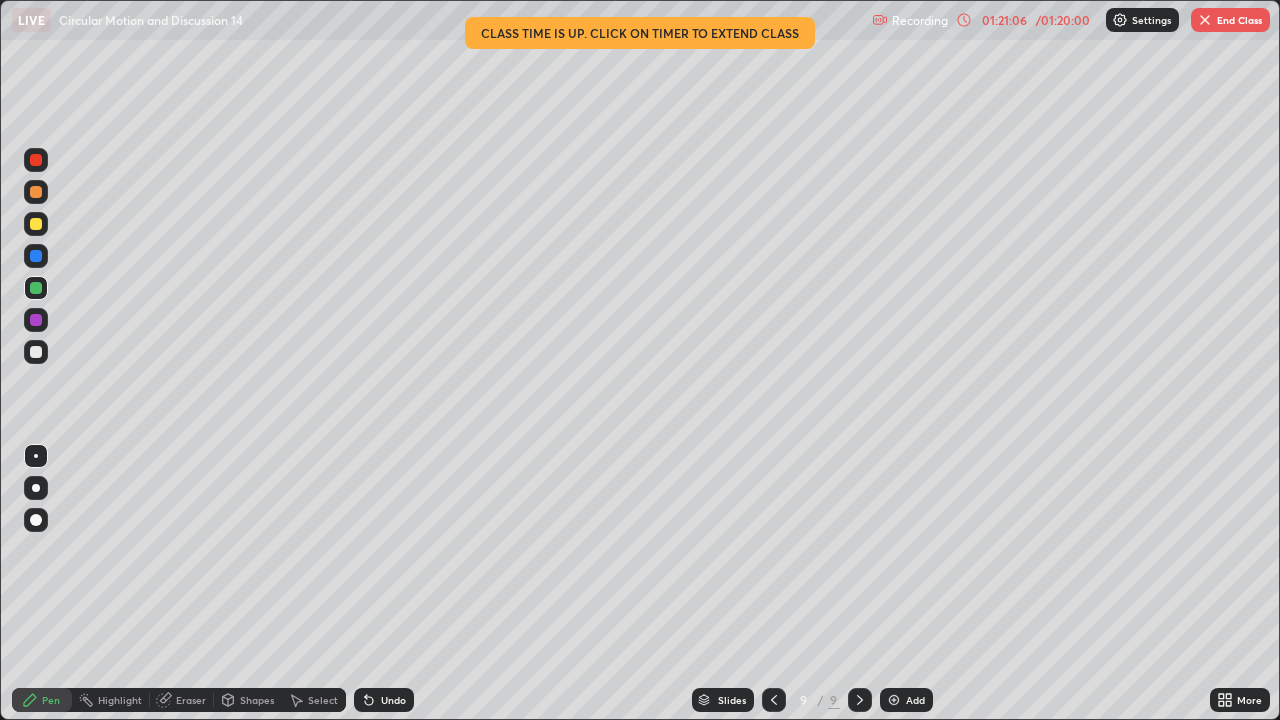 click on "Add" at bounding box center [906, 700] 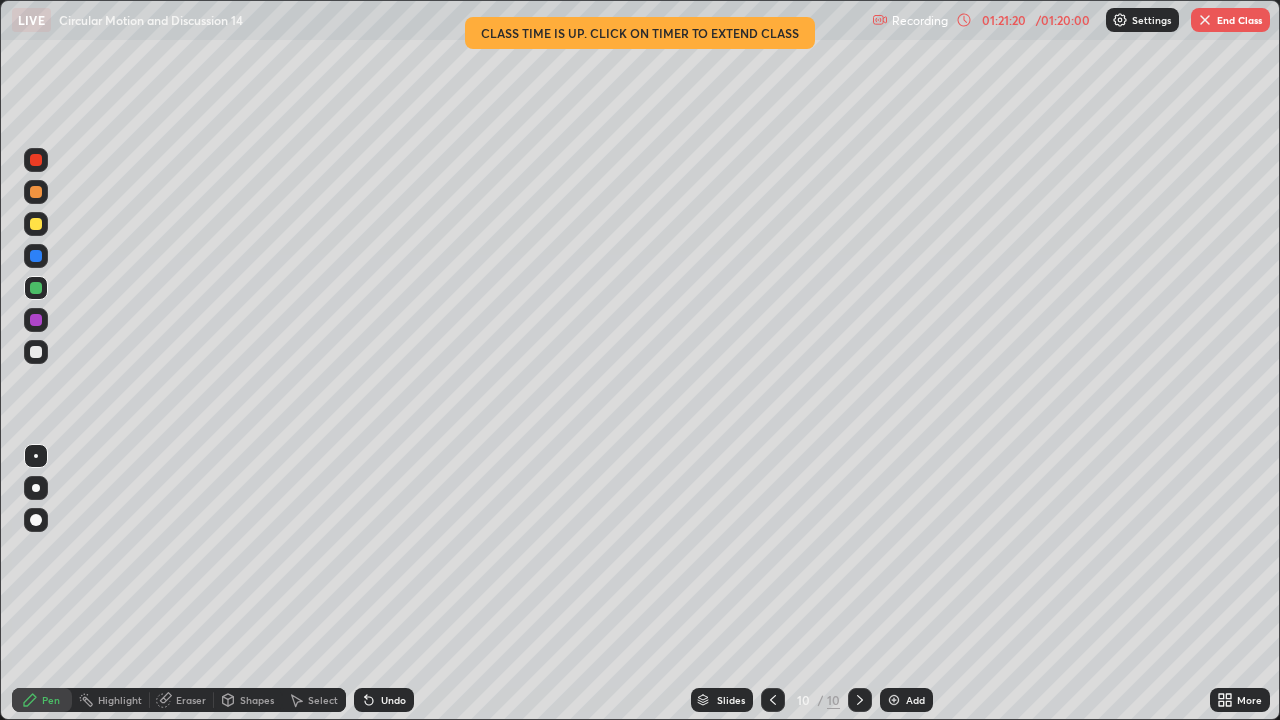 click on "End Class" at bounding box center (1230, 20) 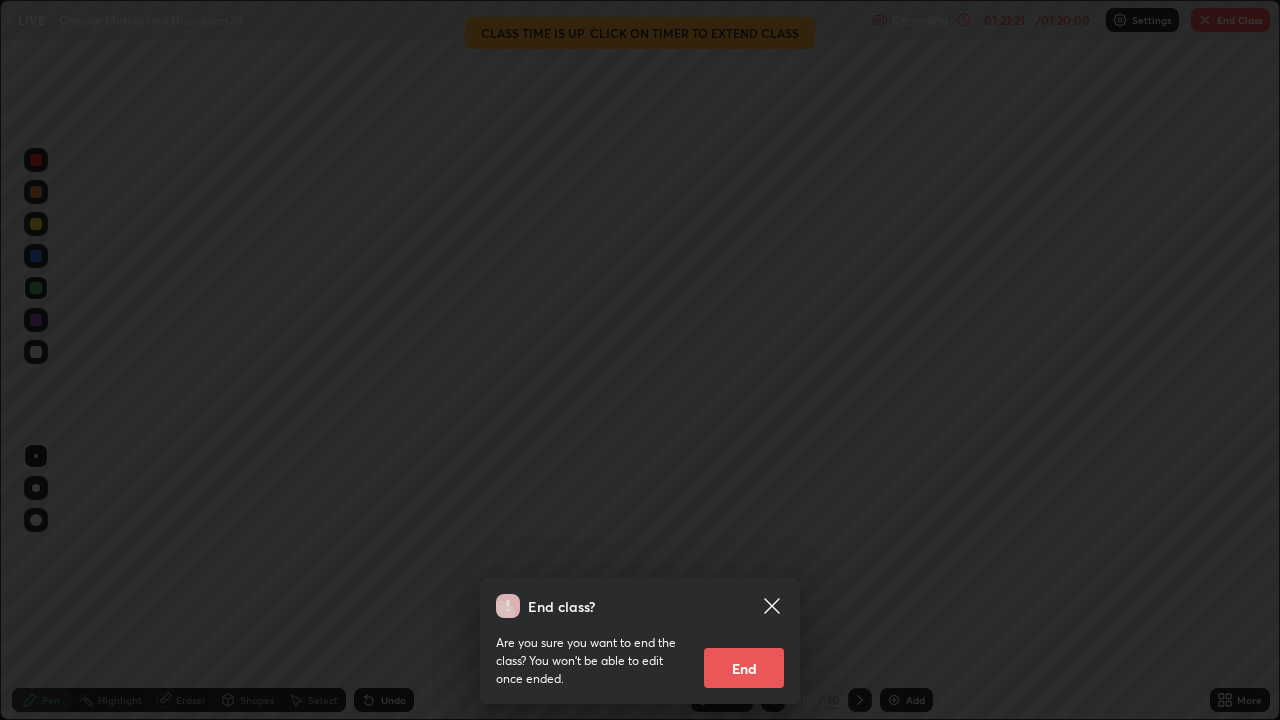 click on "End" at bounding box center (744, 668) 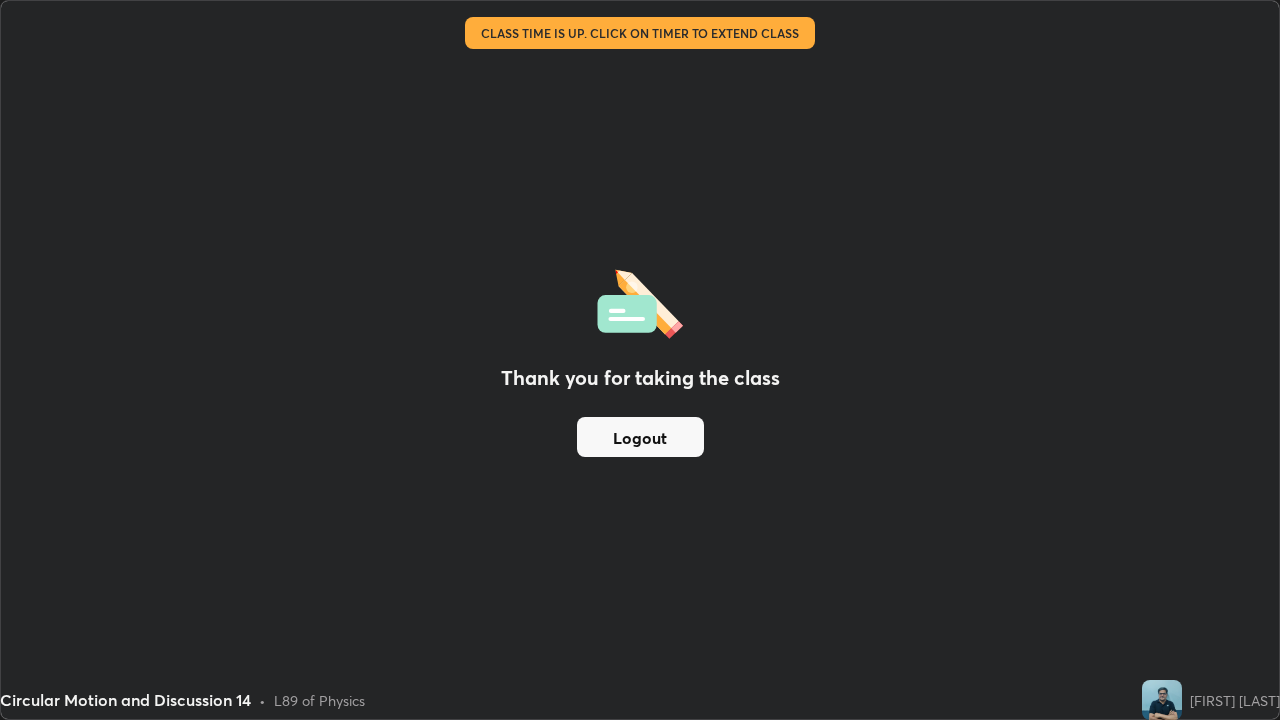 click on "Logout" at bounding box center [640, 437] 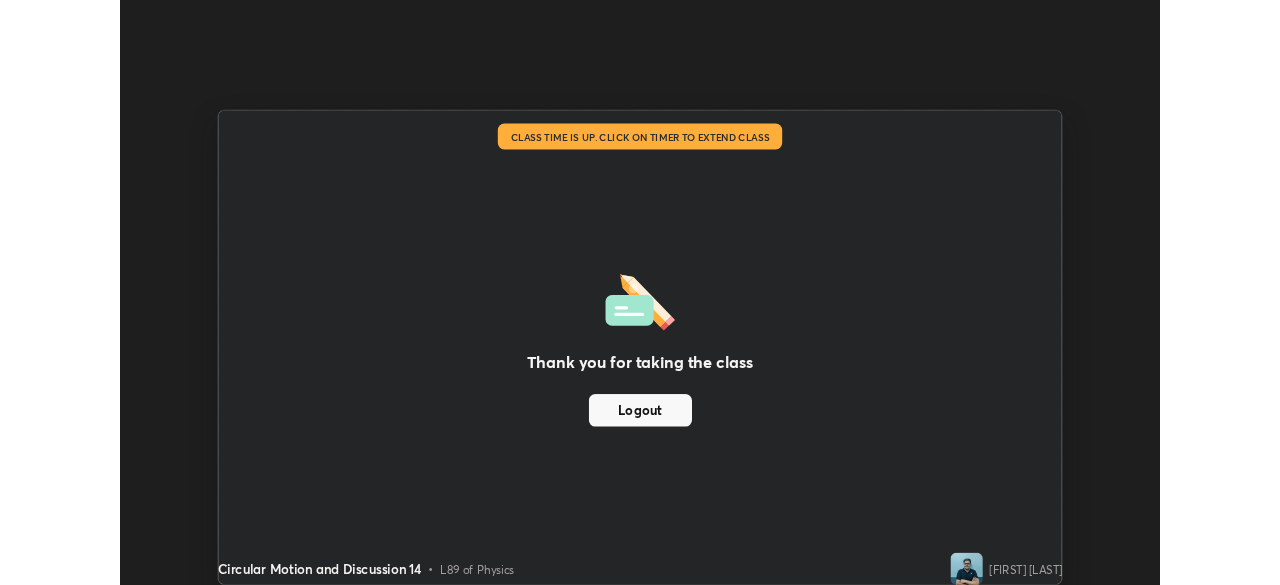 scroll, scrollTop: 585, scrollLeft: 1280, axis: both 